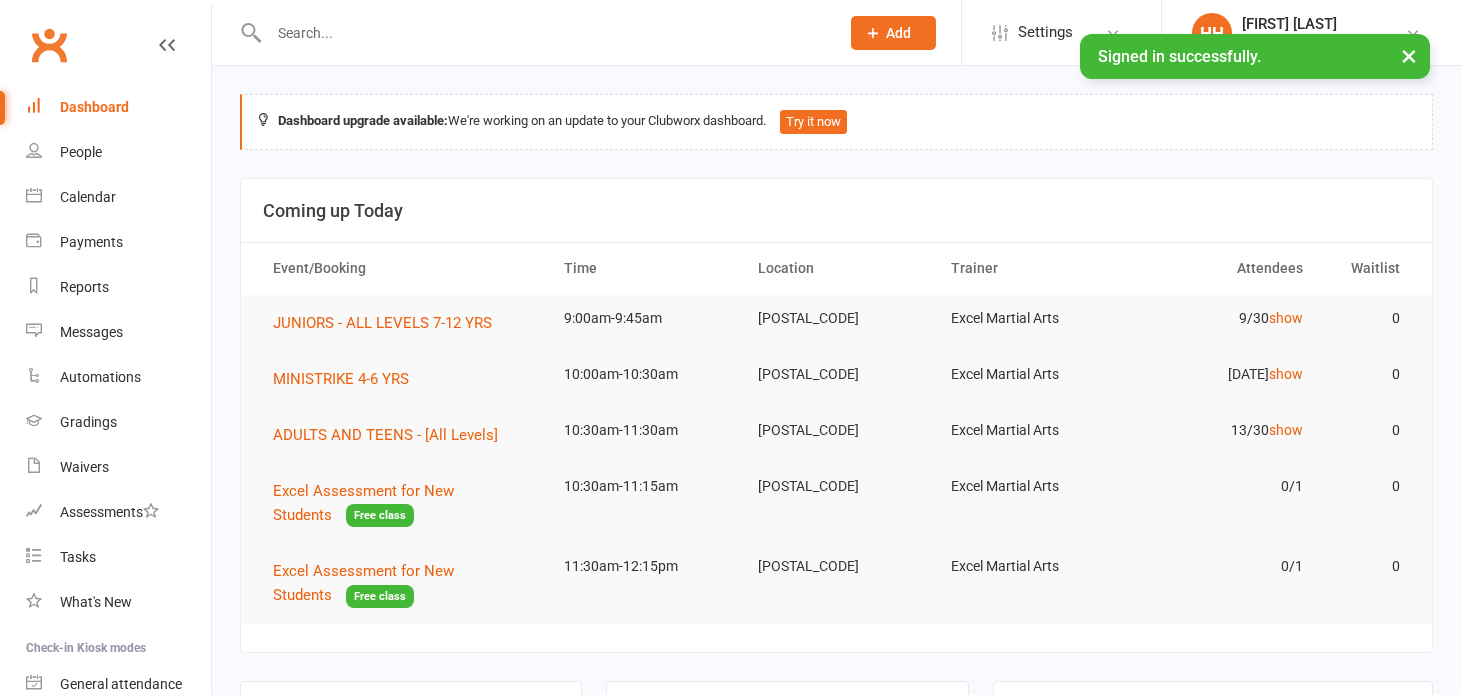 scroll, scrollTop: 0, scrollLeft: 0, axis: both 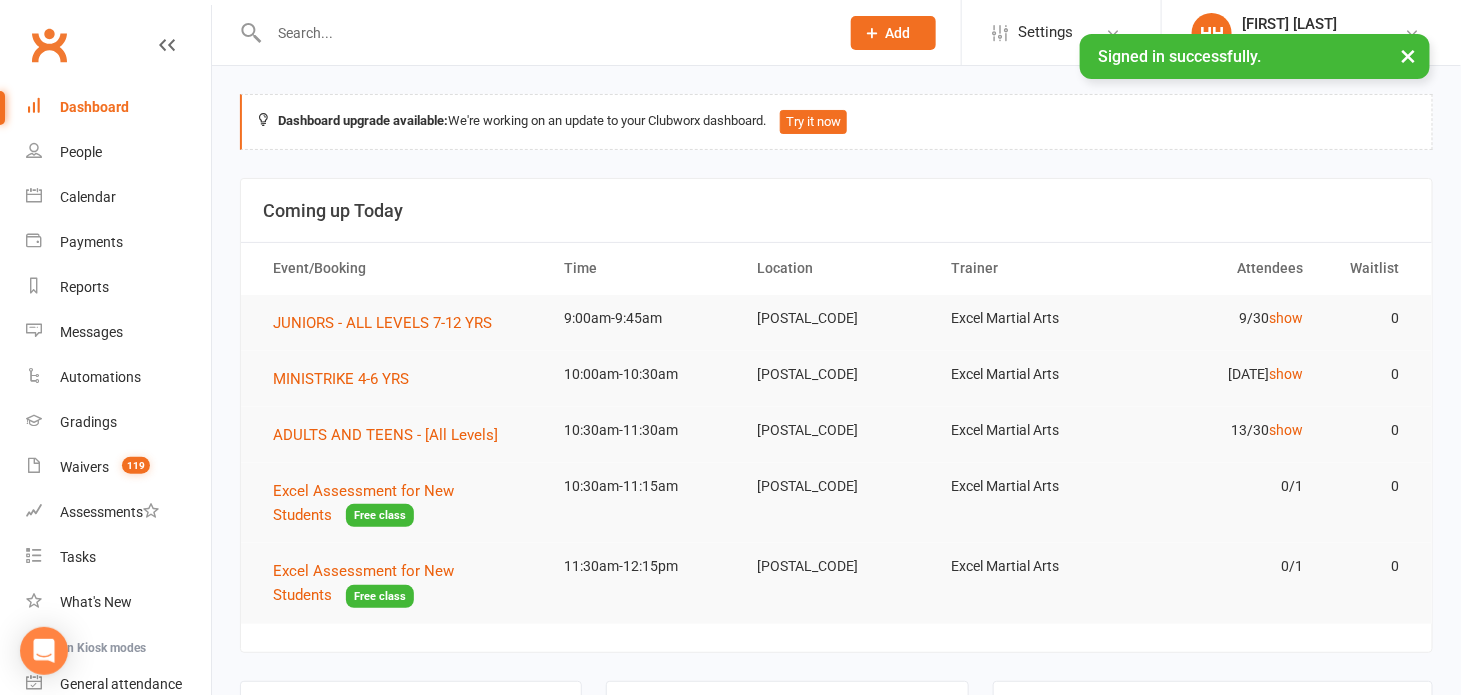 click at bounding box center [544, 33] 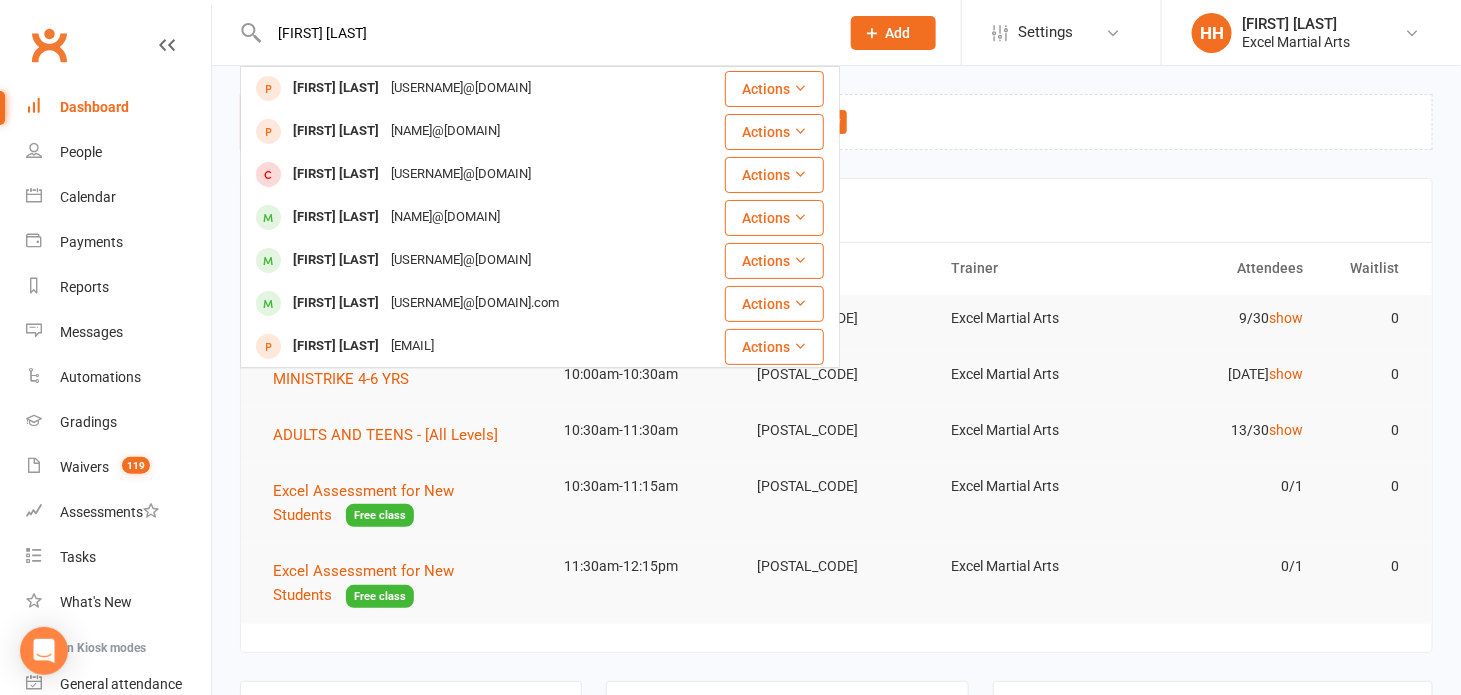 type on "[FIRST] [LAST]" 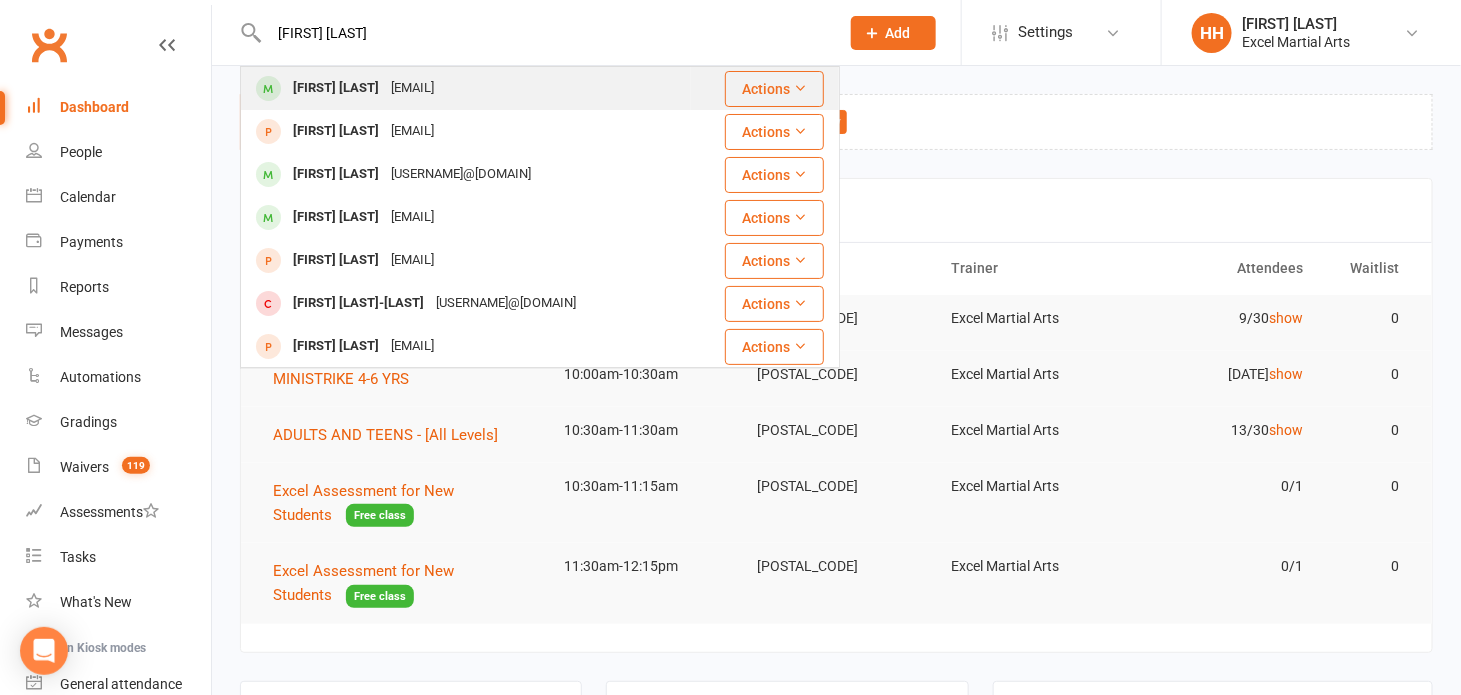 click on "[FIRST] [LAST]" at bounding box center [336, 88] 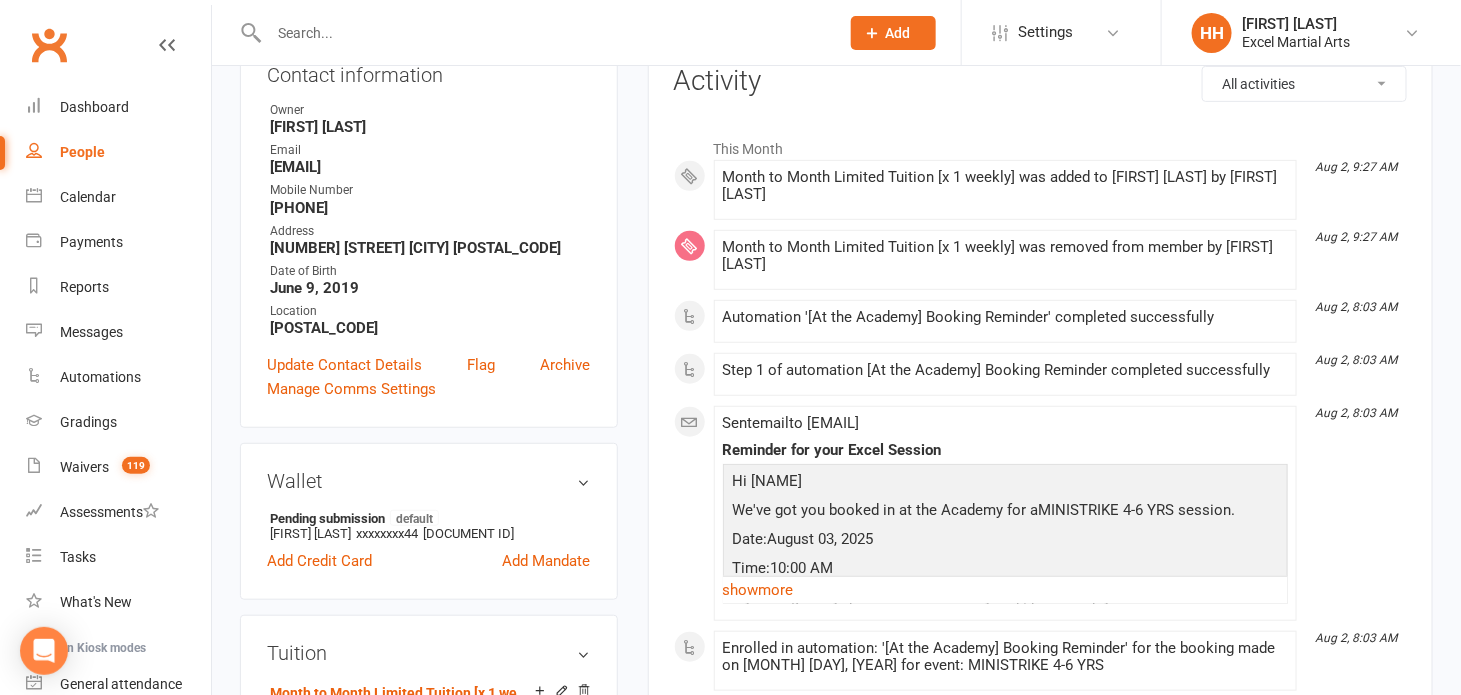 scroll, scrollTop: 181, scrollLeft: 0, axis: vertical 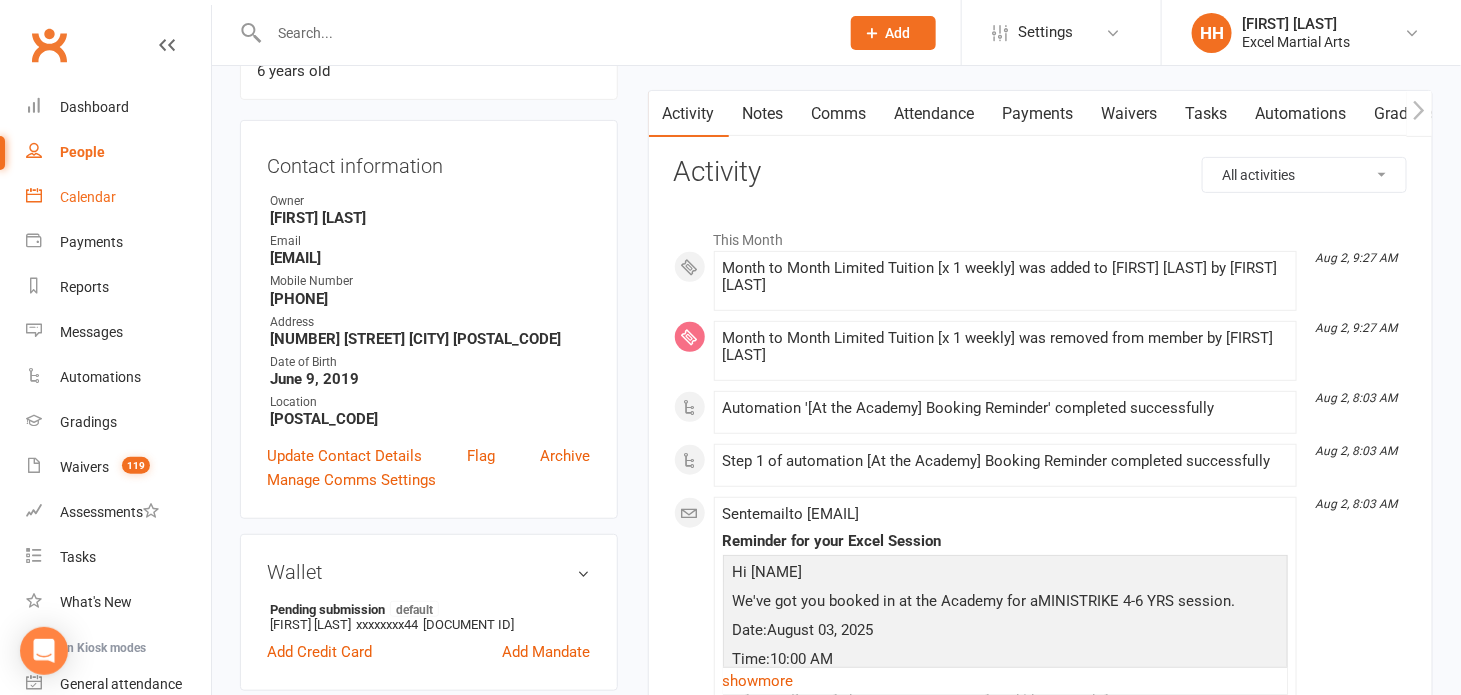 drag, startPoint x: 85, startPoint y: 198, endPoint x: 74, endPoint y: 218, distance: 22.825424 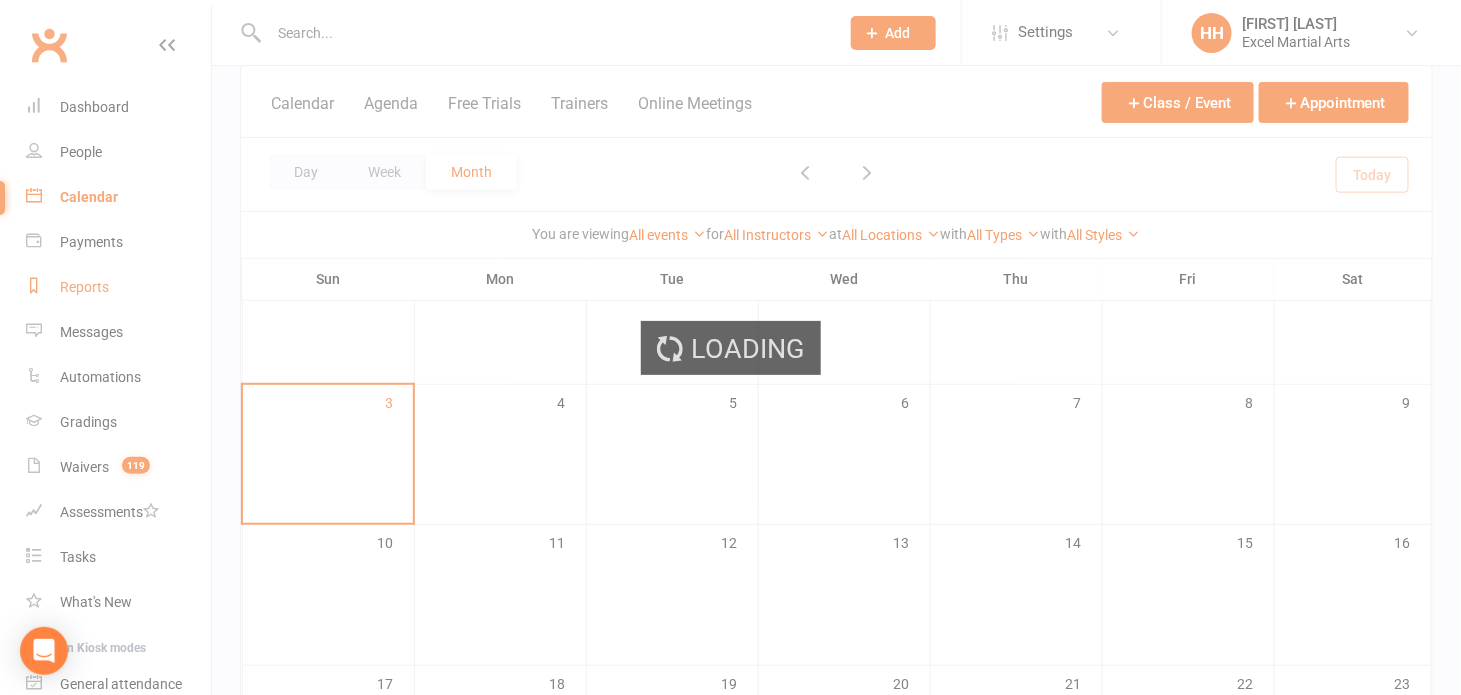 scroll, scrollTop: 0, scrollLeft: 0, axis: both 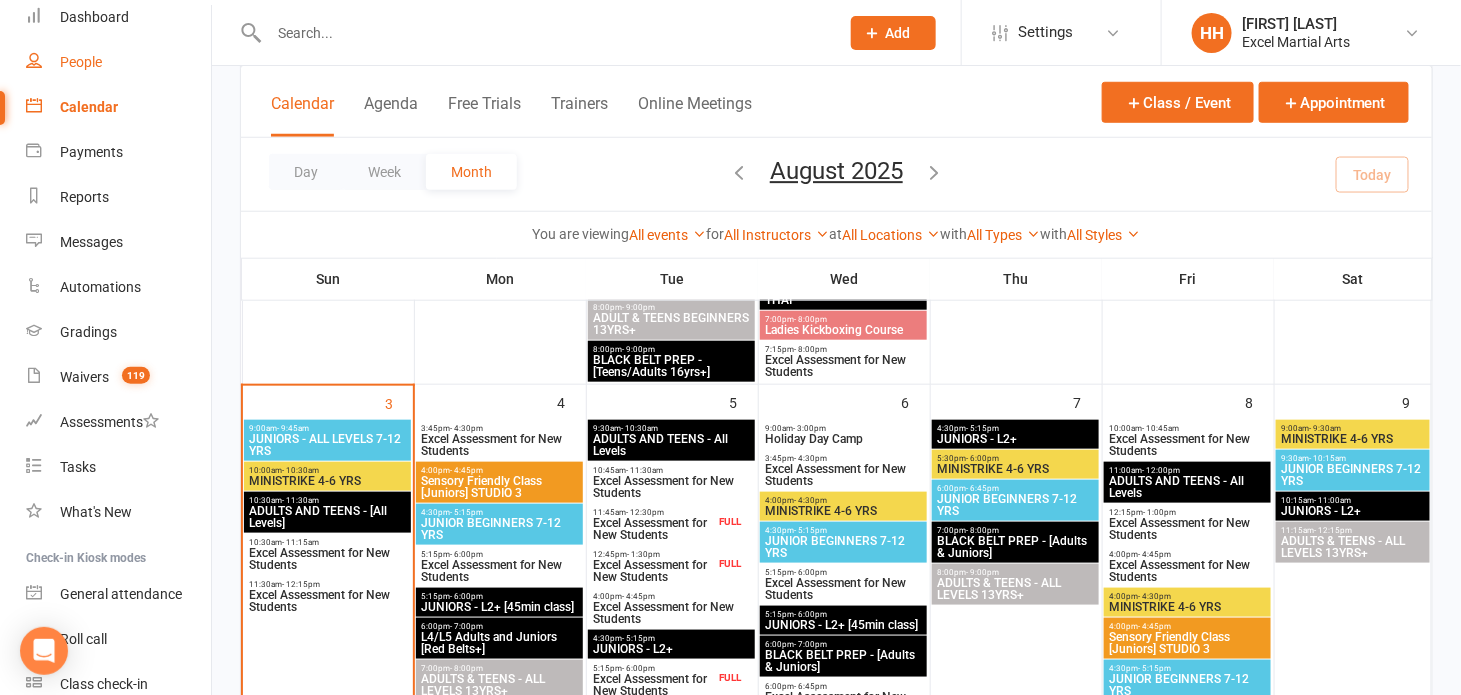 click on "People" at bounding box center (81, 62) 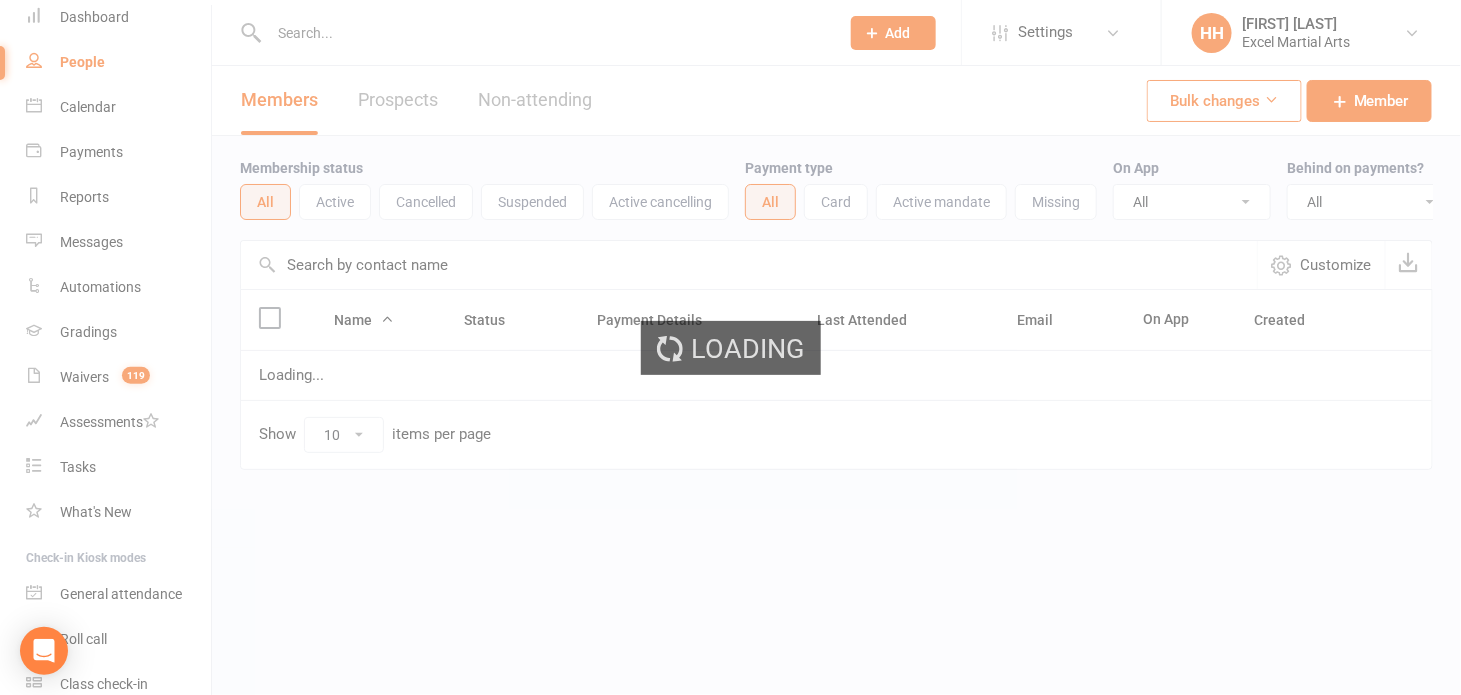 scroll, scrollTop: 0, scrollLeft: 0, axis: both 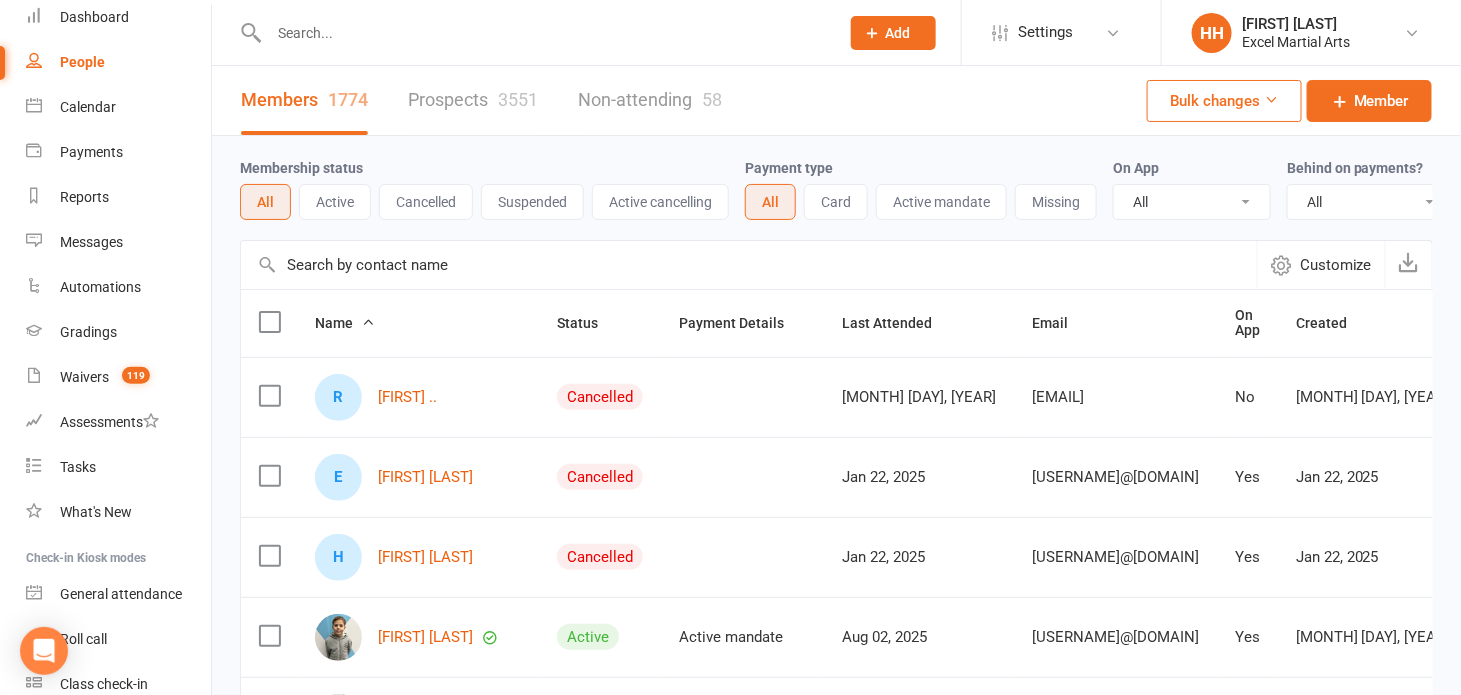 click at bounding box center (544, 33) 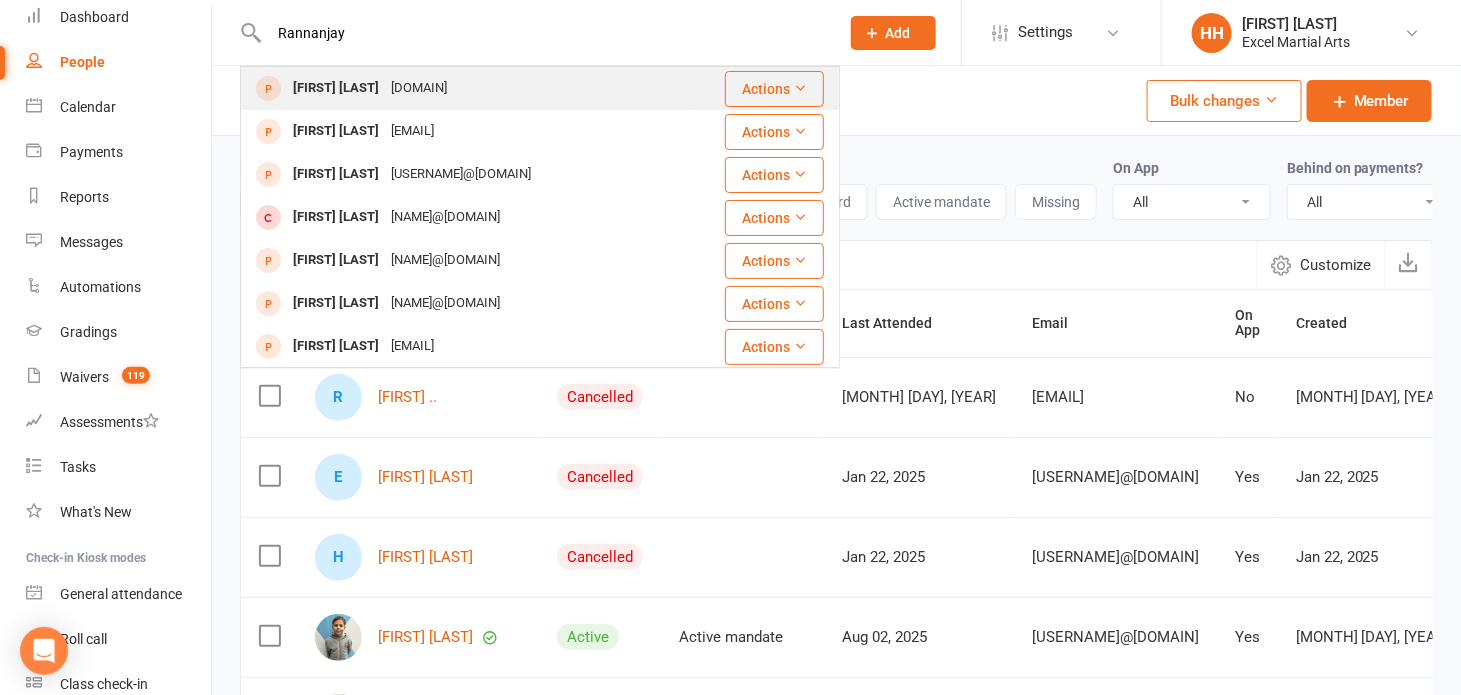 type on "Rannanjay" 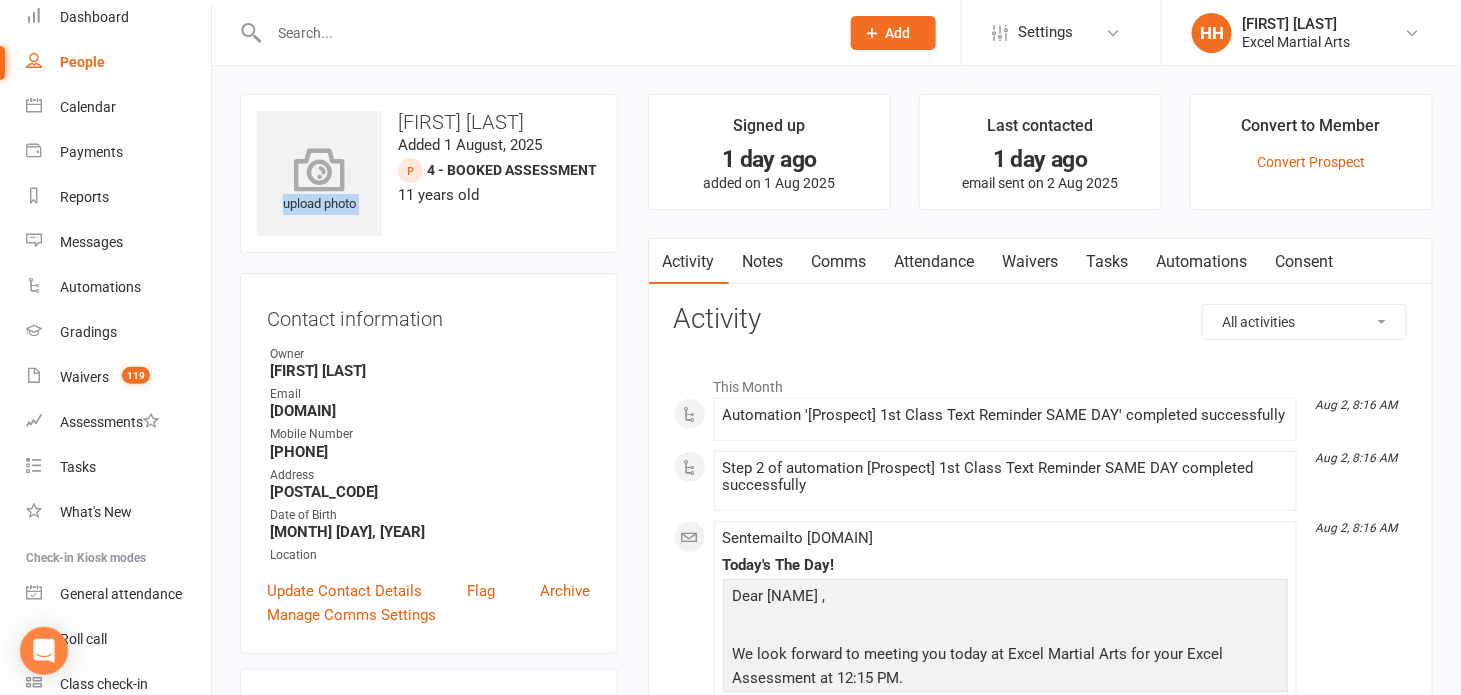 drag, startPoint x: 356, startPoint y: 84, endPoint x: 362, endPoint y: 139, distance: 55.326305 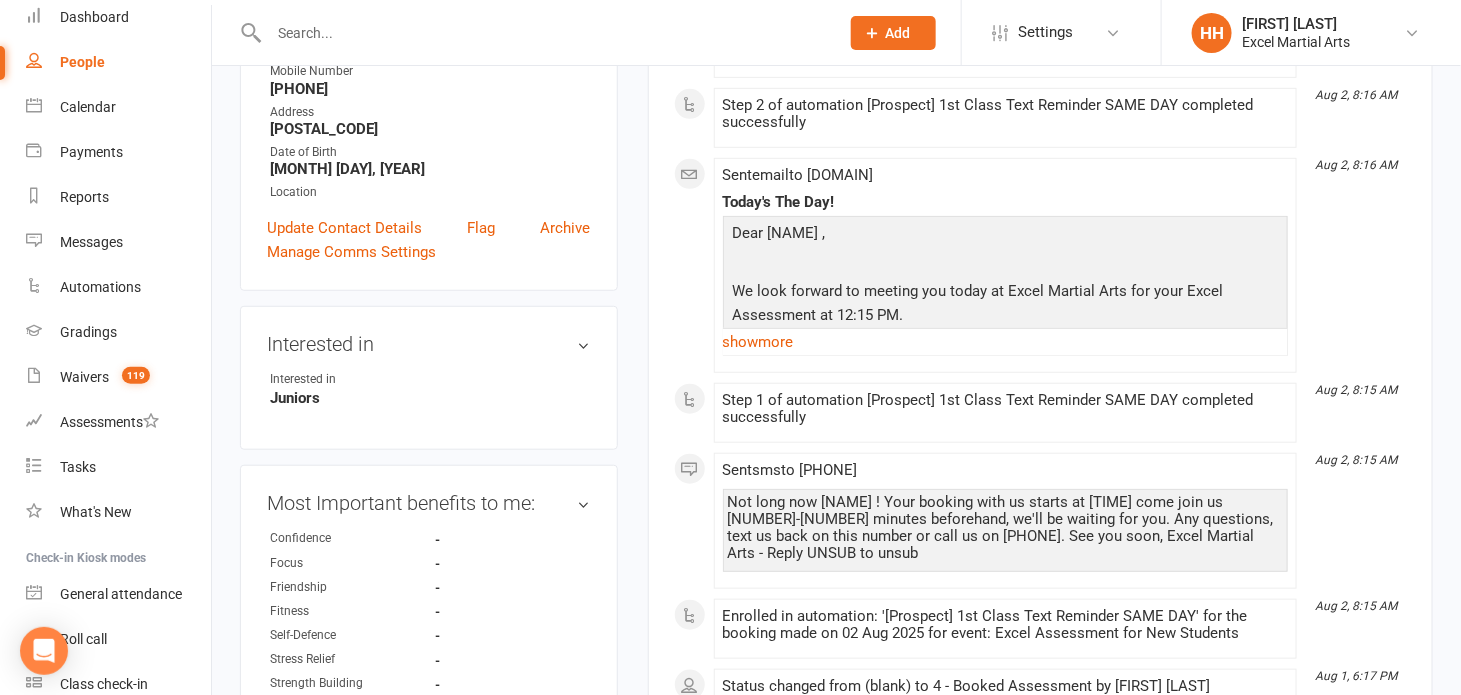 scroll, scrollTop: 272, scrollLeft: 0, axis: vertical 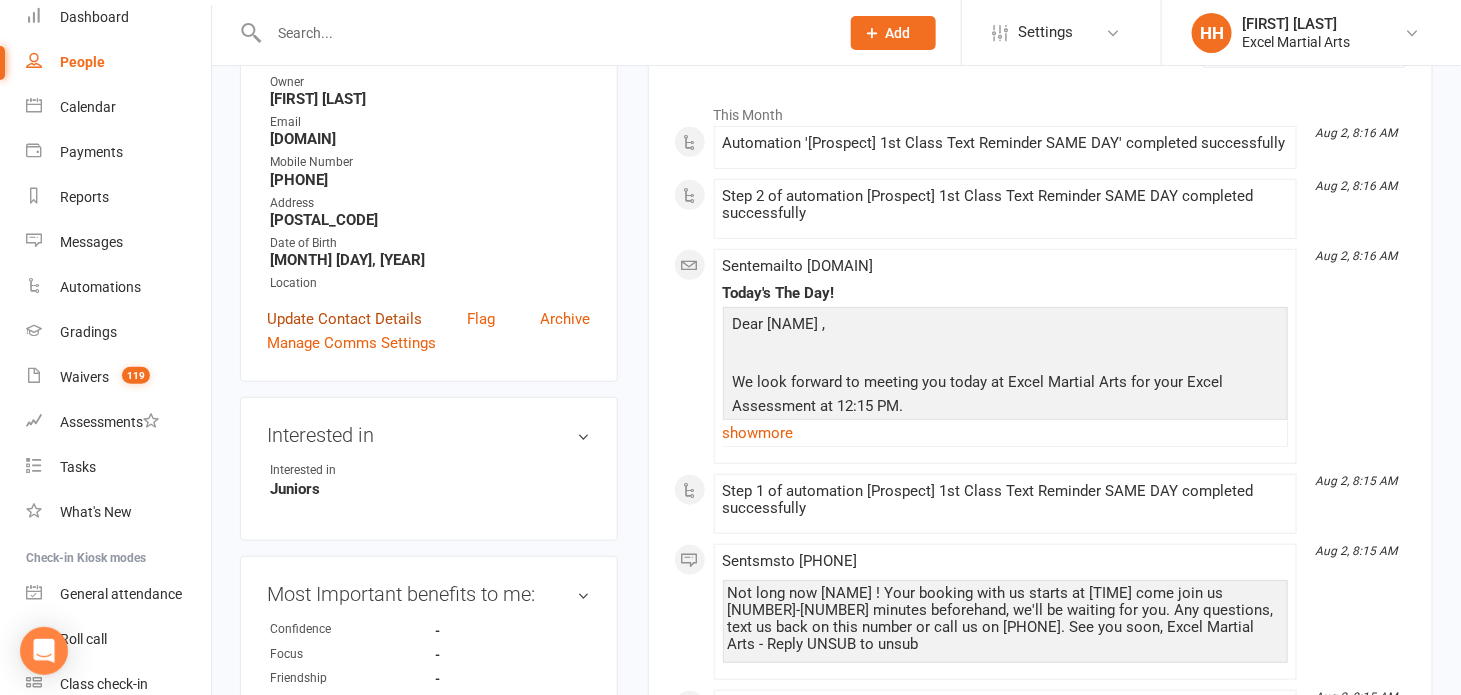 click on "Update Contact Details" at bounding box center [344, 319] 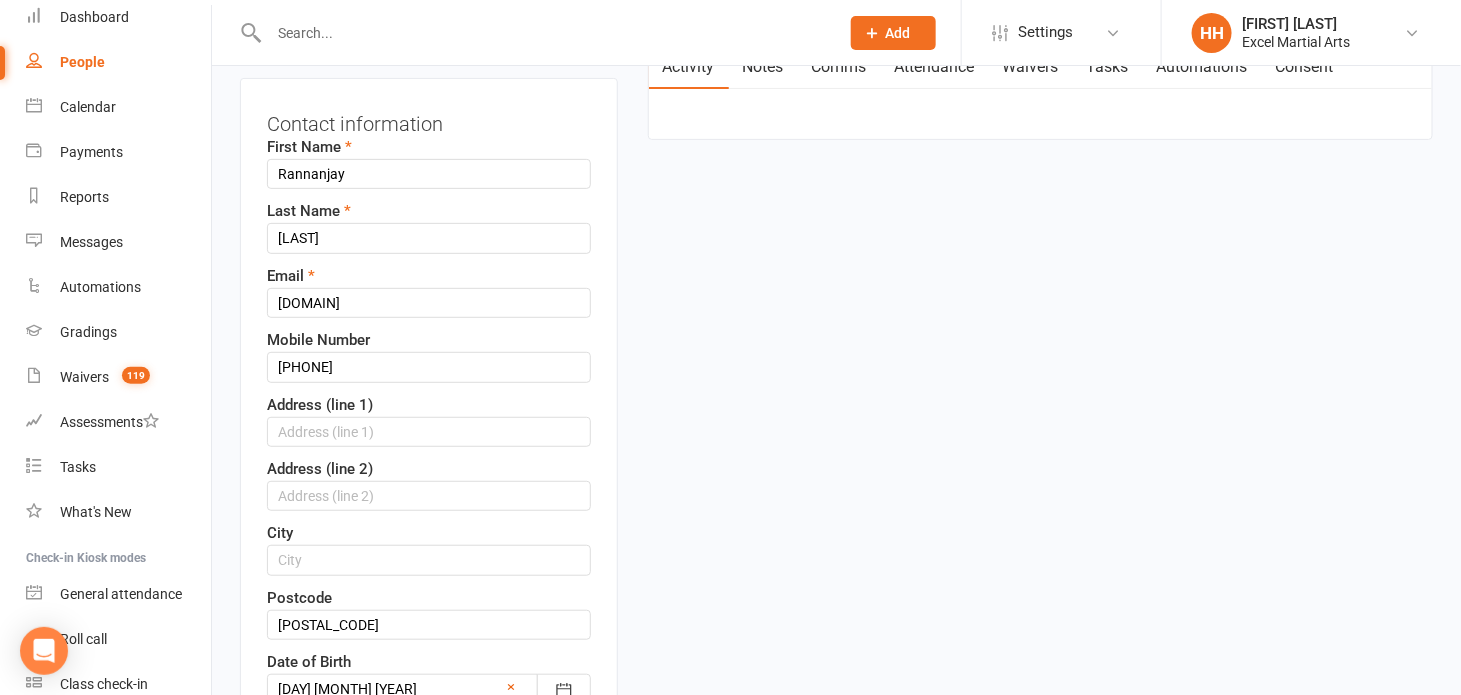 scroll, scrollTop: 94, scrollLeft: 0, axis: vertical 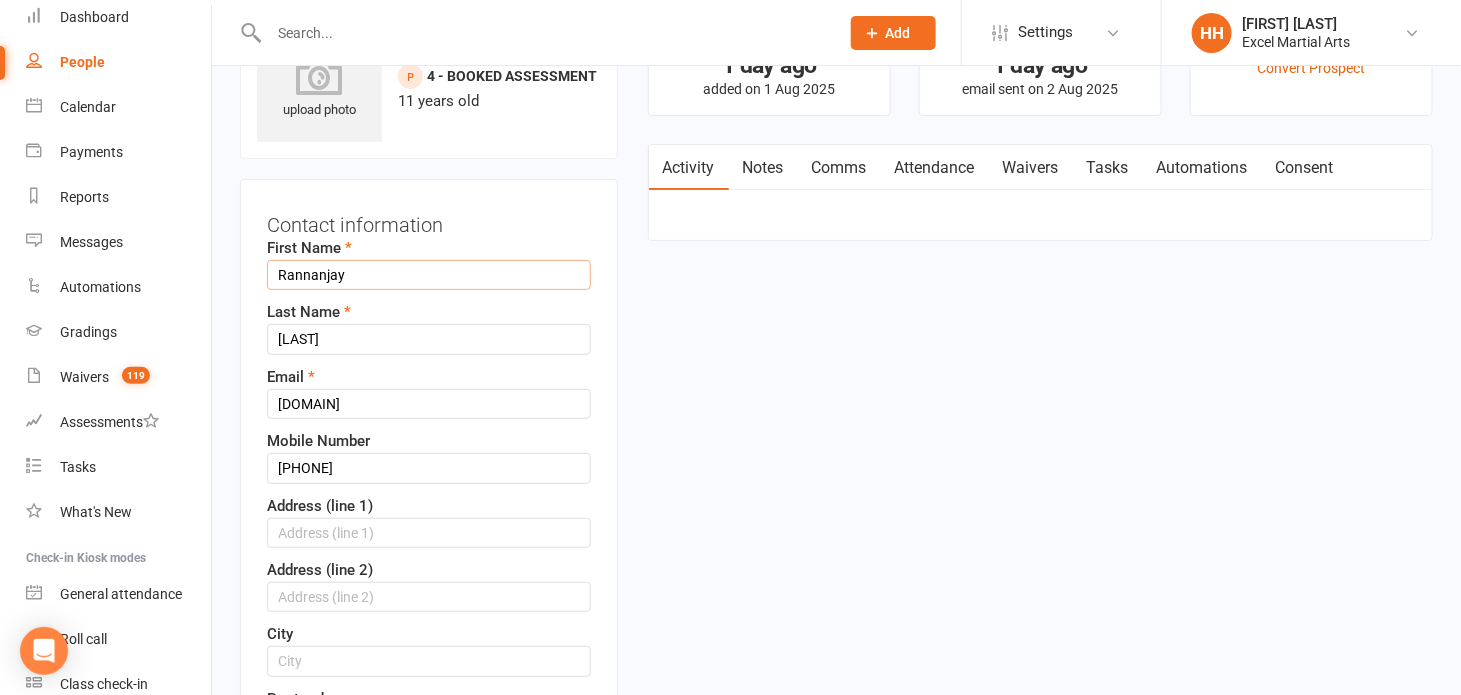 click on "Rannanjay" at bounding box center (429, 275) 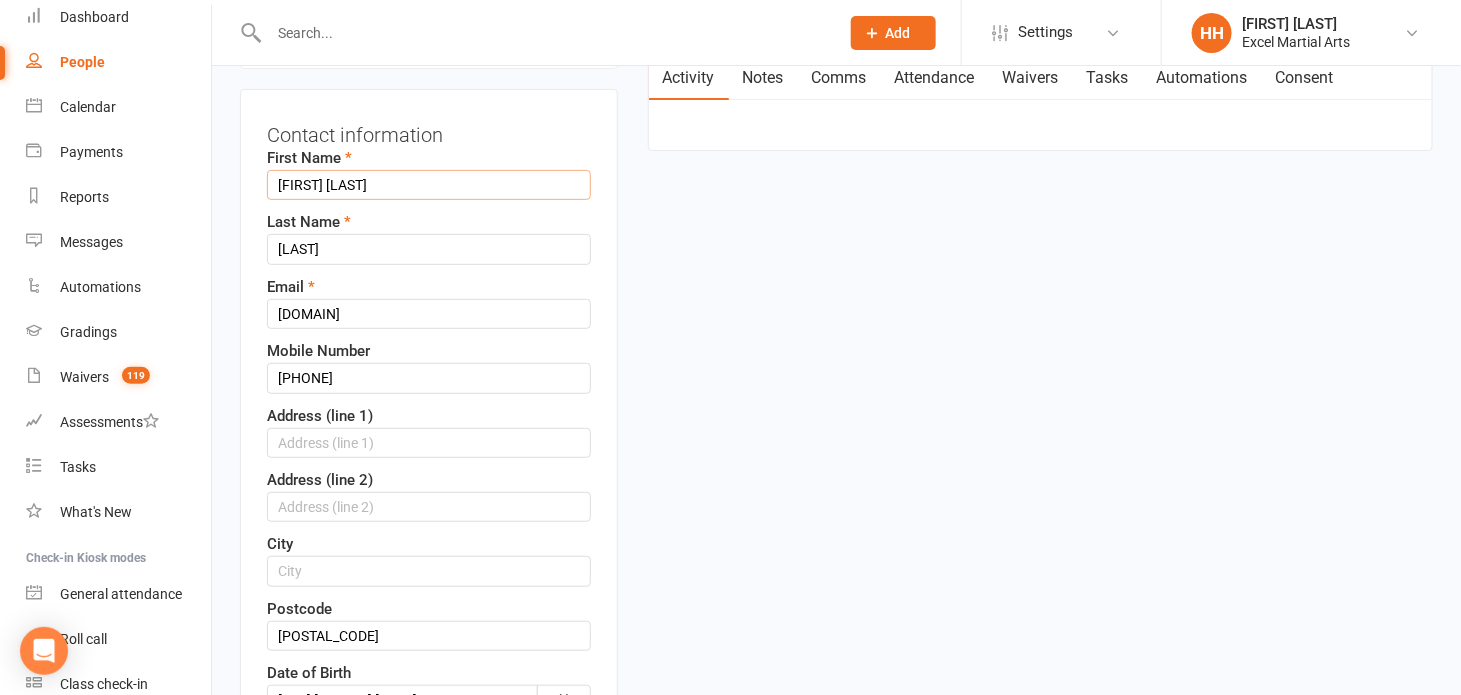 scroll, scrollTop: 275, scrollLeft: 0, axis: vertical 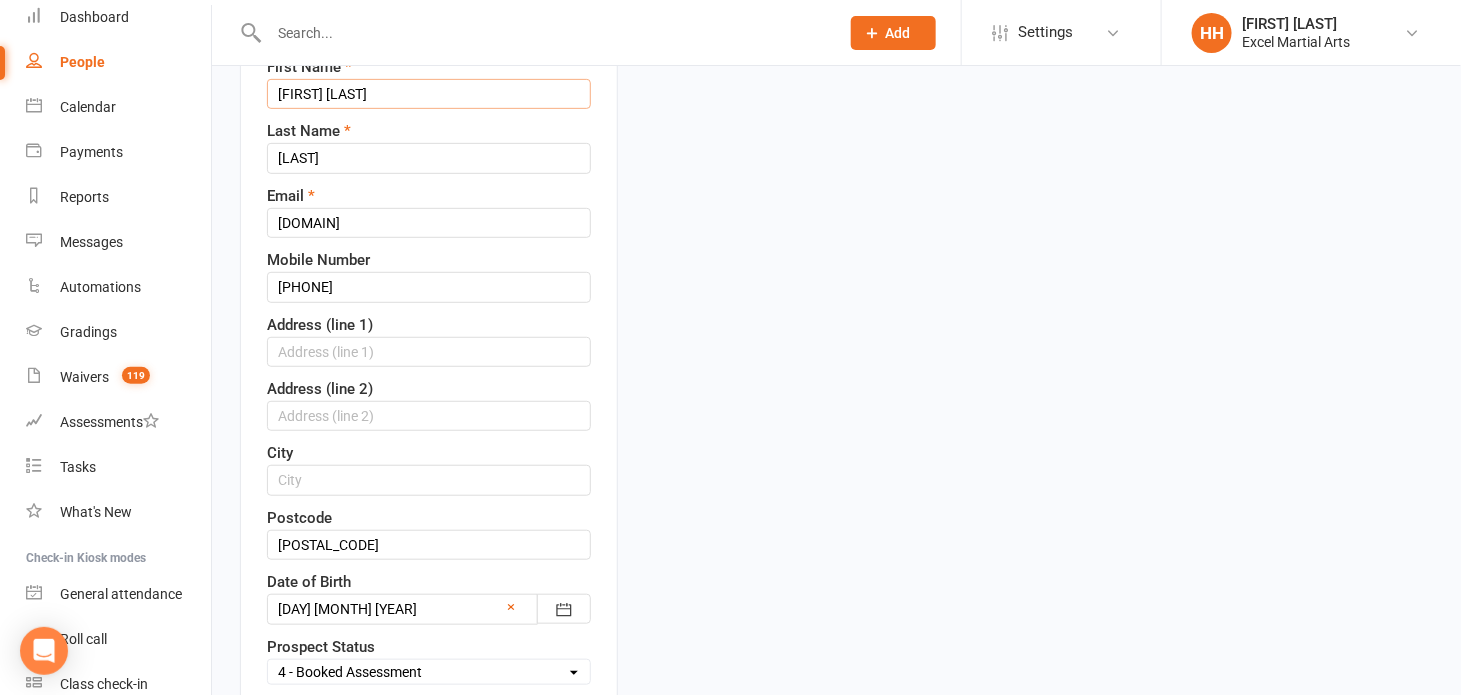 type on "[FIRST] [LAST]" 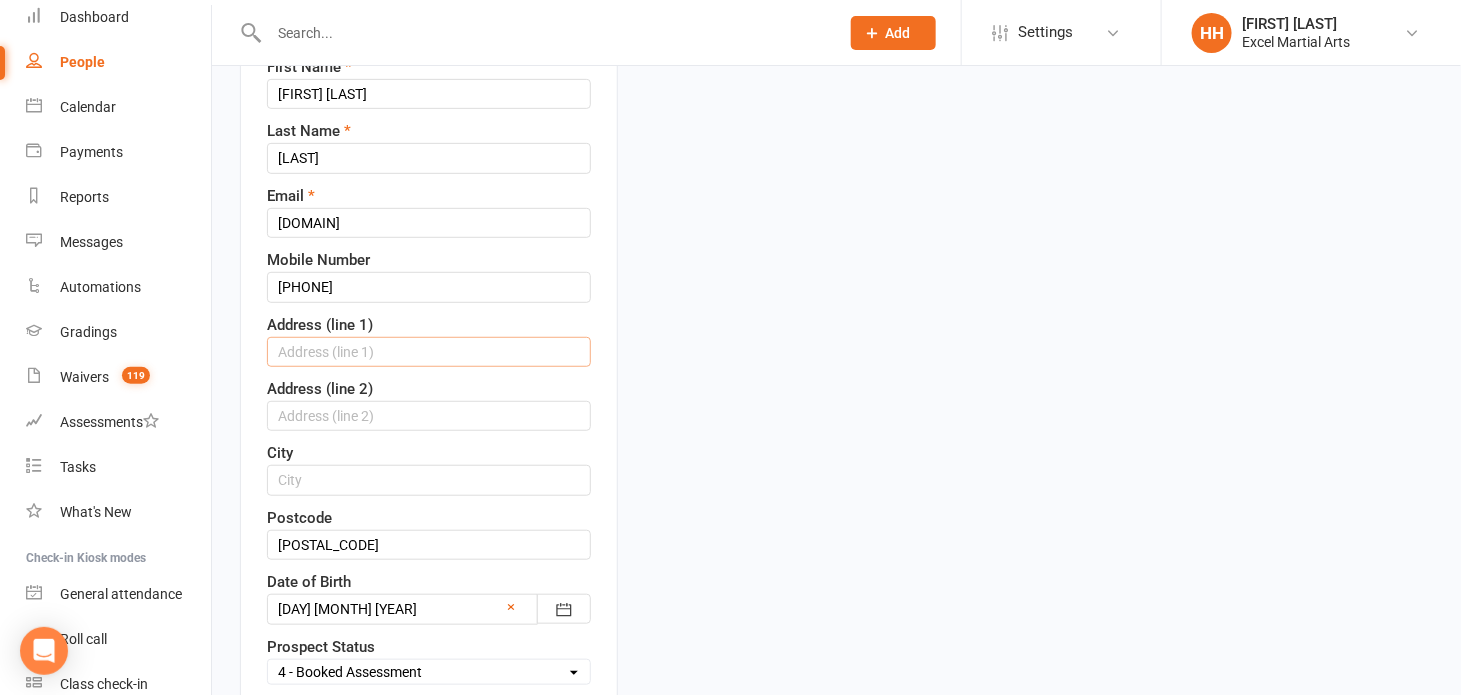 click at bounding box center (429, 352) 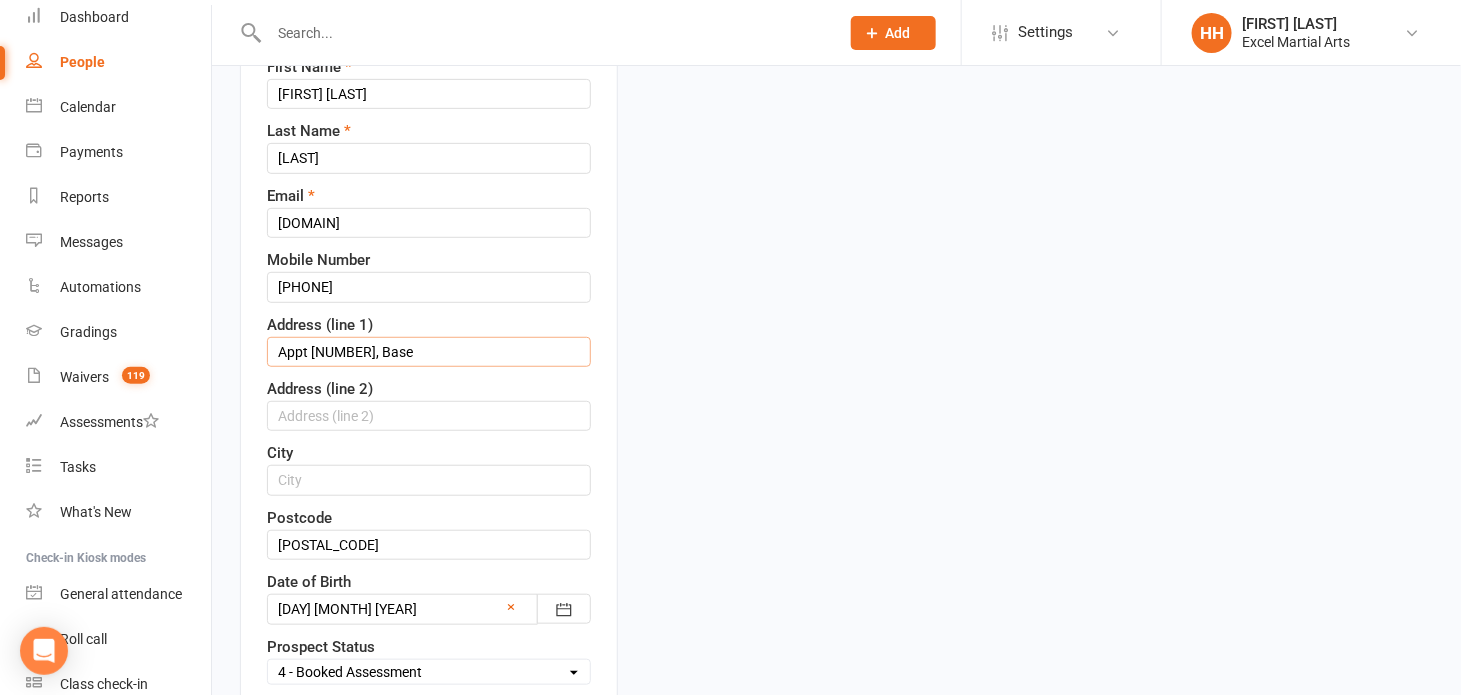 type on "Appt [NUMBER], Base" 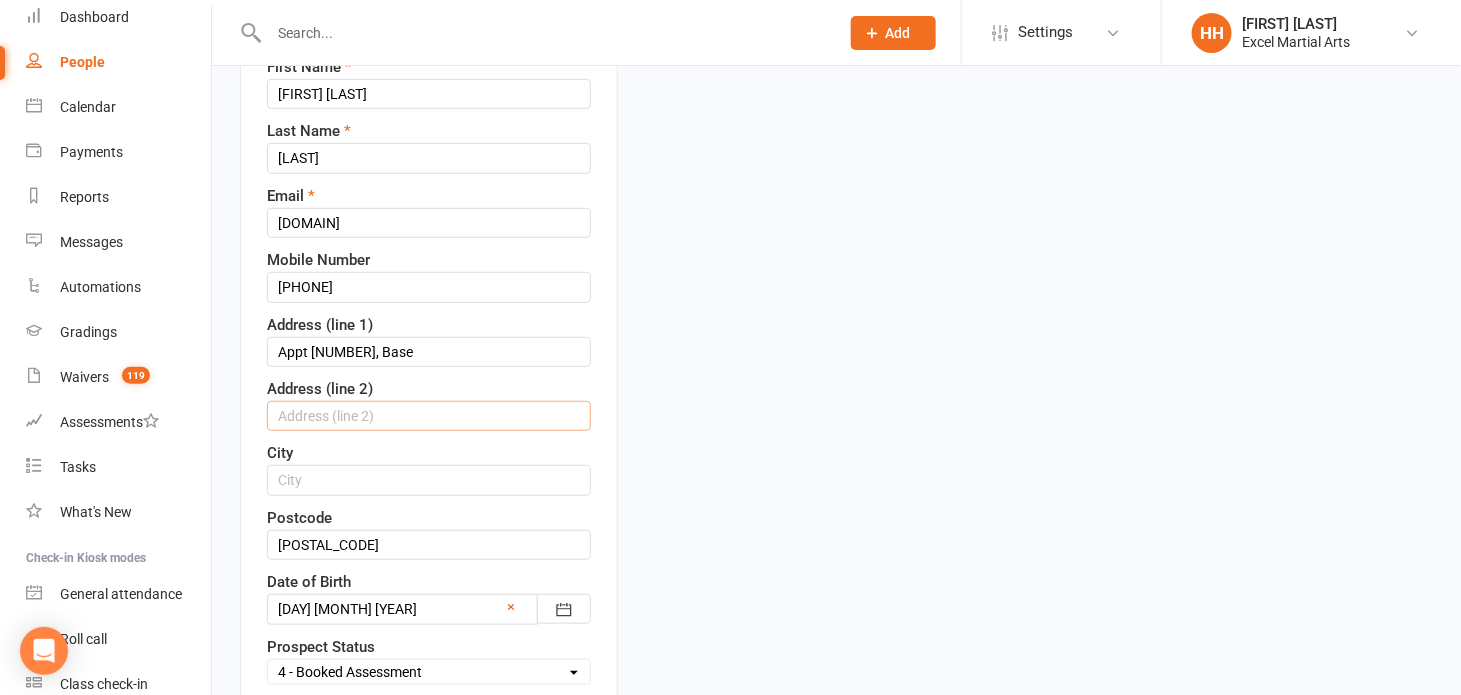 click at bounding box center [429, 416] 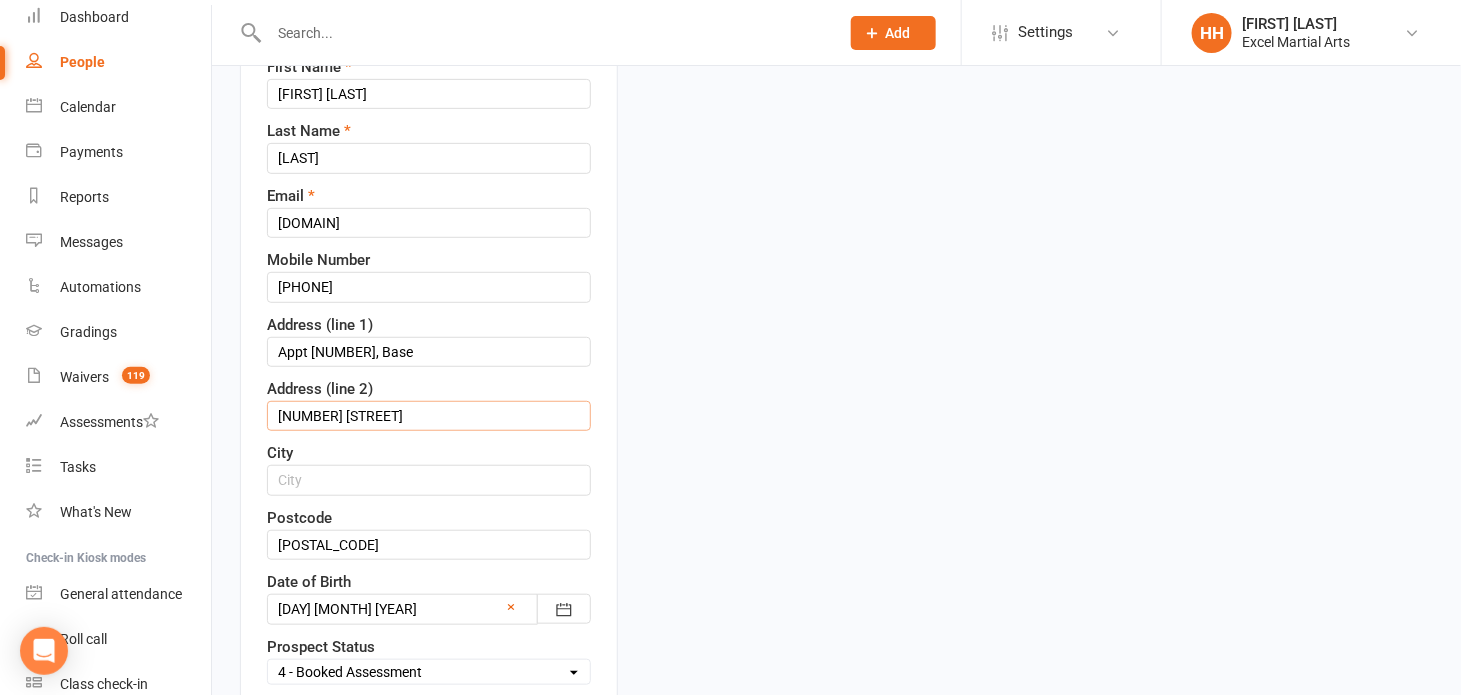 type on "[NUMBER] [STREET]" 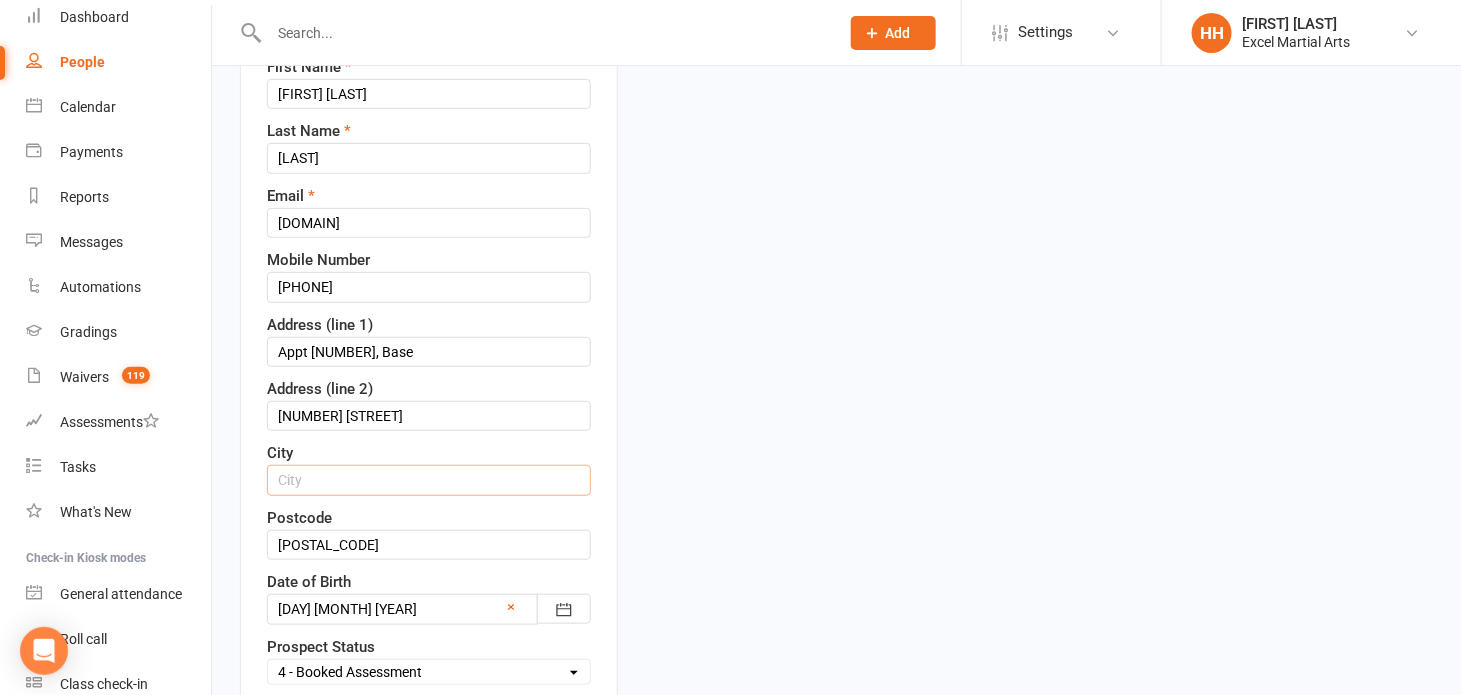 click at bounding box center (429, 480) 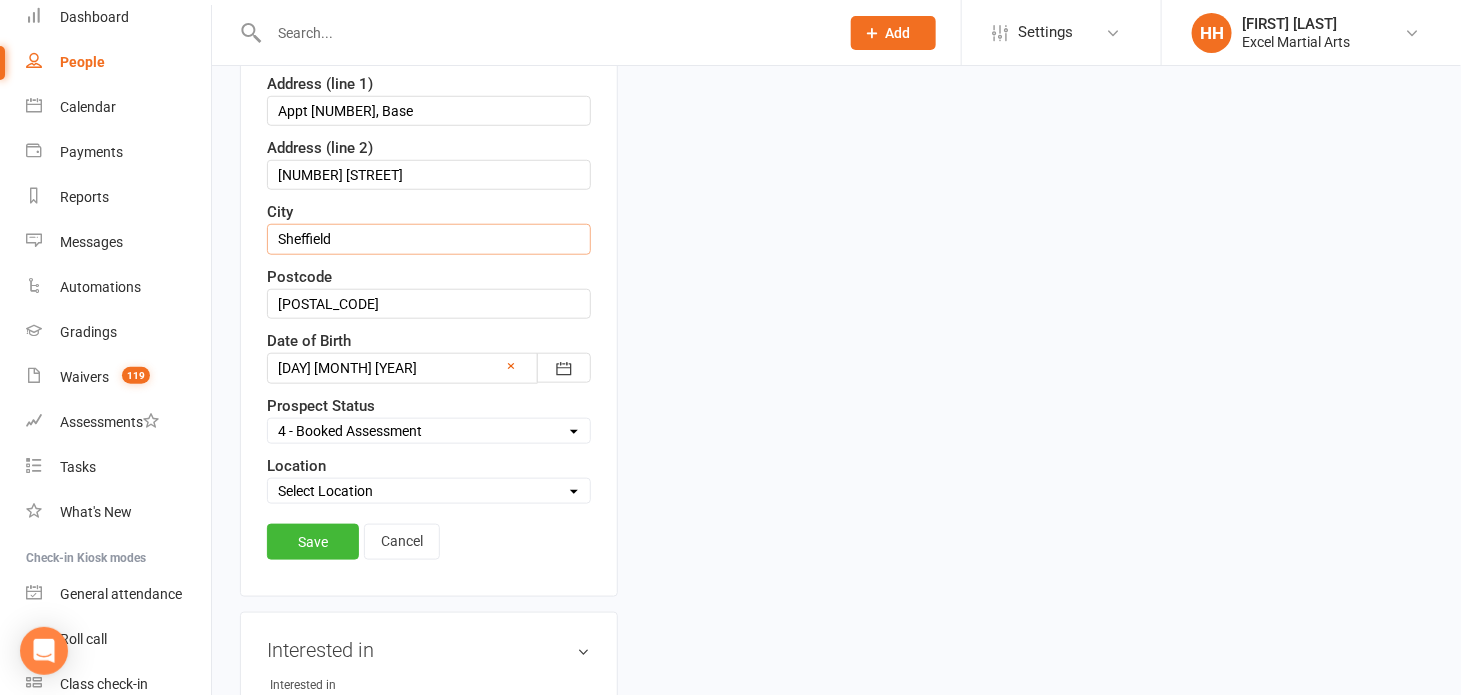 scroll, scrollTop: 548, scrollLeft: 0, axis: vertical 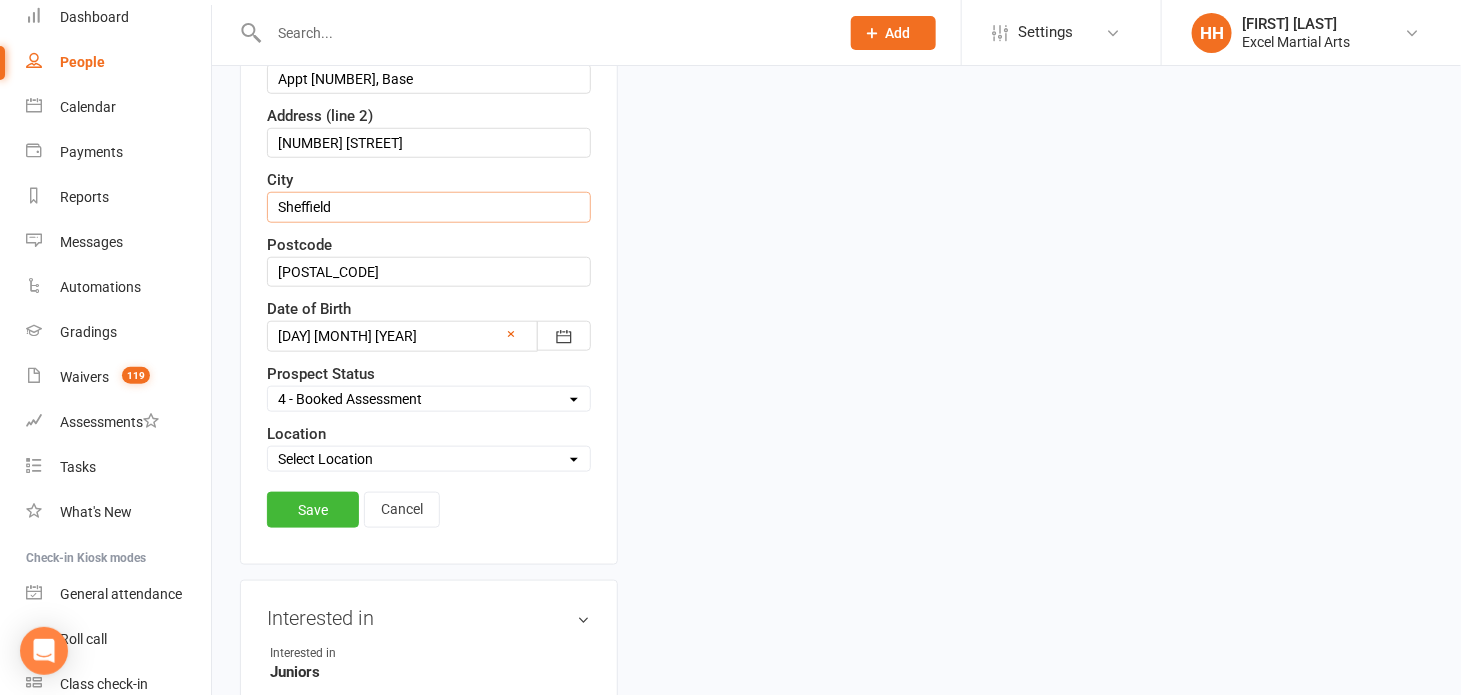 type on "Sheffield" 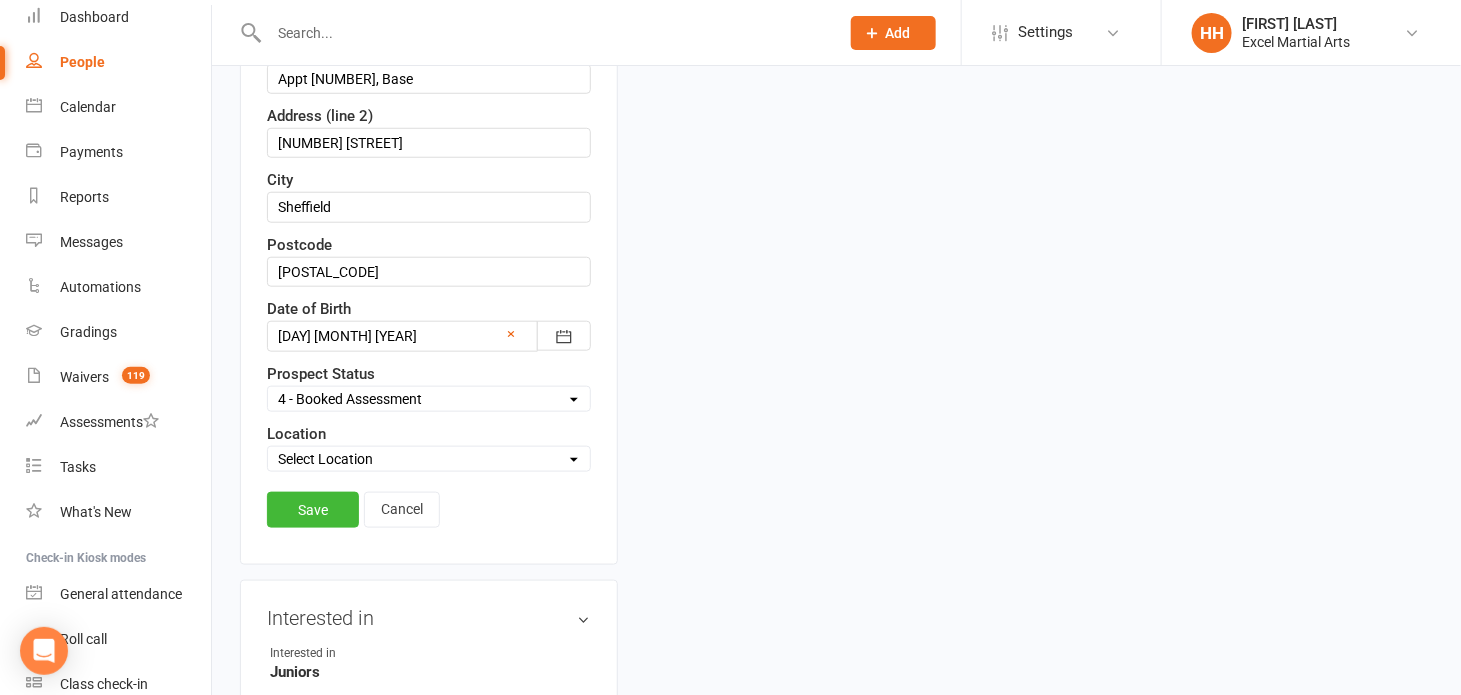 click on "Select Location Phone call Phone call Rothervalley [POSTAL CODE] Studio 3" at bounding box center (429, 459) 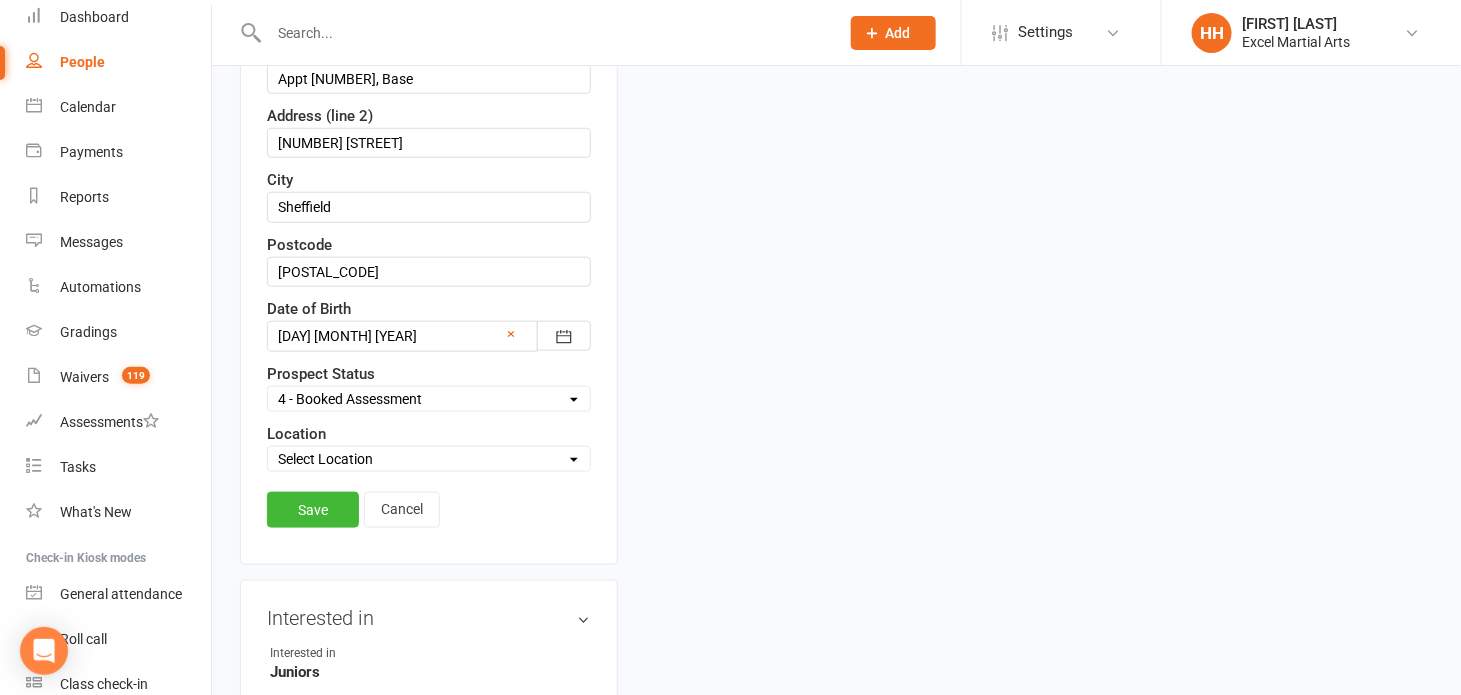 select on "3" 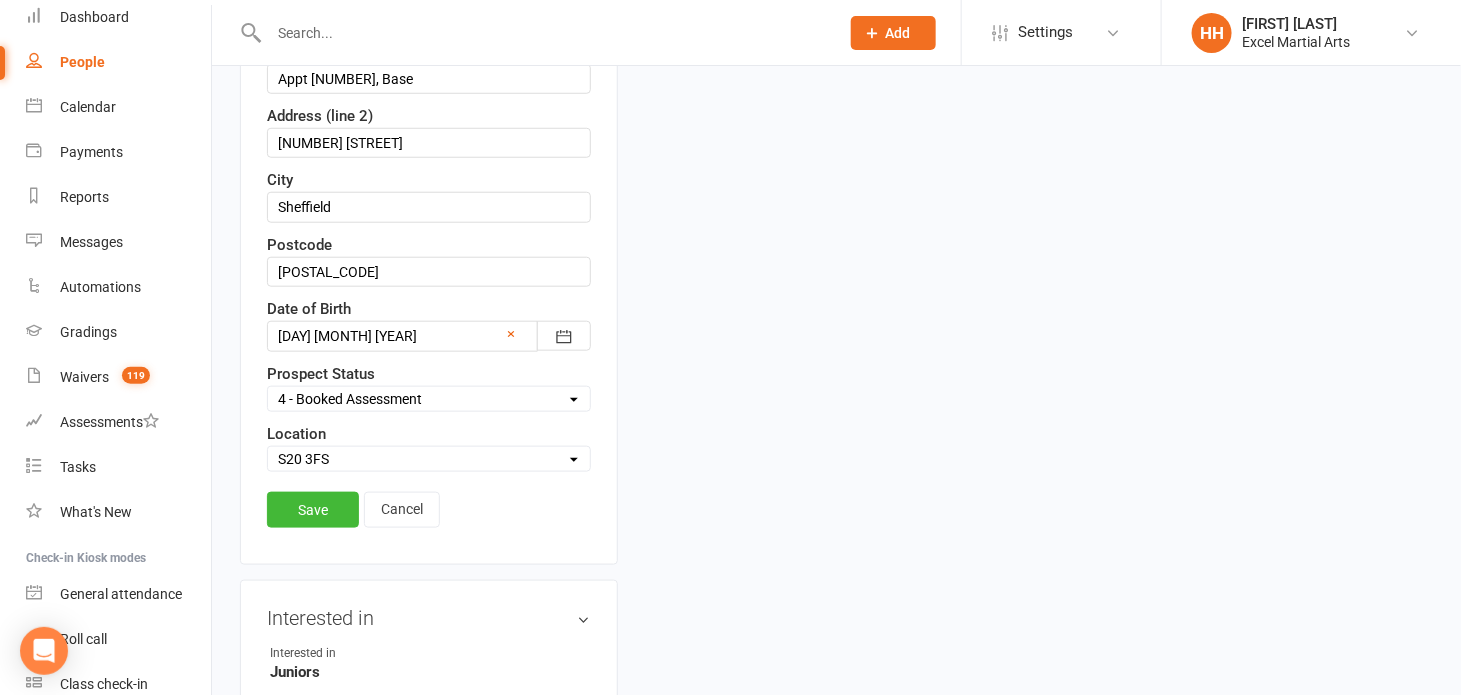 click on "Select Location Phone call Phone call Rothervalley [POSTAL CODE] Studio 3" at bounding box center (429, 459) 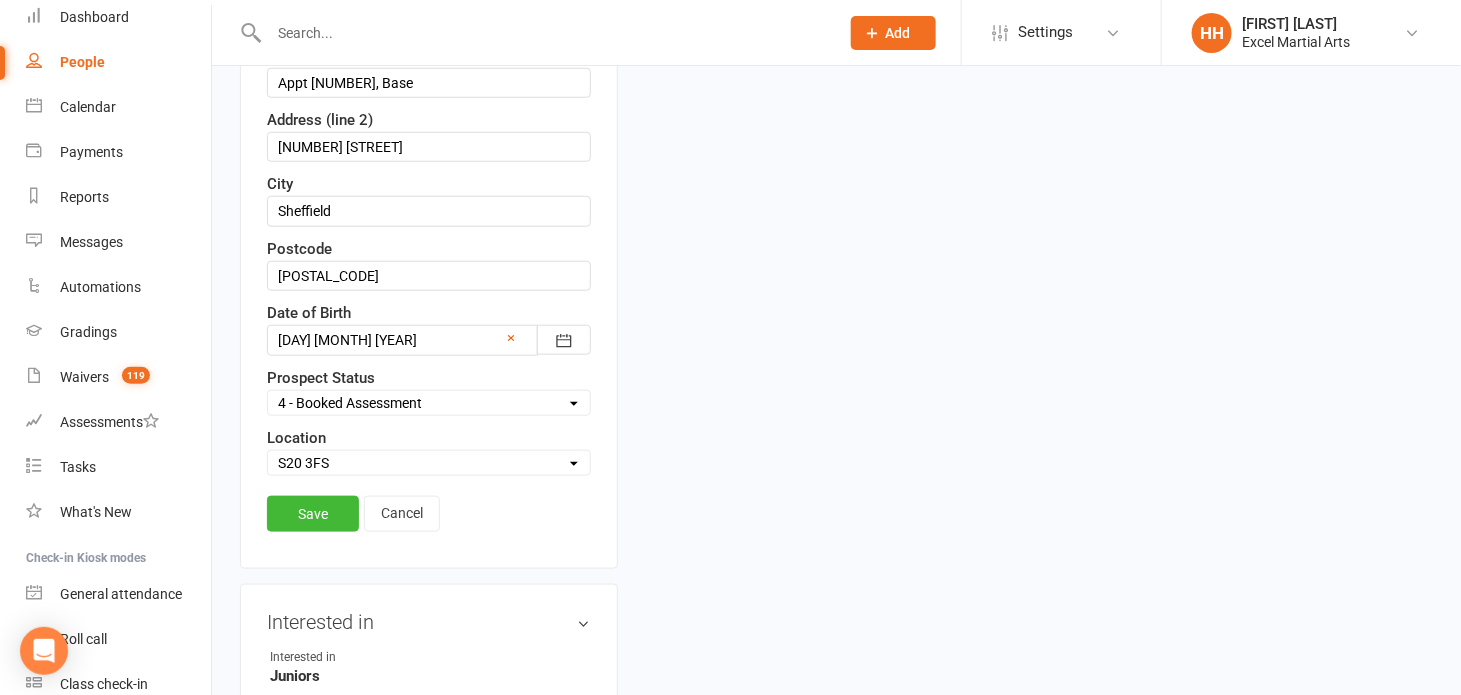 scroll, scrollTop: 545, scrollLeft: 0, axis: vertical 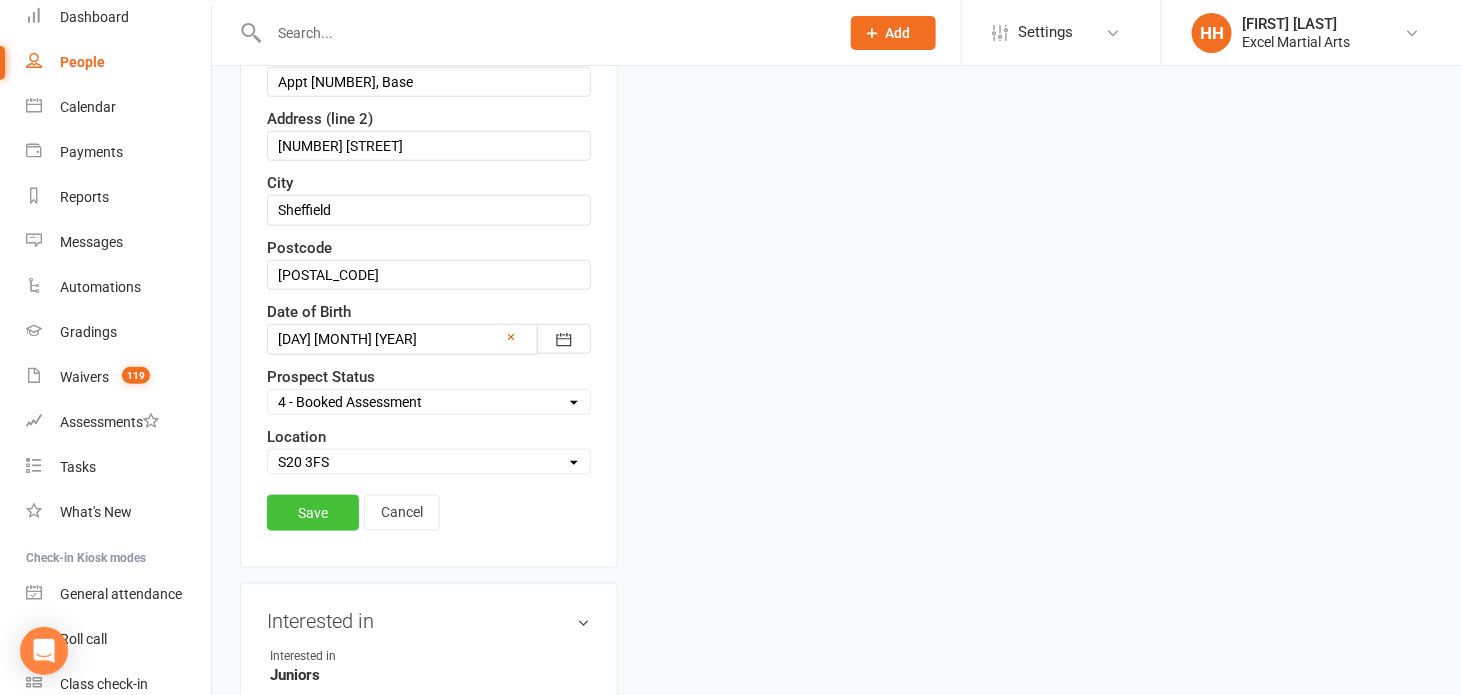 click on "Save" at bounding box center [313, 513] 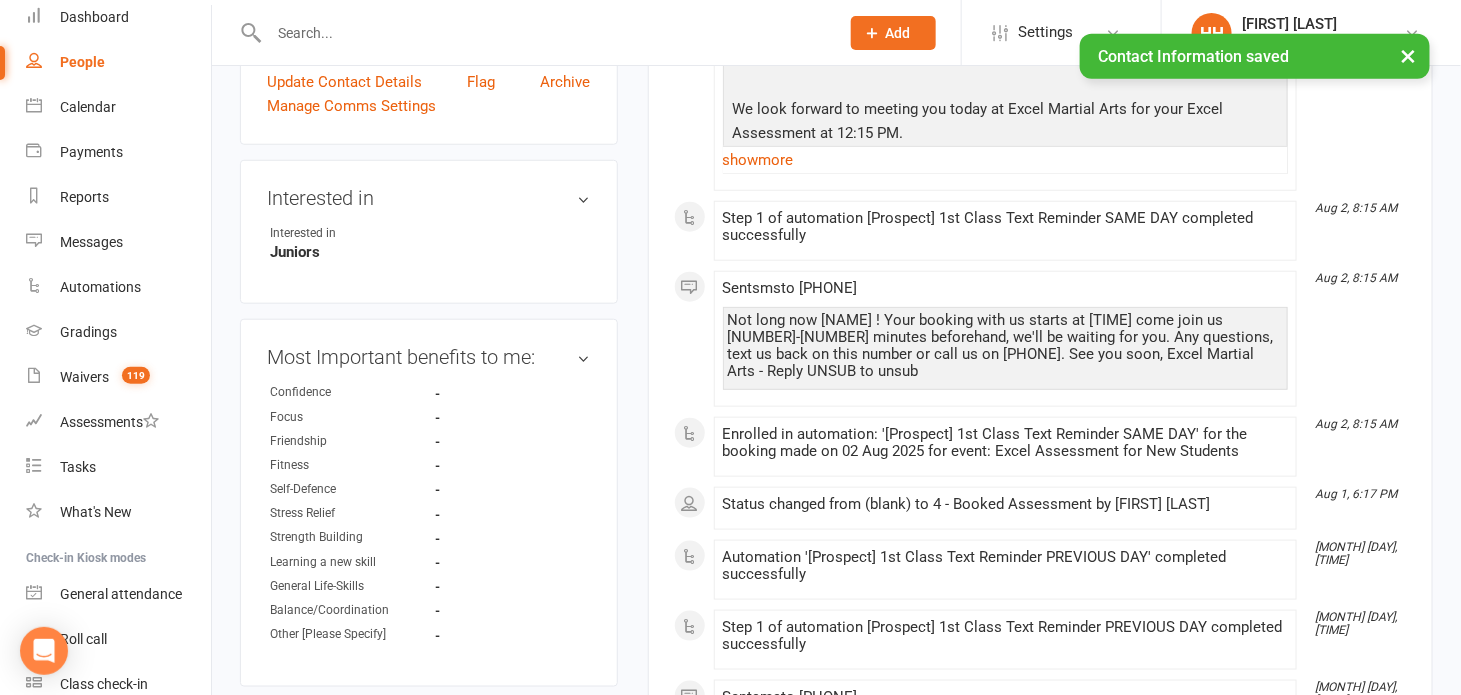 click on "×" at bounding box center (1409, 55) 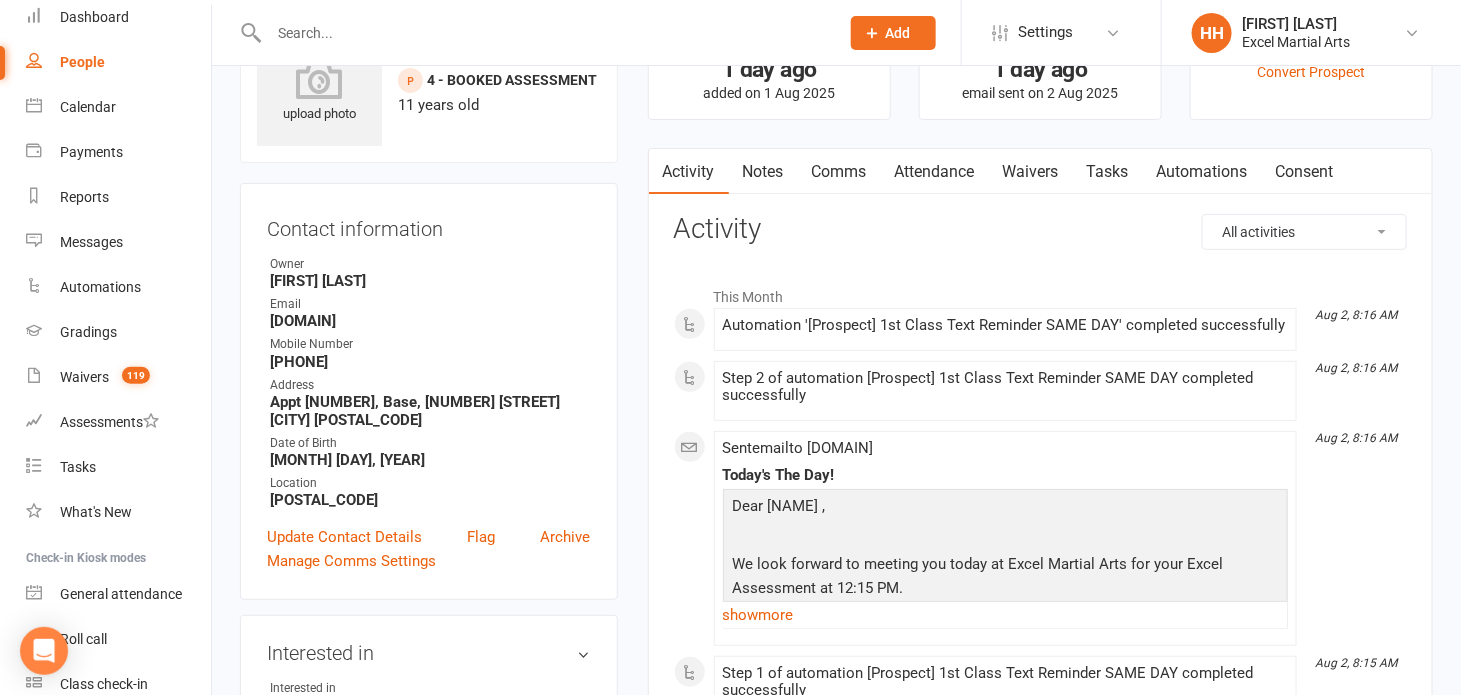 scroll, scrollTop: 0, scrollLeft: 0, axis: both 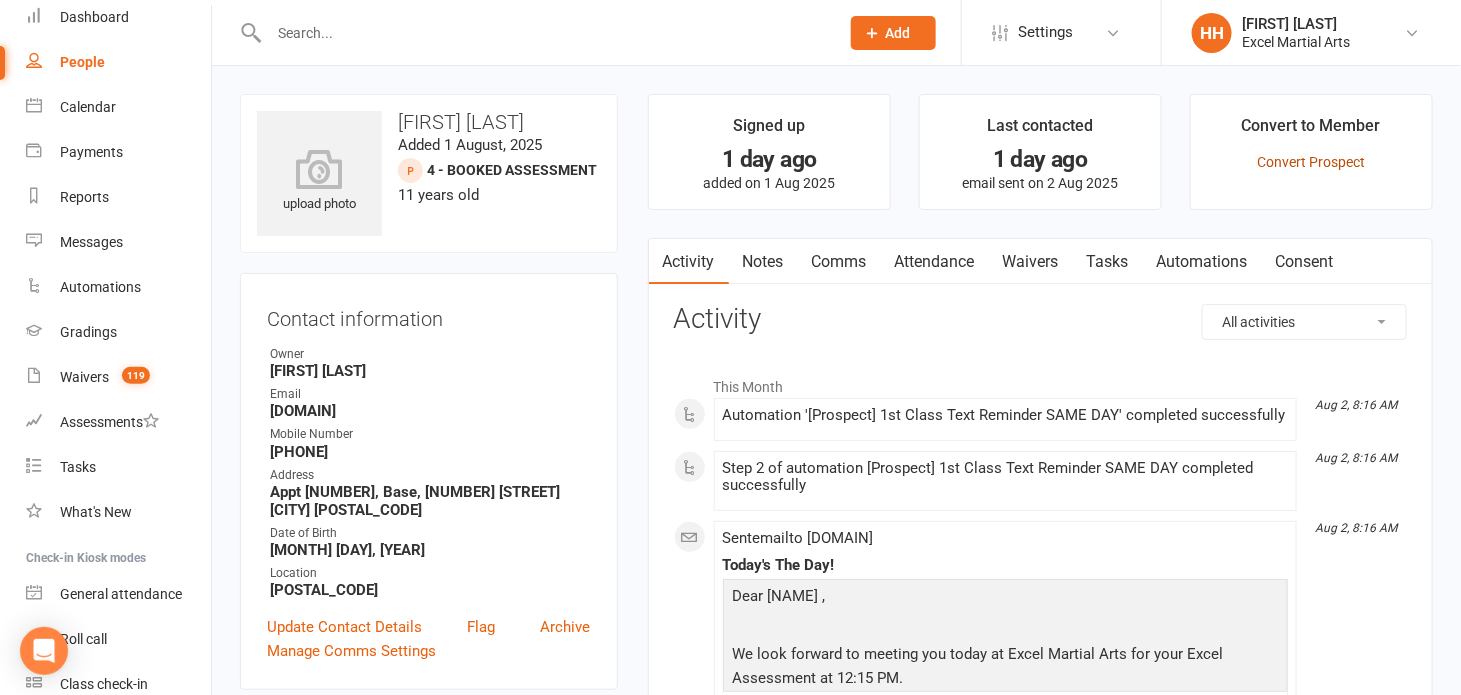 click on "Convert Prospect" at bounding box center [1311, 162] 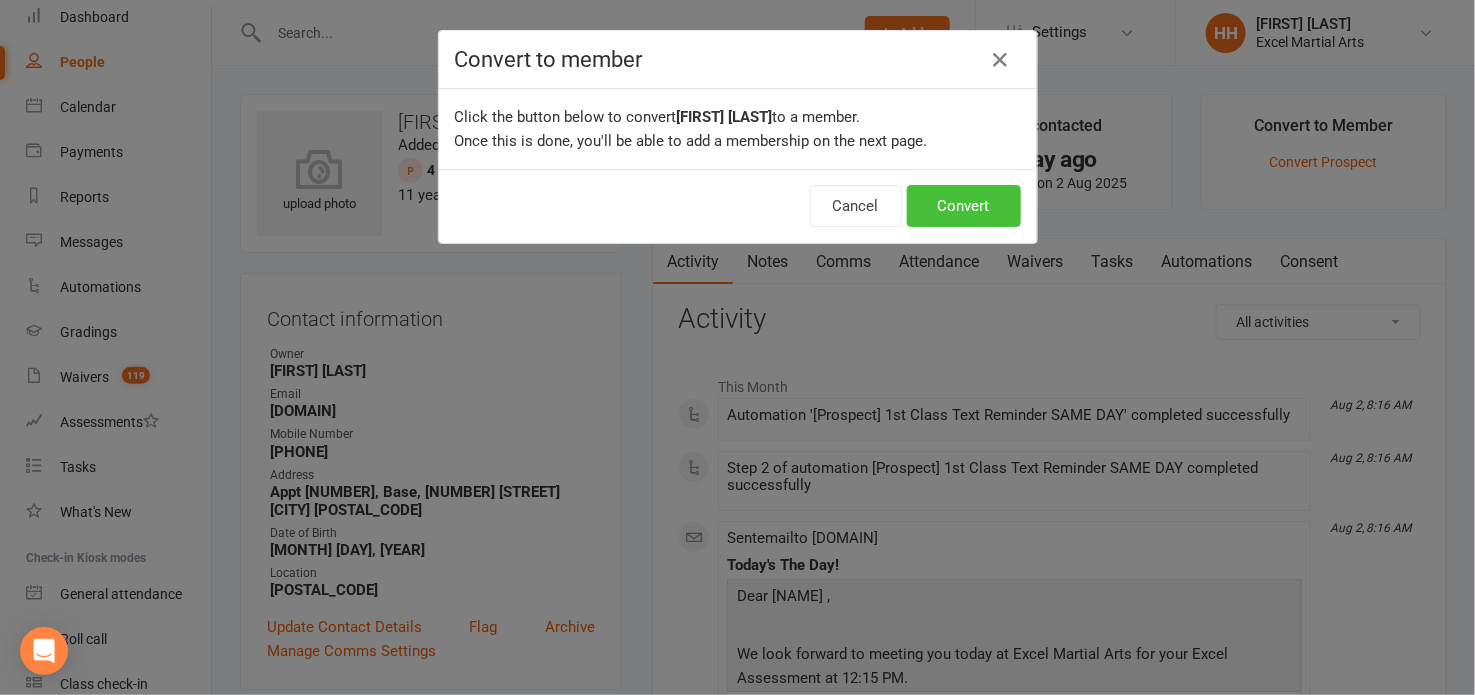click on "Convert" at bounding box center [964, 206] 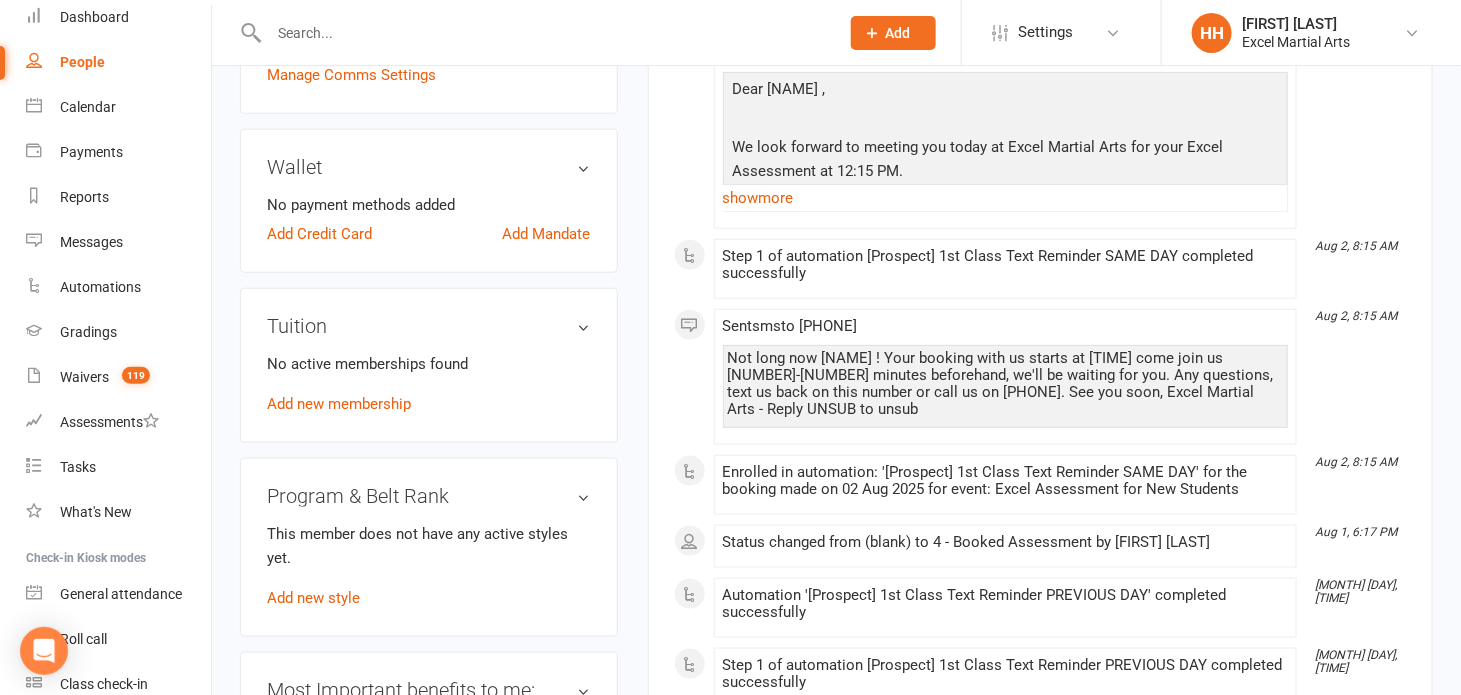scroll, scrollTop: 636, scrollLeft: 0, axis: vertical 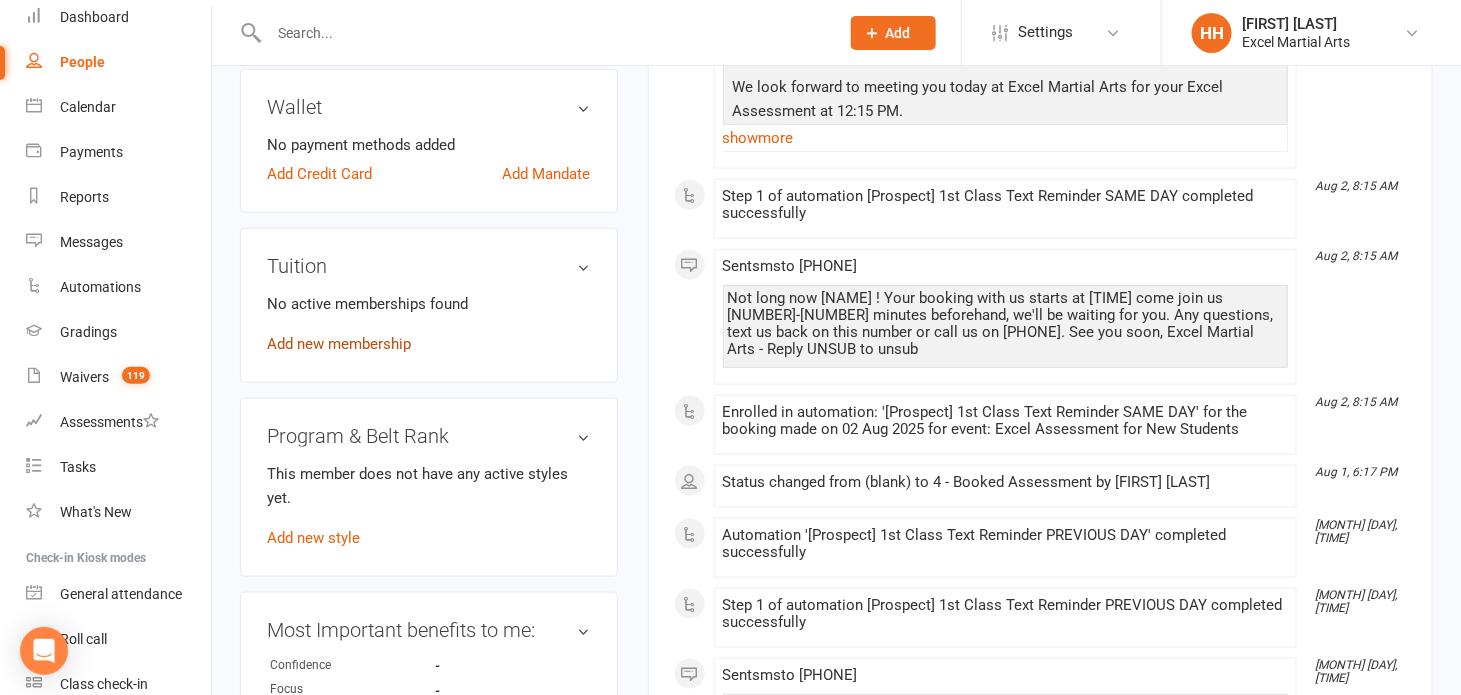 click on "Add new membership" at bounding box center [339, 344] 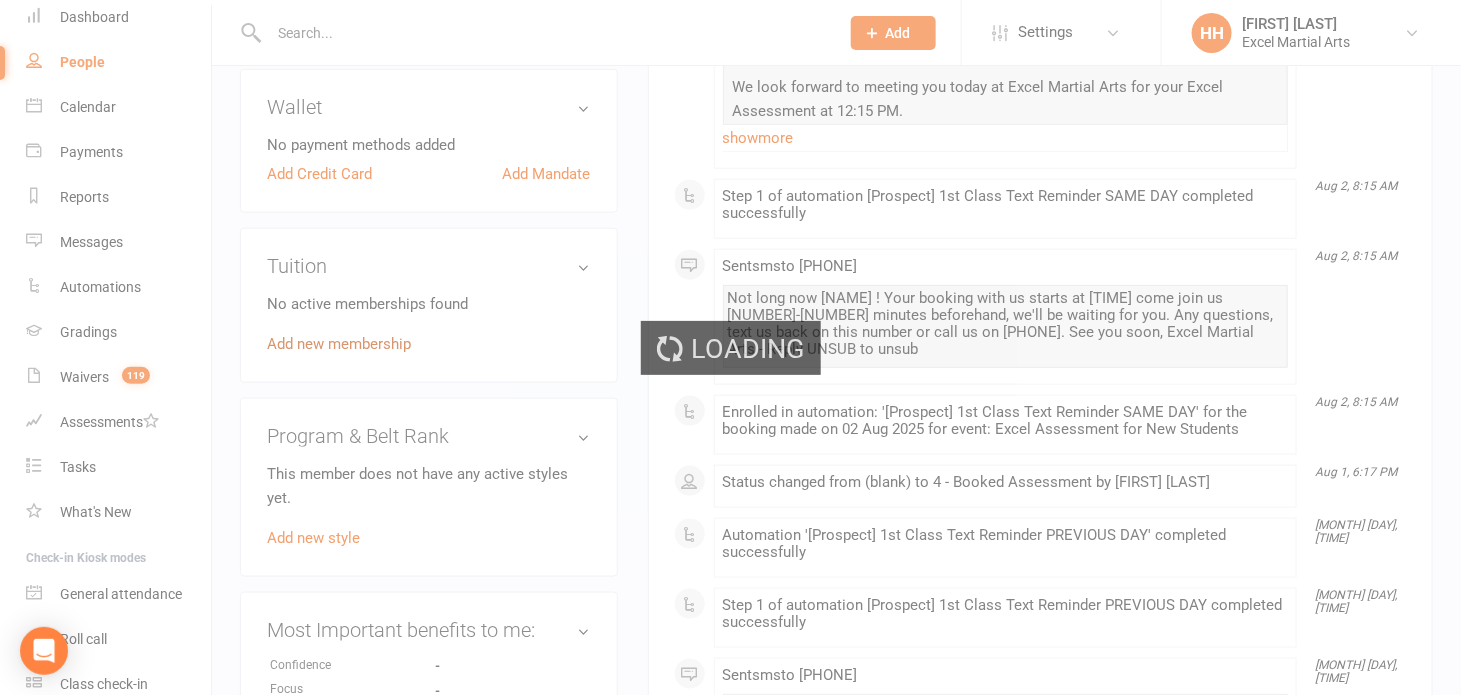 scroll, scrollTop: 0, scrollLeft: 0, axis: both 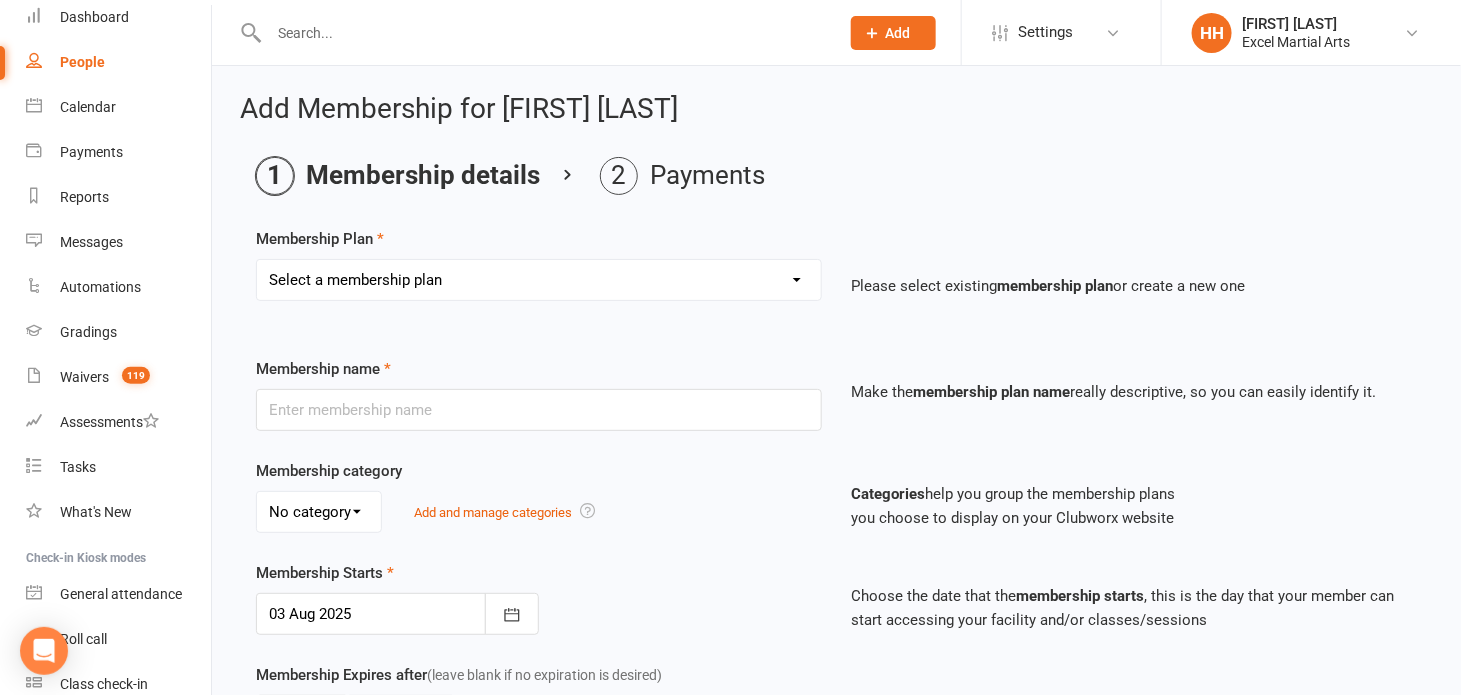 click on "Select a membership plan EE Sibling Pass [2 Wk] EE - 2 WEEK TRAINING PASS EE - 1 MONTH TRAINING PASS Excel Experience - 1 Week Friend Referral Card Excel Experience - 1 wk free (Party/Club) Month to Month Limited Tuition [x 1 weekly] Month to Month Achiever Tuition [x 2 weekly] Month to Month Excelerator Tuition [x 3 weekly] Month to Month Unlimited Tuition [Unlimited weekly] Month to Month - Family Tuition [This student is Limited Tuition] Month to Month - Family Tuition [This student is Achiever Tuition] Month to Month - Family Tuition [This student is Excelerator] Month to Month - Family Tuition [This student is Unlimited] Pre Paid Tuition [Limited x 1Wk ] 6 Months Pre Paid Tuition [Limited x 1Wk ] 12 Months Pre Paid Tuition [Achiever] 6 Months Pre Paid Tuition [Achiever] 12 Months Pre Paid Tuition [Excelerator] 6 Months Pre Paid Tuition [Excelerator] 12 Months Pre Paid Tuition [Unlimited] 6 Months Pre Paid Tuition [Unlimited] 12 months Excel Experience - Ladies Kickboxing Course 4wks £59 1:1 Sessions x 5" at bounding box center [539, 280] 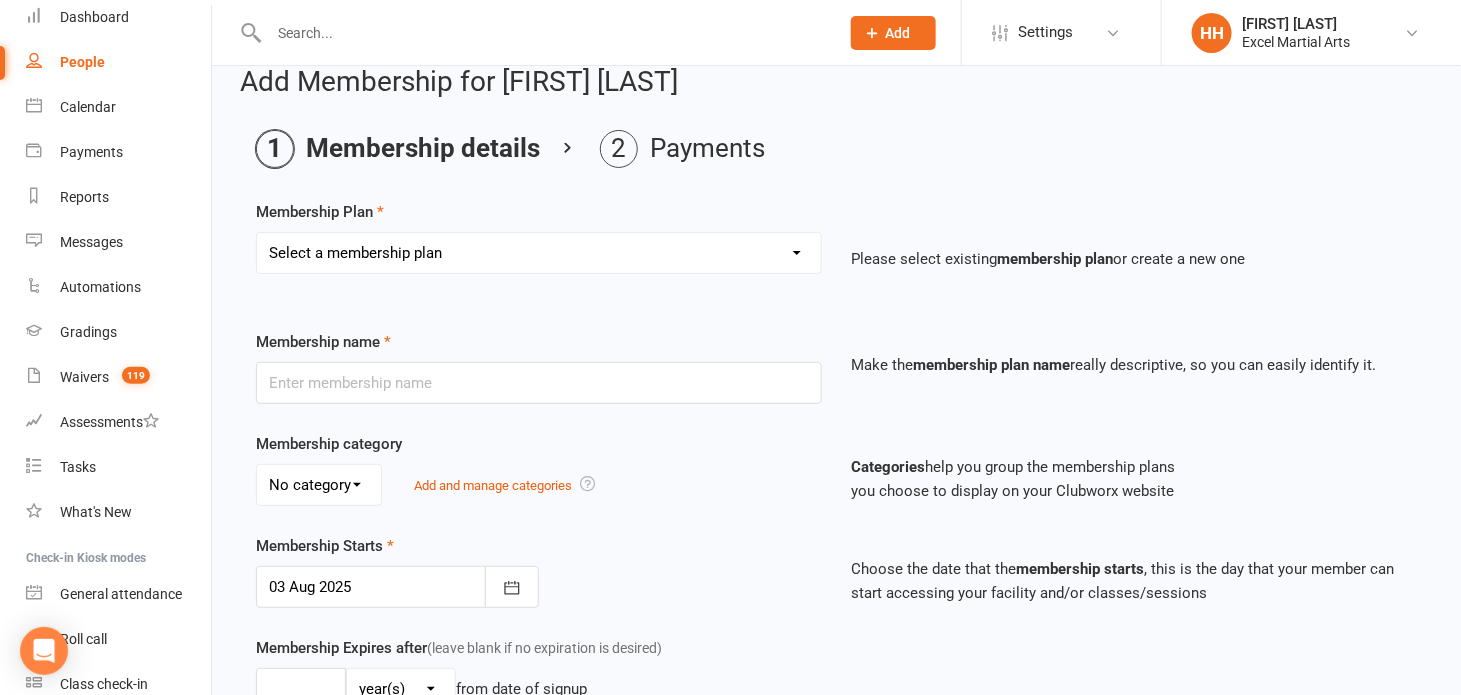 scroll, scrollTop: 0, scrollLeft: 0, axis: both 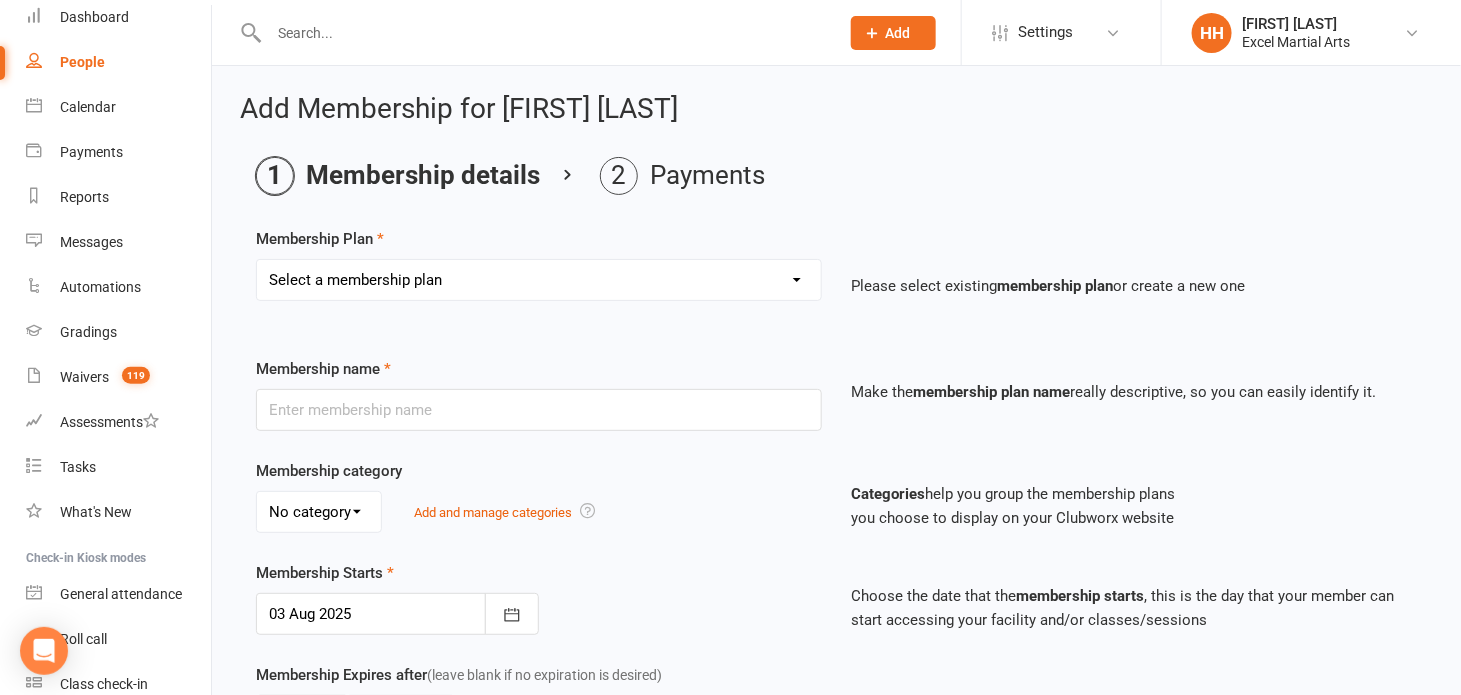 click on "Select a membership plan EE Sibling Pass [2 Wk] EE - 2 WEEK TRAINING PASS EE - 1 MONTH TRAINING PASS Excel Experience - 1 Week Friend Referral Card Excel Experience - 1 wk free (Party/Club) Month to Month Limited Tuition [x 1 weekly] Month to Month Achiever Tuition [x 2 weekly] Month to Month Excelerator Tuition [x 3 weekly] Month to Month Unlimited Tuition [Unlimited weekly] Month to Month - Family Tuition [This student is Limited Tuition] Month to Month - Family Tuition [This student is Achiever Tuition] Month to Month - Family Tuition [This student is Excelerator] Month to Month - Family Tuition [This student is Unlimited] Pre Paid Tuition [Limited x 1Wk ] 6 Months Pre Paid Tuition [Limited x 1Wk ] 12 Months Pre Paid Tuition [Achiever] 6 Months Pre Paid Tuition [Achiever] 12 Months Pre Paid Tuition [Excelerator] 6 Months Pre Paid Tuition [Excelerator] 12 Months Pre Paid Tuition [Unlimited] 6 Months Pre Paid Tuition [Unlimited] 12 months Excel Experience - Ladies Kickboxing Course 4wks £59 1:1 Sessions x 5" at bounding box center [539, 280] 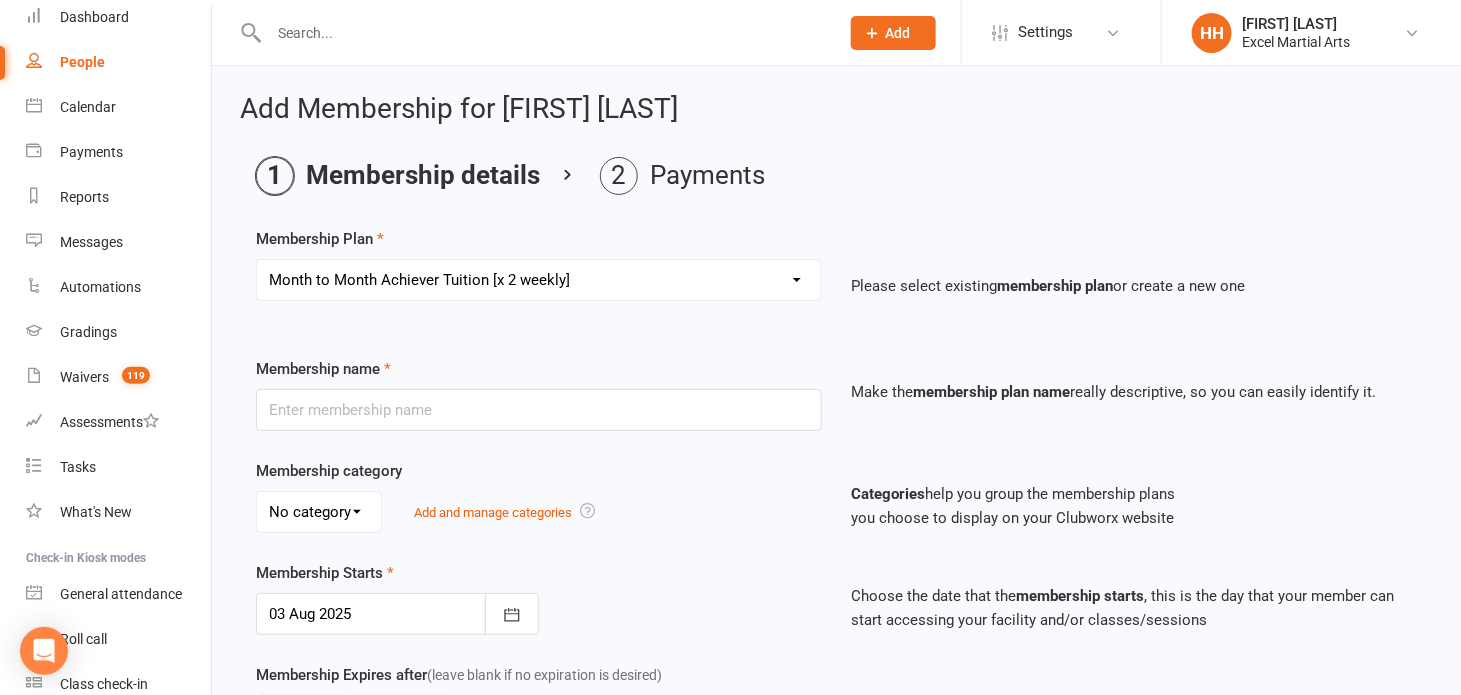 click on "Select a membership plan EE Sibling Pass [2 Wk] EE - 2 WEEK TRAINING PASS EE - 1 MONTH TRAINING PASS Excel Experience - 1 Week Friend Referral Card Excel Experience - 1 wk free (Party/Club) Month to Month Limited Tuition [x 1 weekly] Month to Month Achiever Tuition [x 2 weekly] Month to Month Excelerator Tuition [x 3 weekly] Month to Month Unlimited Tuition [Unlimited weekly] Month to Month - Family Tuition [This student is Limited Tuition] Month to Month - Family Tuition [This student is Achiever Tuition] Month to Month - Family Tuition [This student is Excelerator] Month to Month - Family Tuition [This student is Unlimited] Pre Paid Tuition [Limited x 1Wk ] 6 Months Pre Paid Tuition [Limited x 1Wk ] 12 Months Pre Paid Tuition [Achiever] 6 Months Pre Paid Tuition [Achiever] 12 Months Pre Paid Tuition [Excelerator] 6 Months Pre Paid Tuition [Excelerator] 12 Months Pre Paid Tuition [Unlimited] 6 Months Pre Paid Tuition [Unlimited] 12 months Excel Experience - Ladies Kickboxing Course 4wks £59 1:1 Sessions x 5" at bounding box center [539, 280] 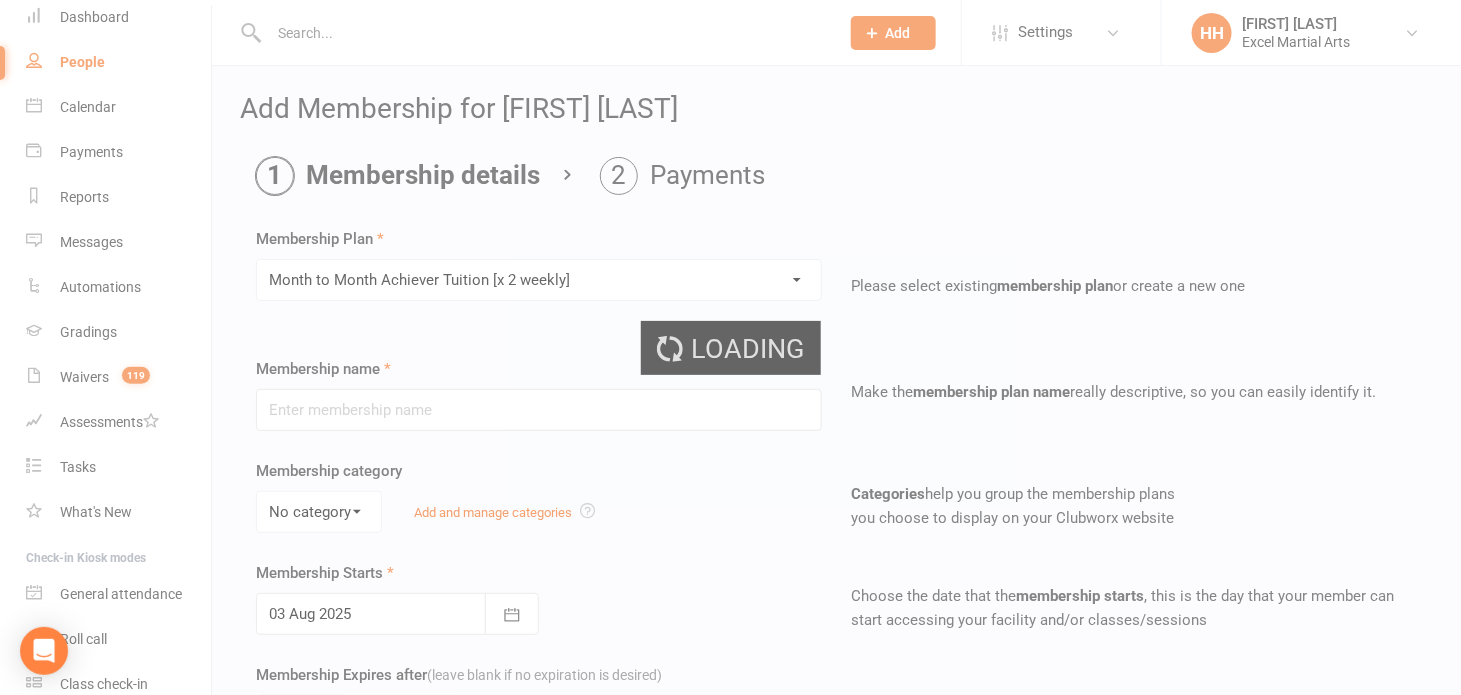 type on "Month to Month Achiever Tuition [x 2 weekly]" 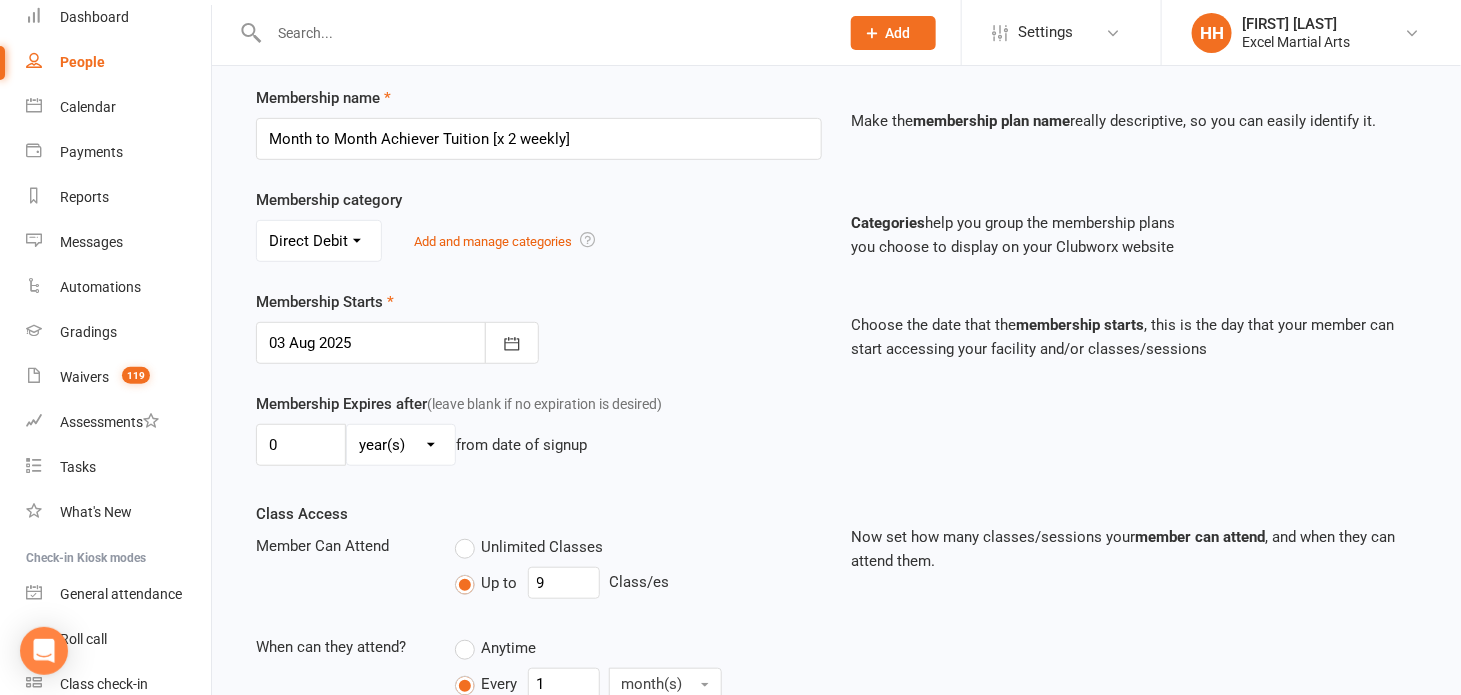 scroll, scrollTop: 272, scrollLeft: 0, axis: vertical 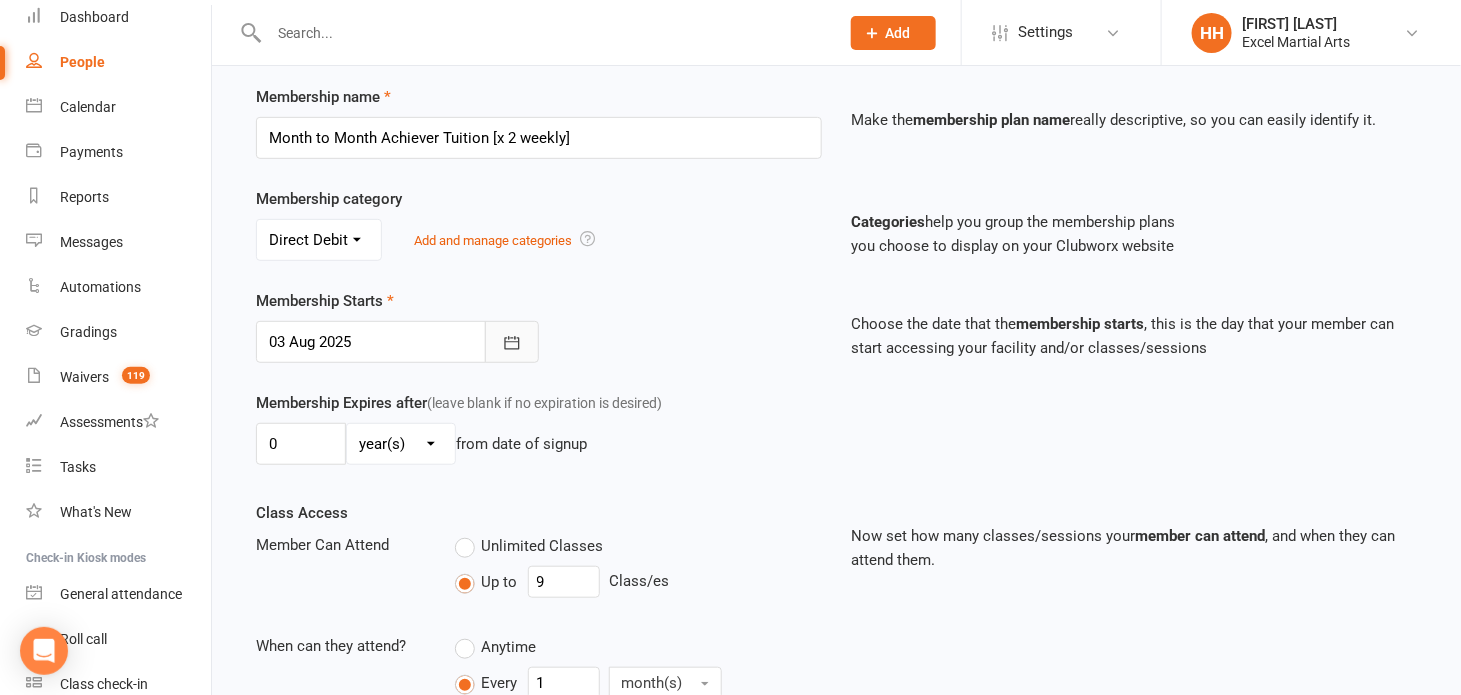 click 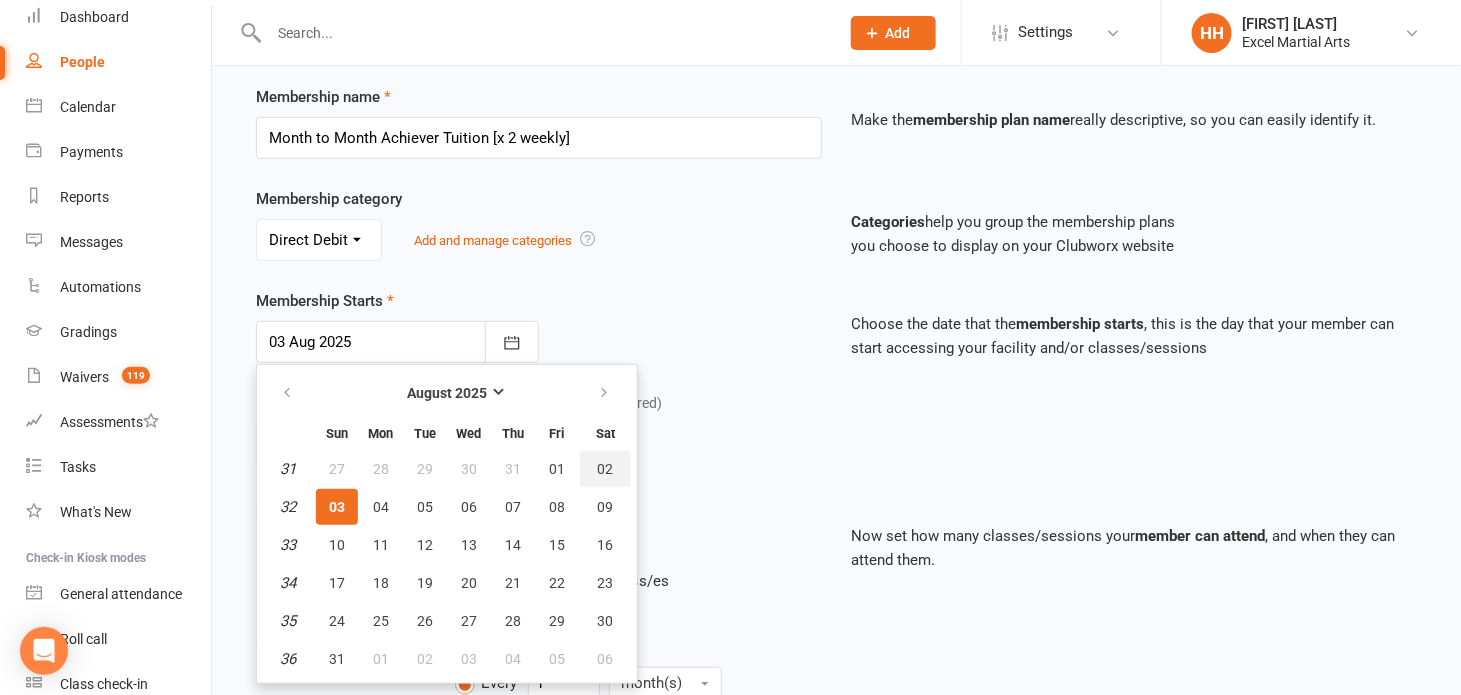 click on "02" at bounding box center (606, 469) 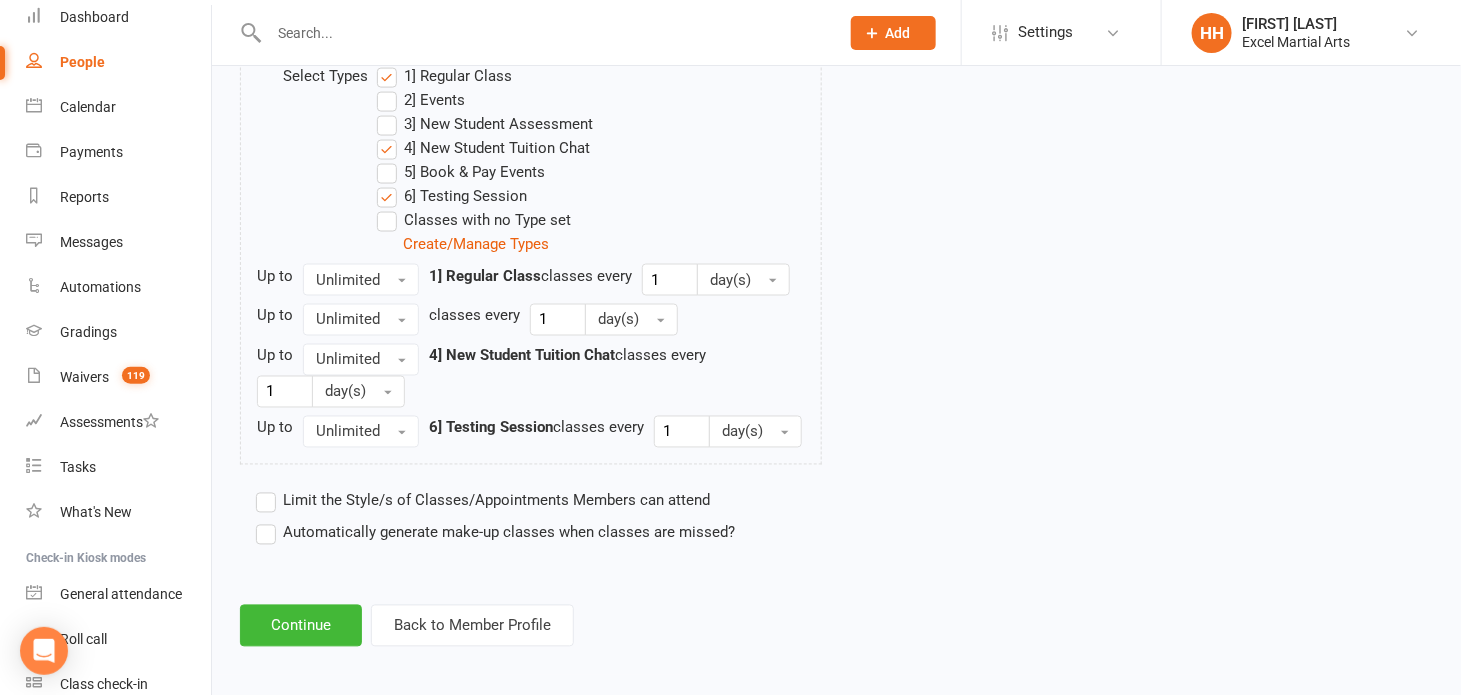scroll, scrollTop: 1055, scrollLeft: 0, axis: vertical 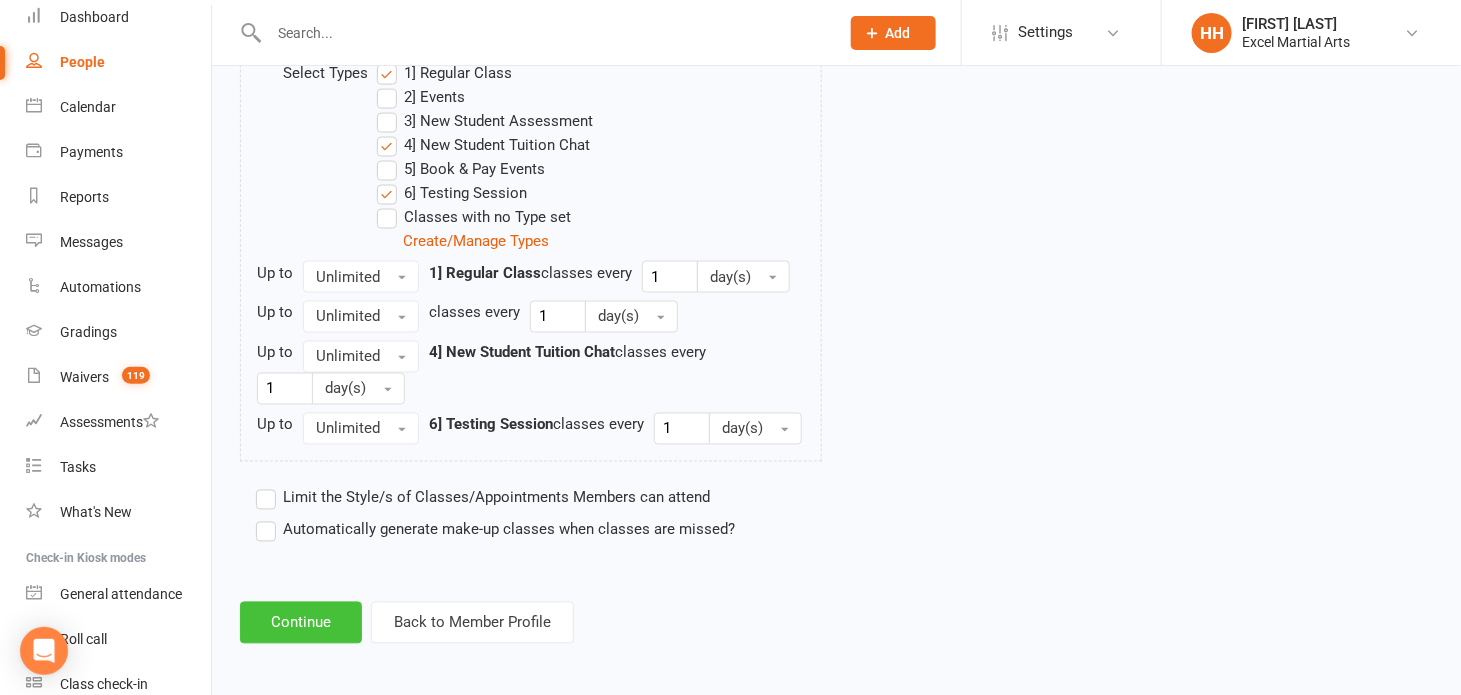 click on "Continue" at bounding box center (301, 623) 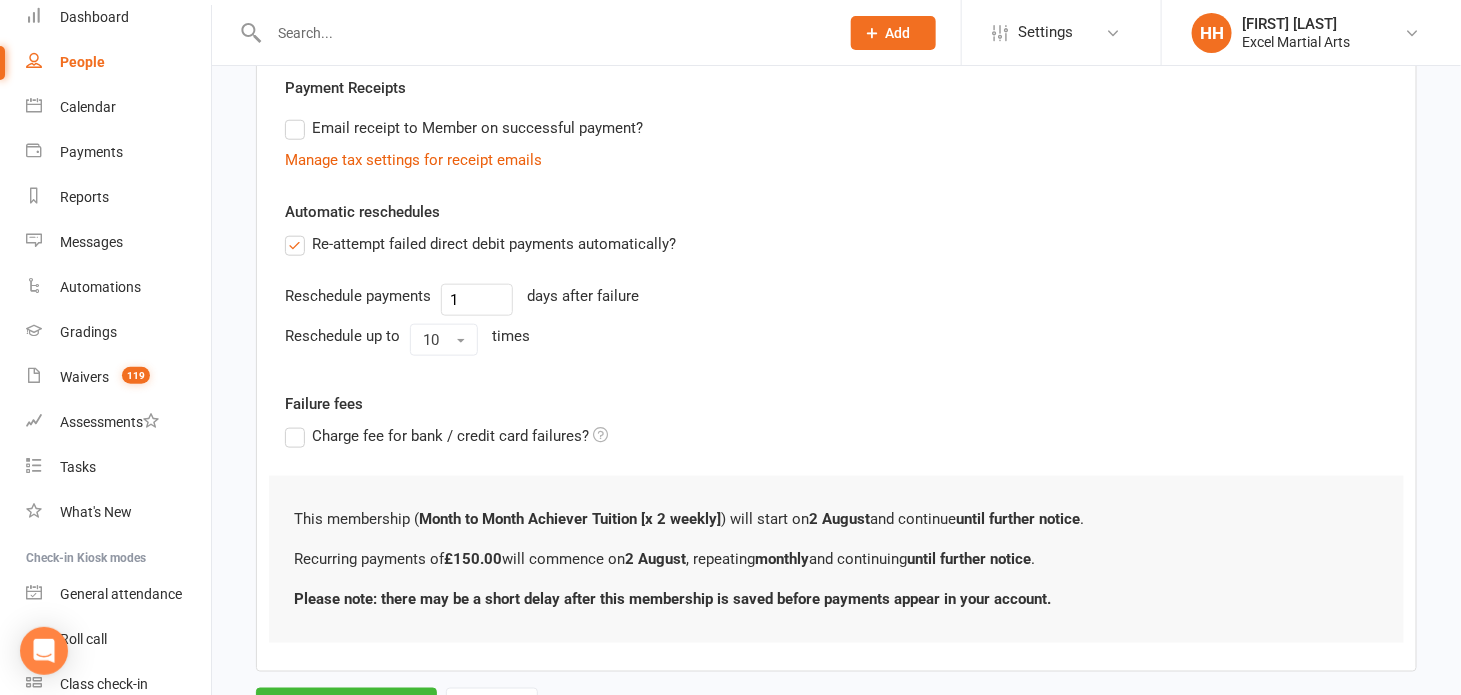 scroll, scrollTop: 727, scrollLeft: 0, axis: vertical 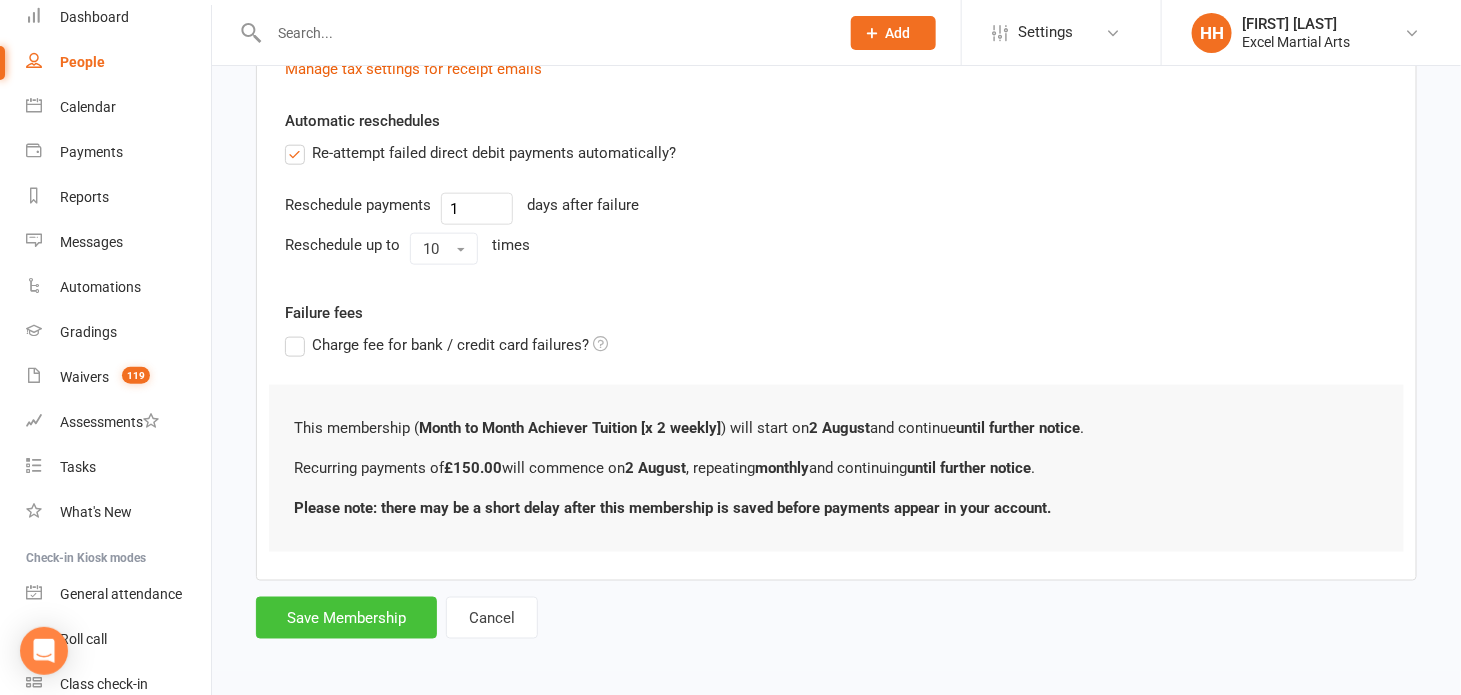 click on "Save Membership" at bounding box center [346, 618] 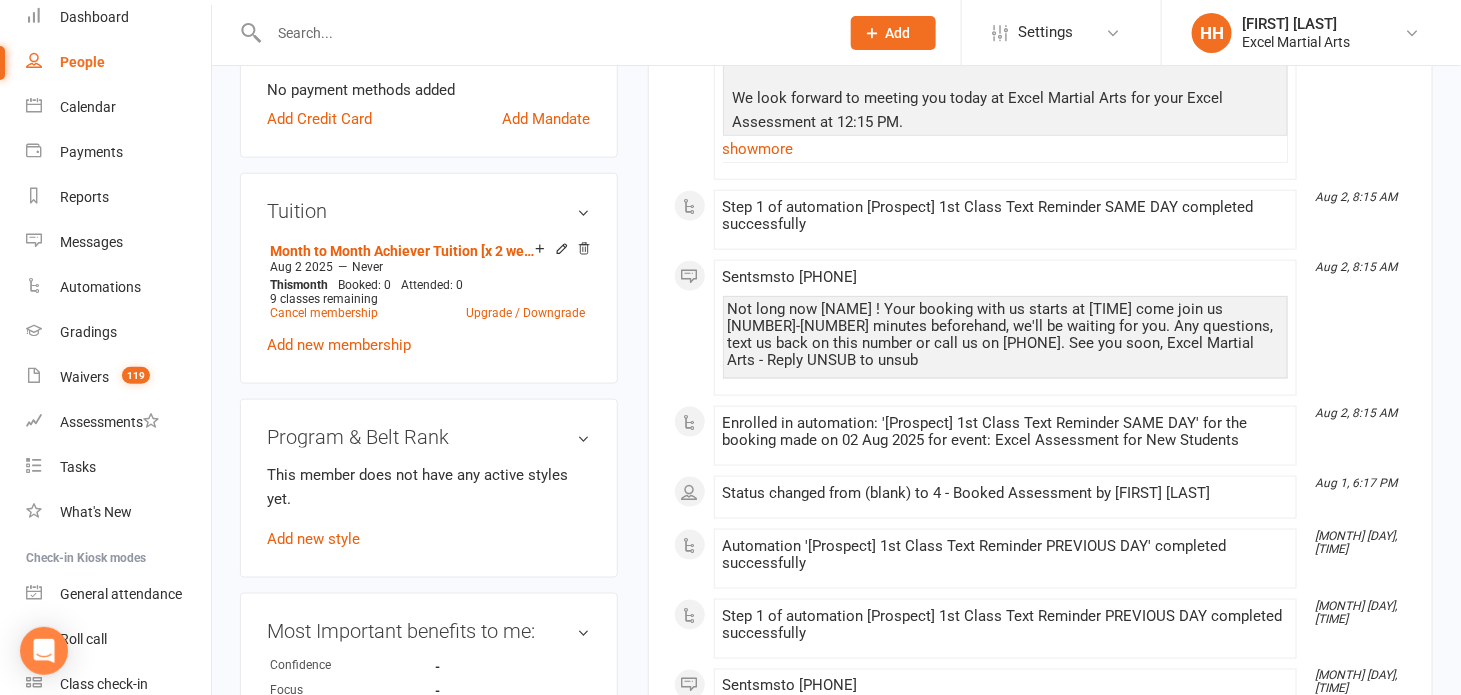 scroll, scrollTop: 818, scrollLeft: 0, axis: vertical 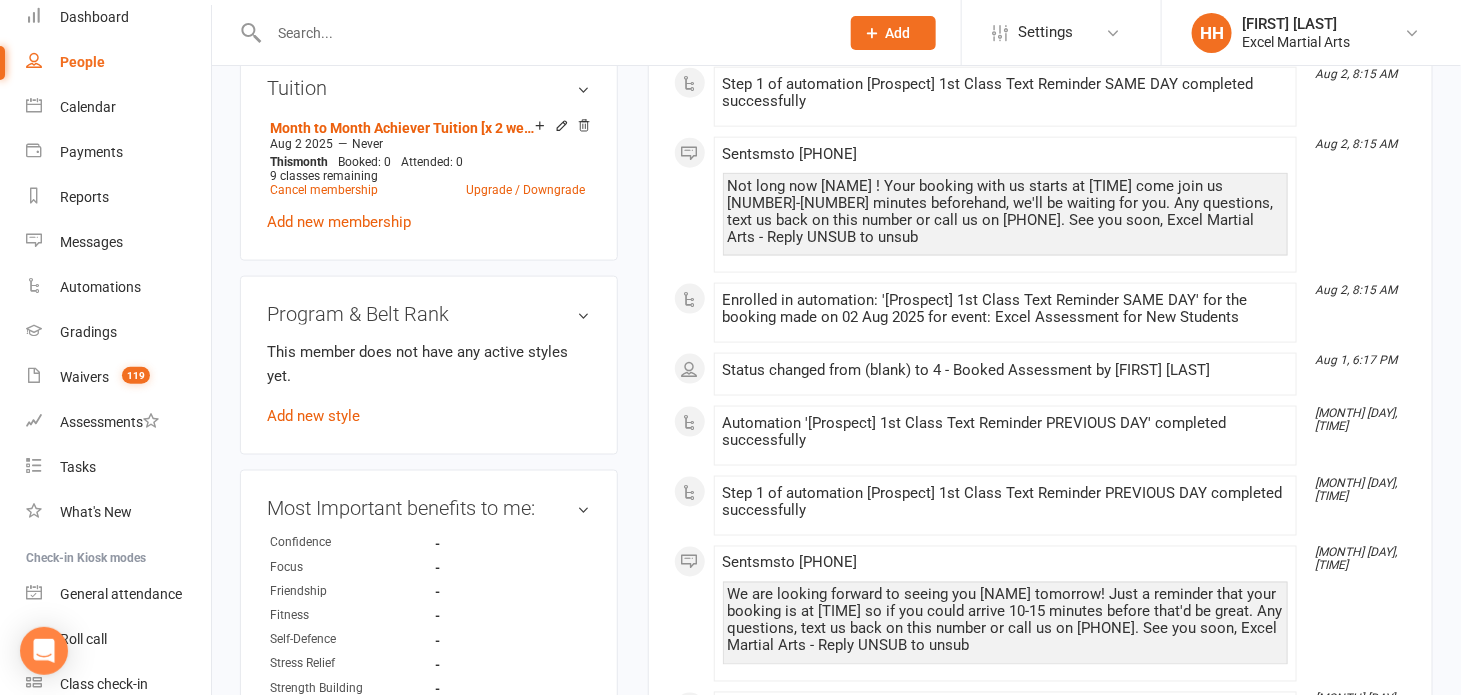 click on "Program & Belt Rank" at bounding box center [429, 314] 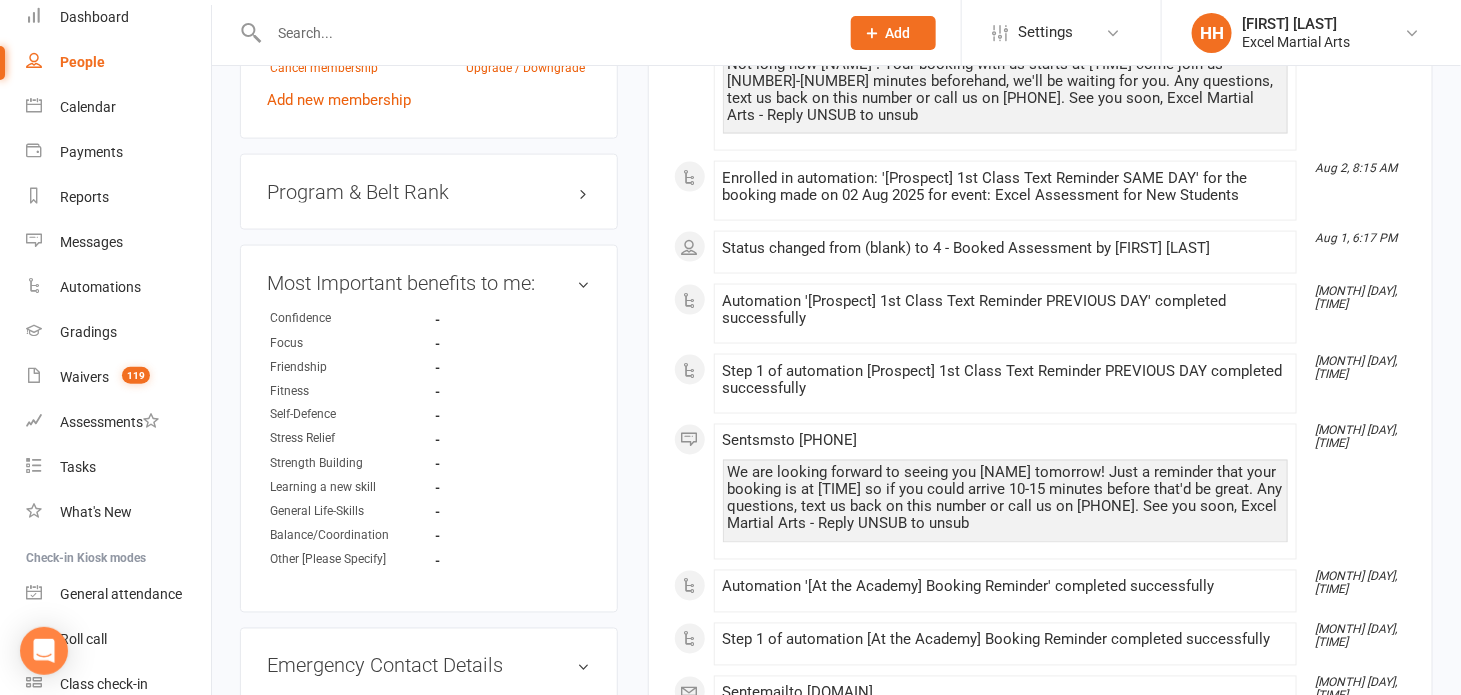 scroll, scrollTop: 1000, scrollLeft: 0, axis: vertical 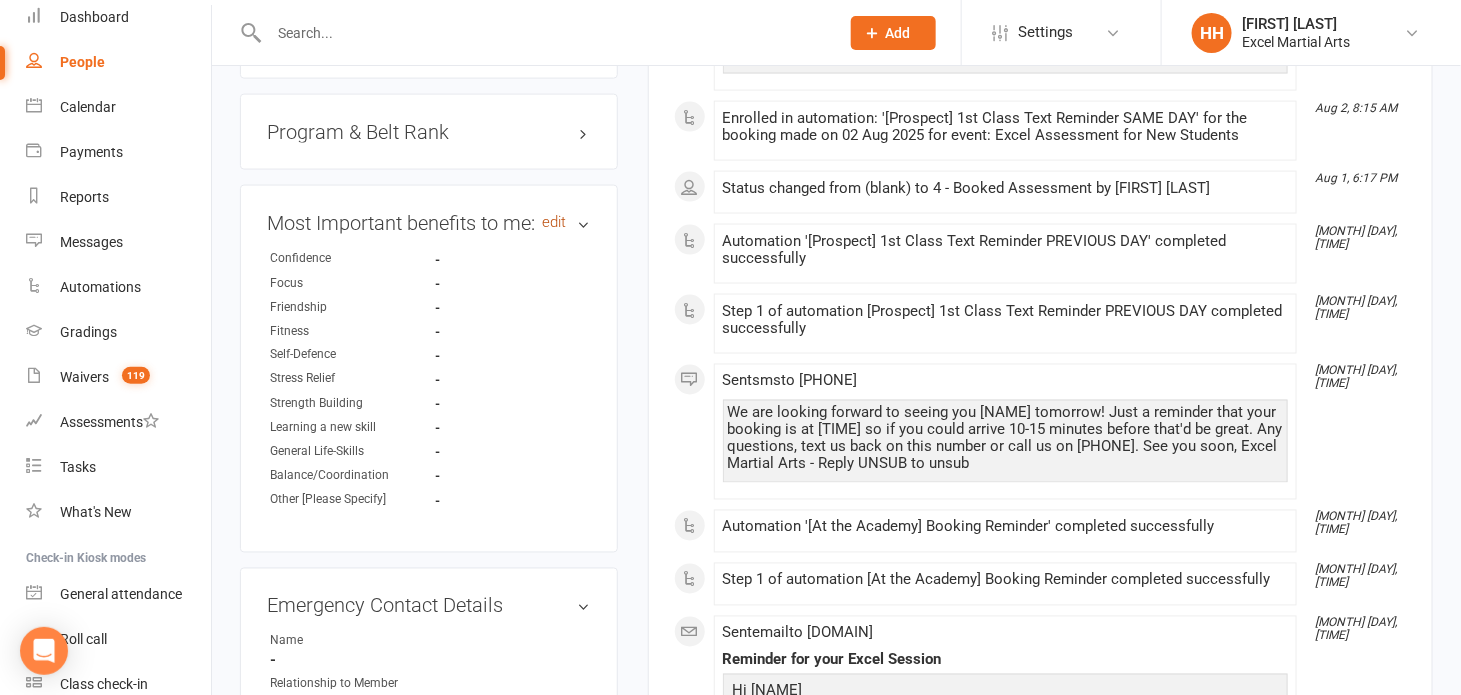 click on "edit" at bounding box center [555, 222] 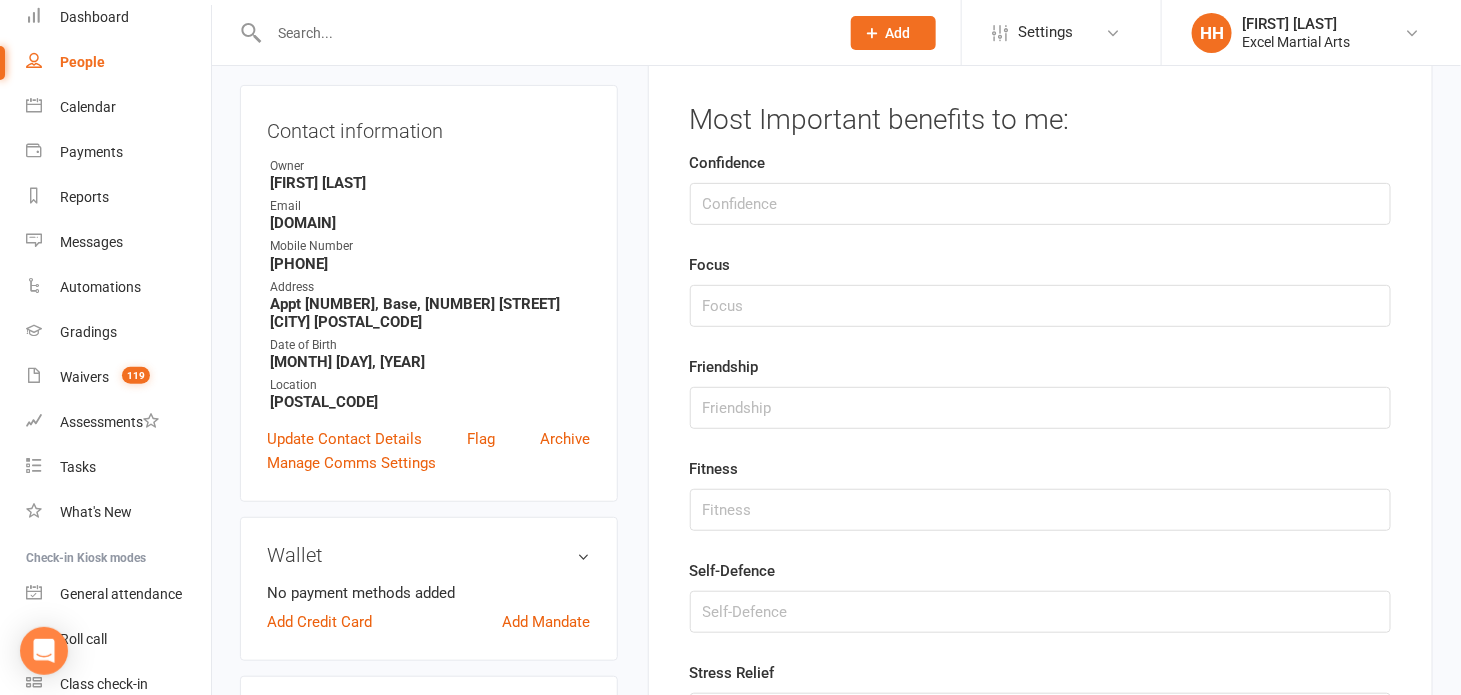 scroll, scrollTop: 153, scrollLeft: 0, axis: vertical 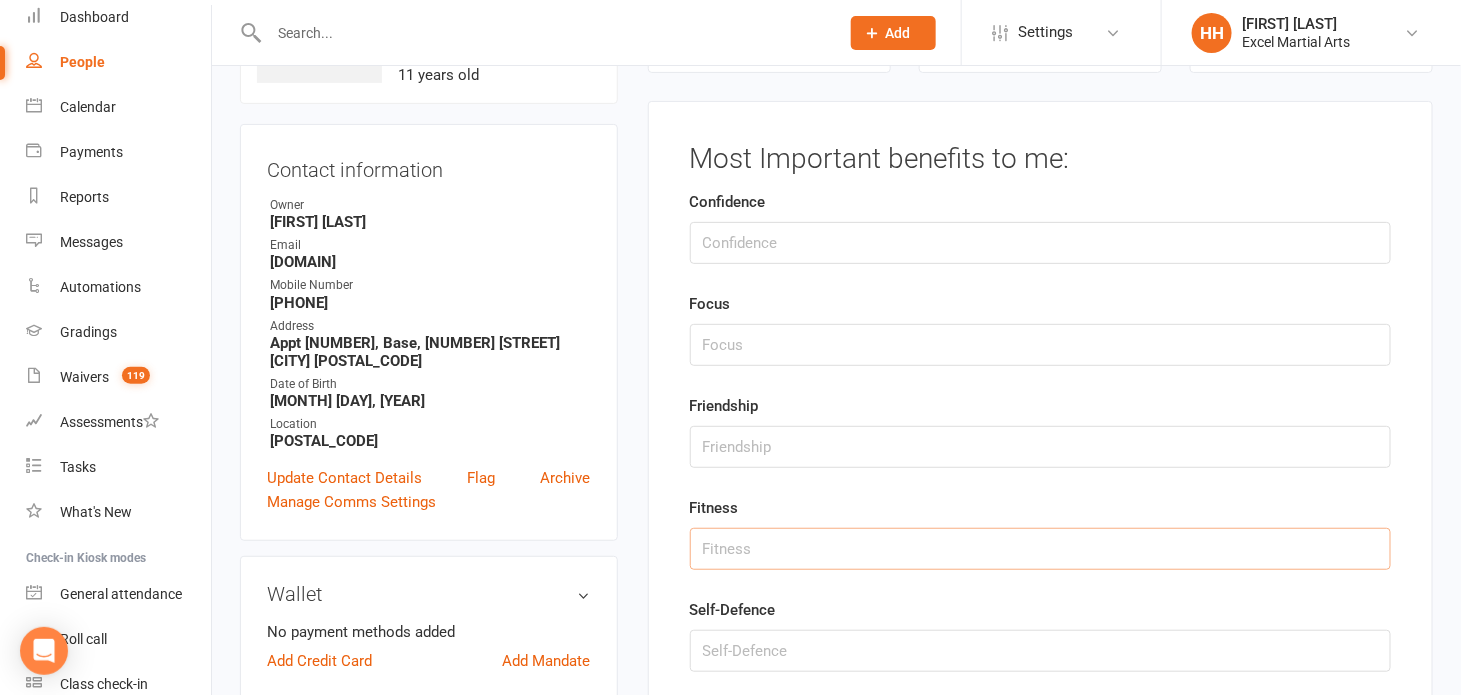 click at bounding box center [1040, 549] 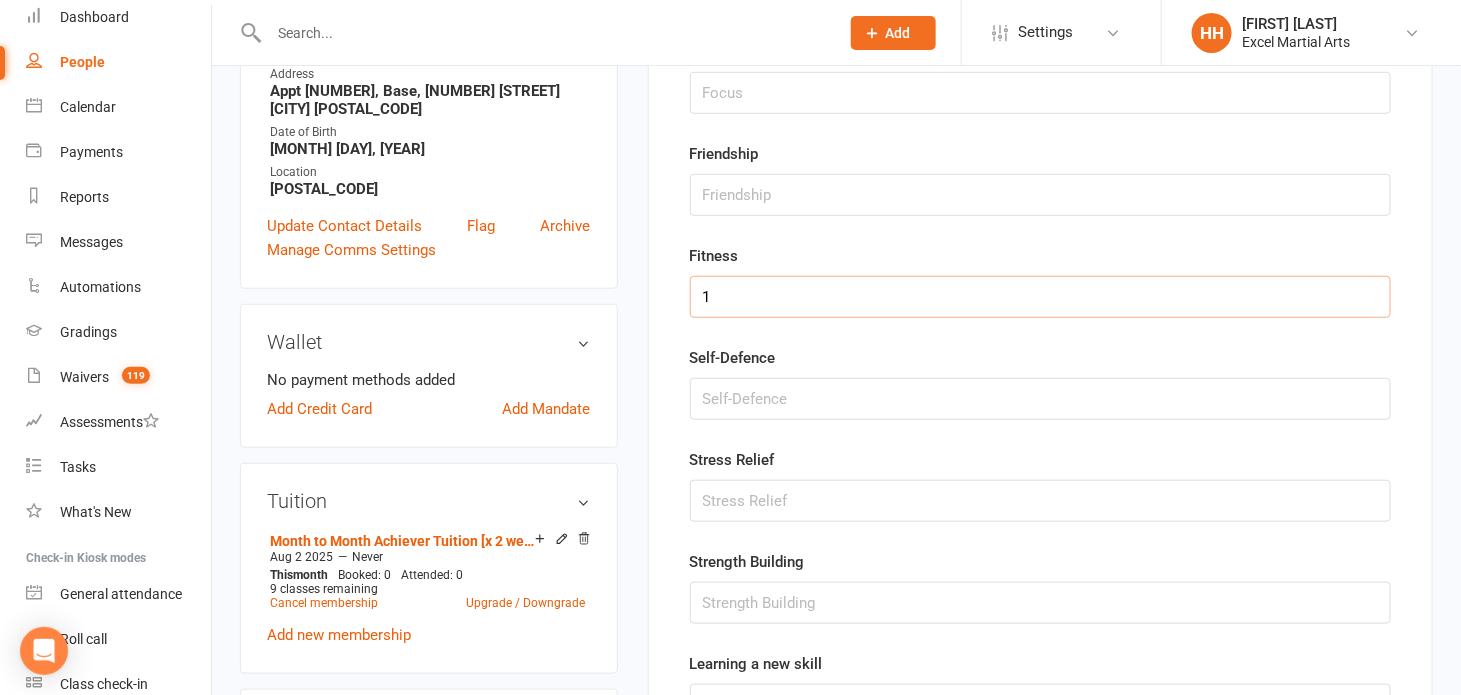 scroll, scrollTop: 425, scrollLeft: 0, axis: vertical 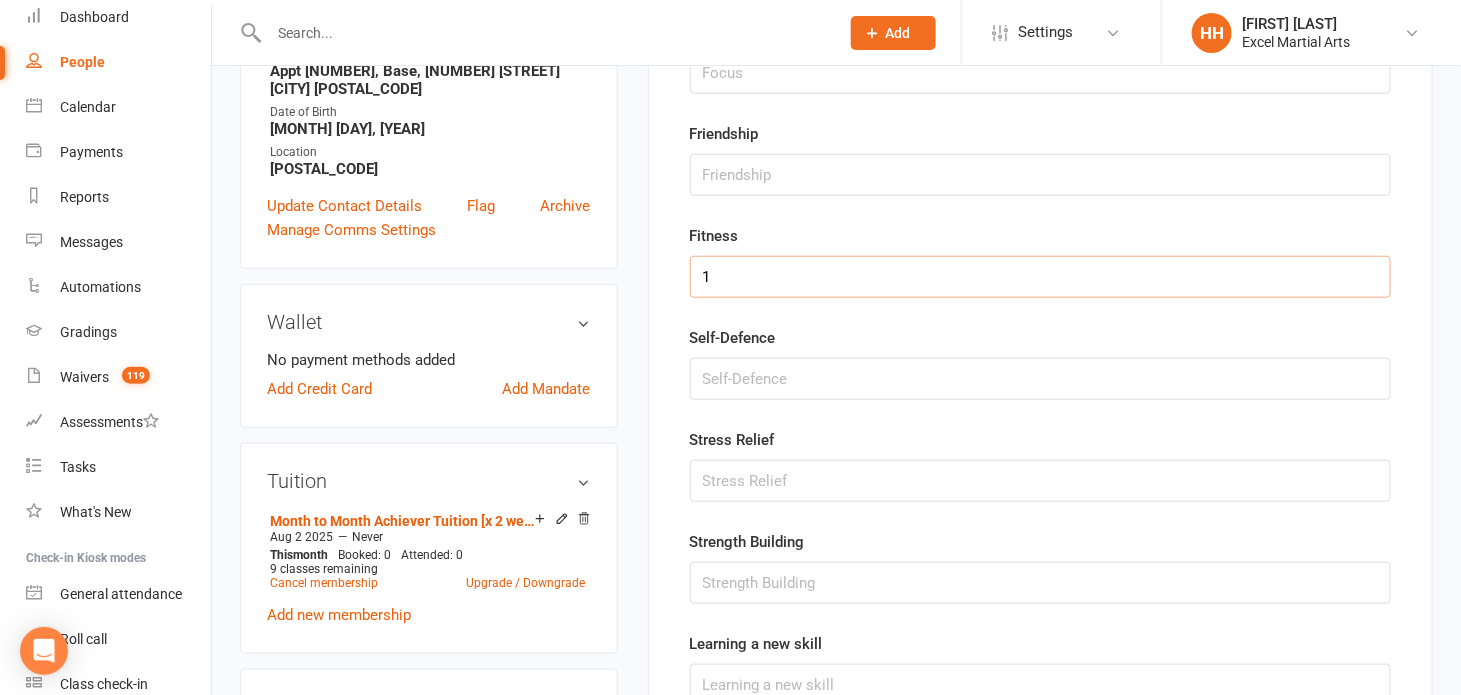 type on "1" 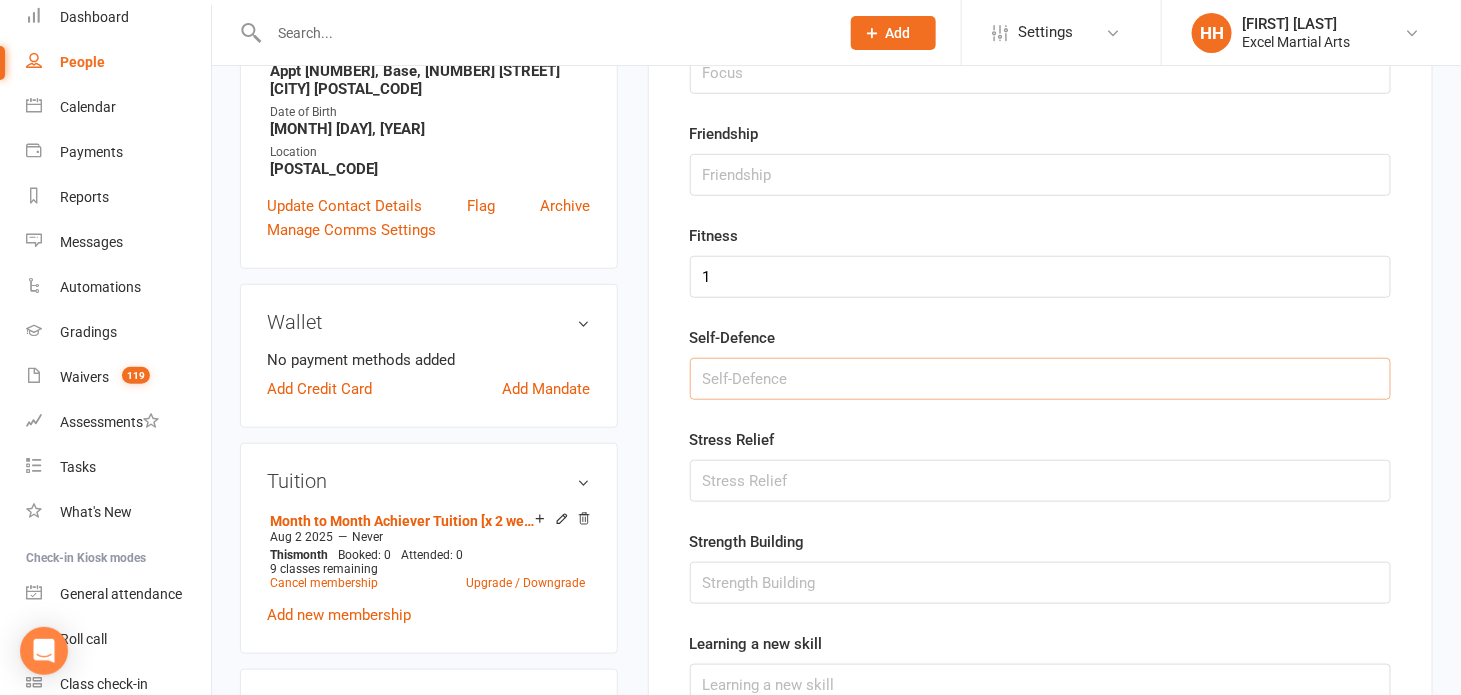 click at bounding box center [1040, 379] 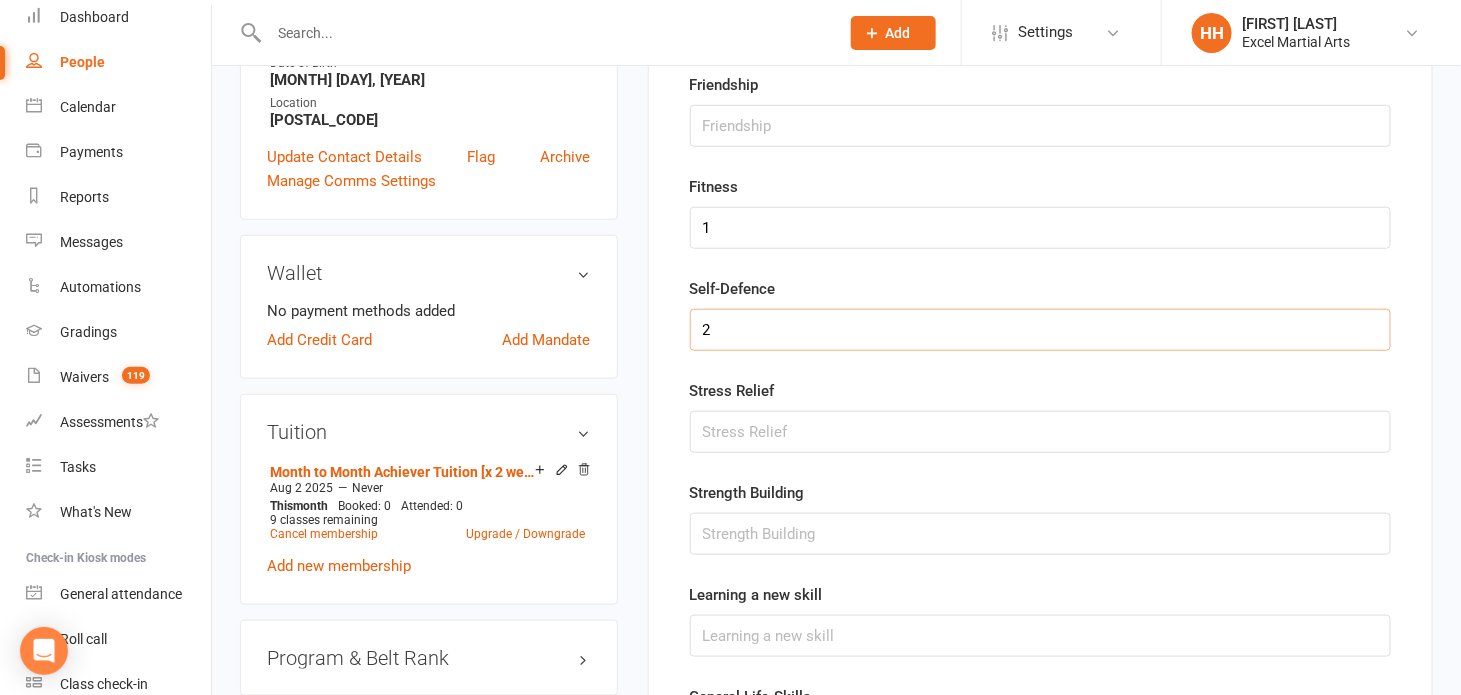 scroll, scrollTop: 516, scrollLeft: 0, axis: vertical 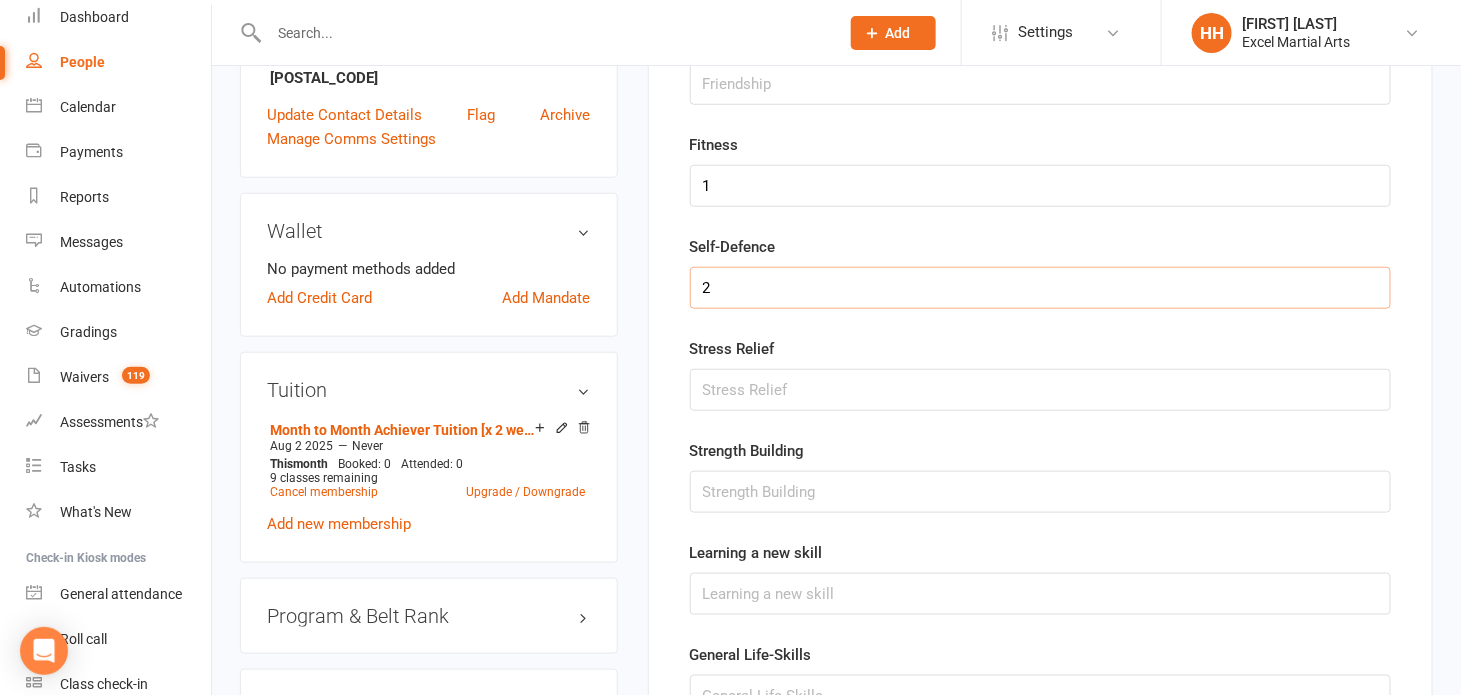 type on "2" 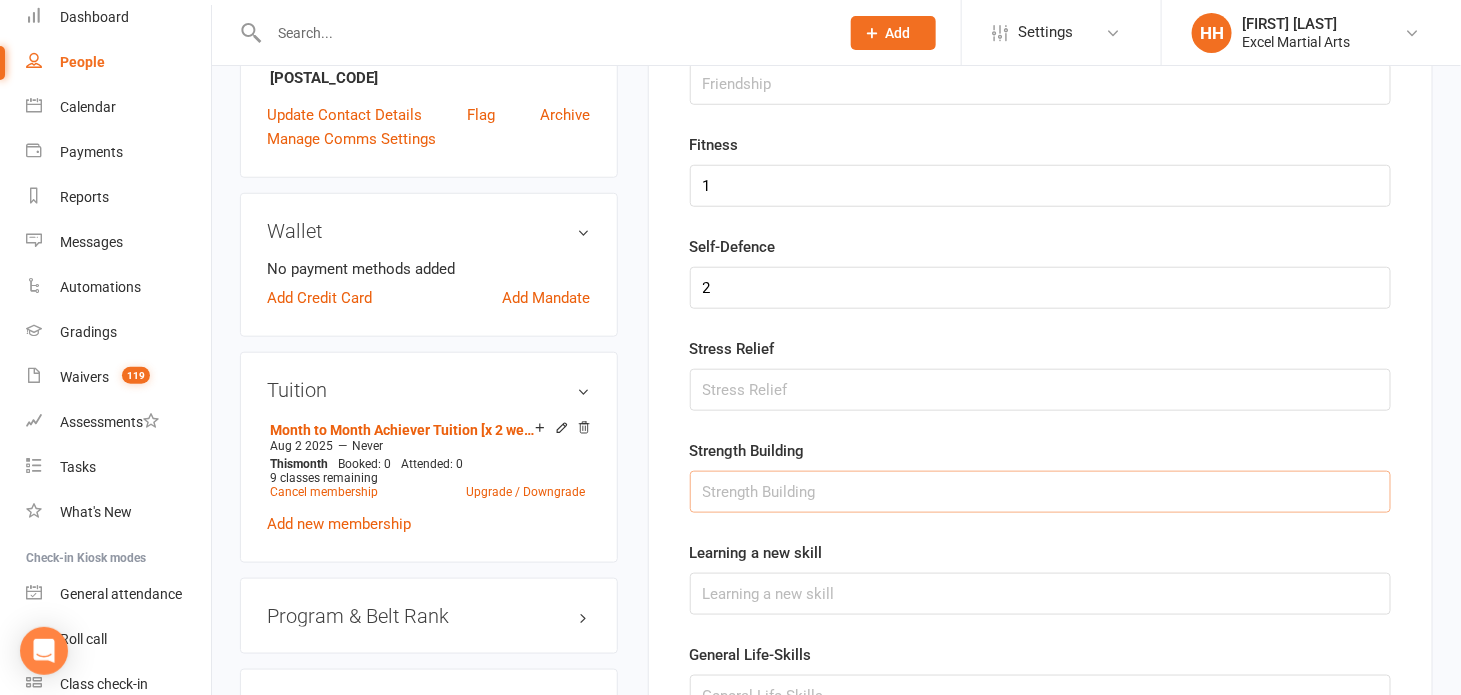 click at bounding box center (1040, 492) 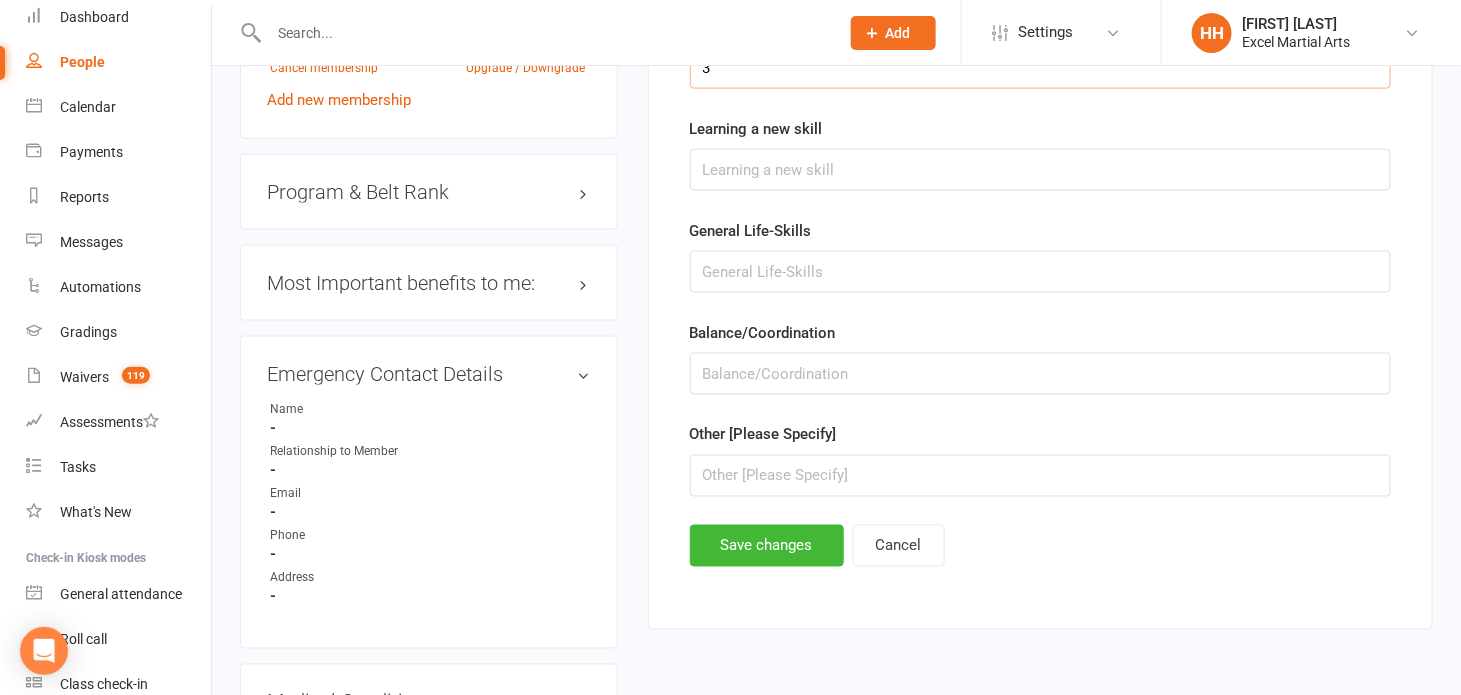 scroll, scrollTop: 971, scrollLeft: 0, axis: vertical 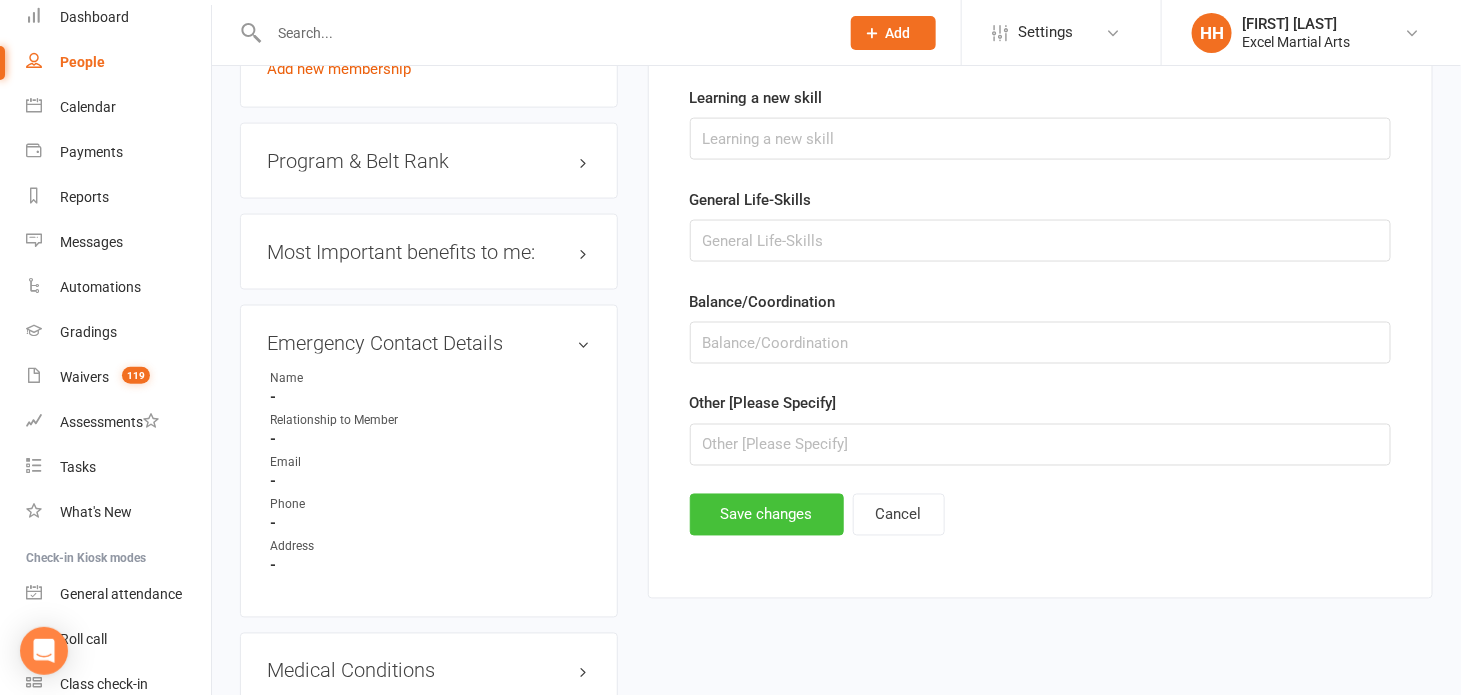 type on "3" 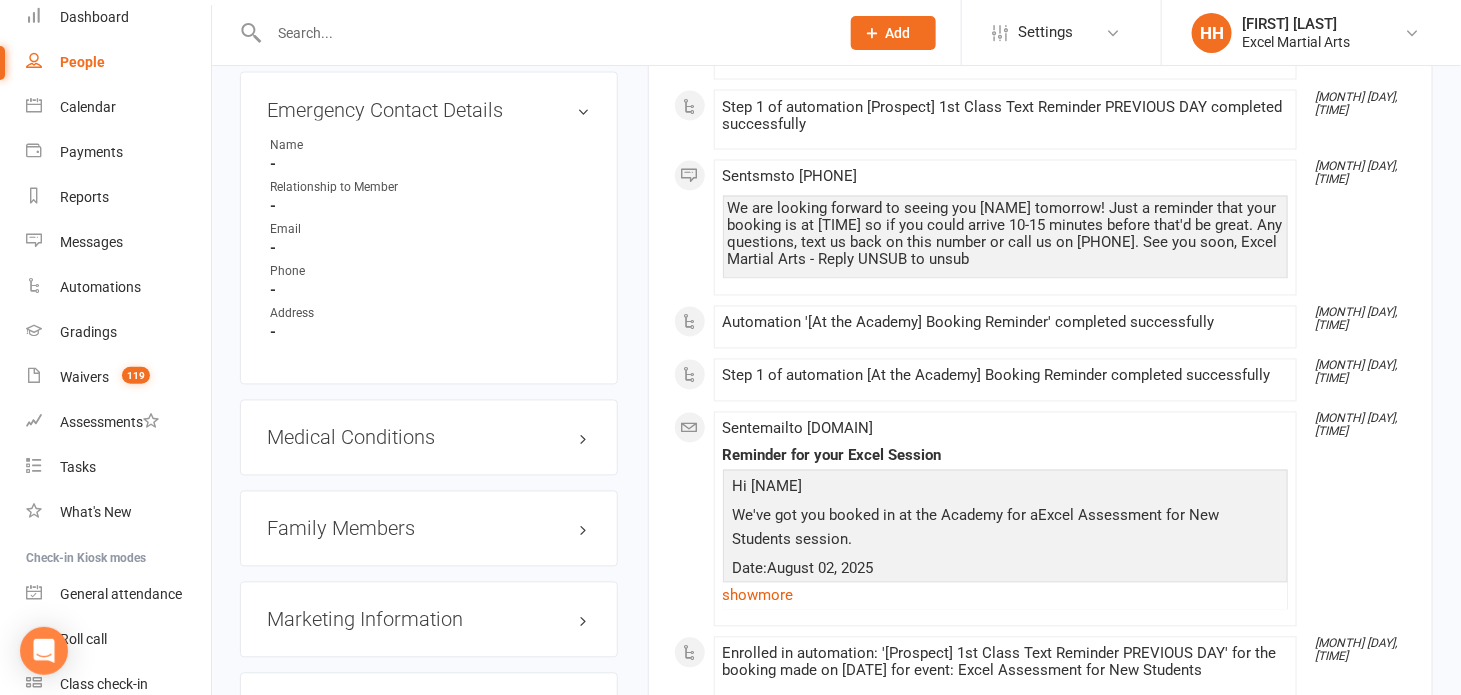 scroll, scrollTop: 1209, scrollLeft: 0, axis: vertical 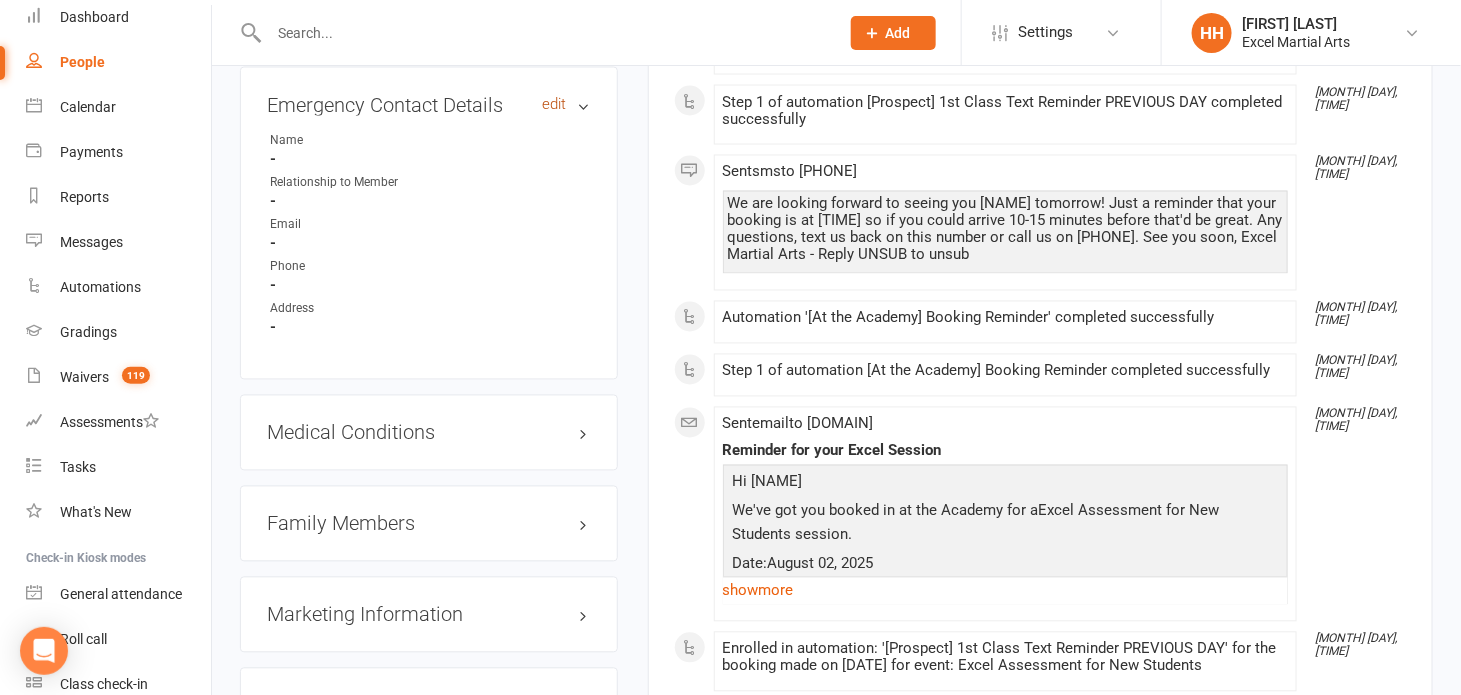 click on "edit" at bounding box center (555, 104) 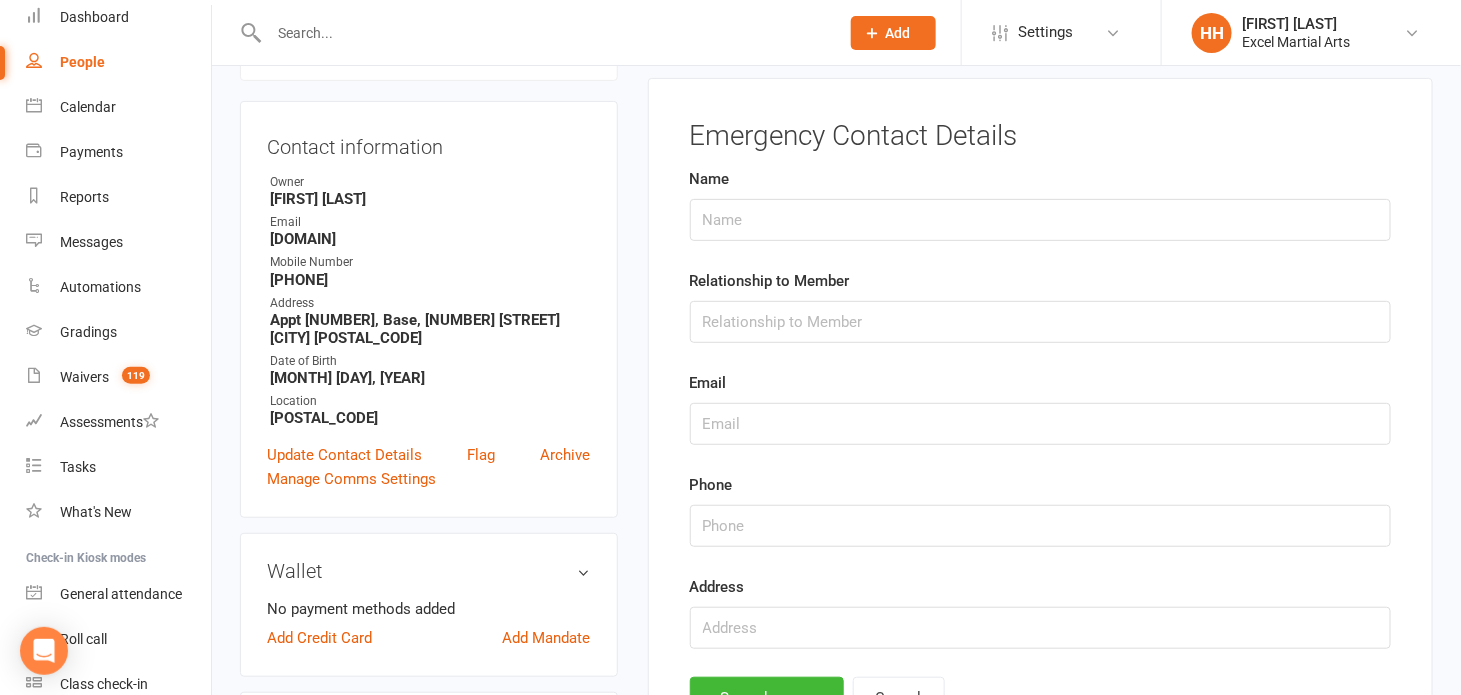 scroll, scrollTop: 153, scrollLeft: 0, axis: vertical 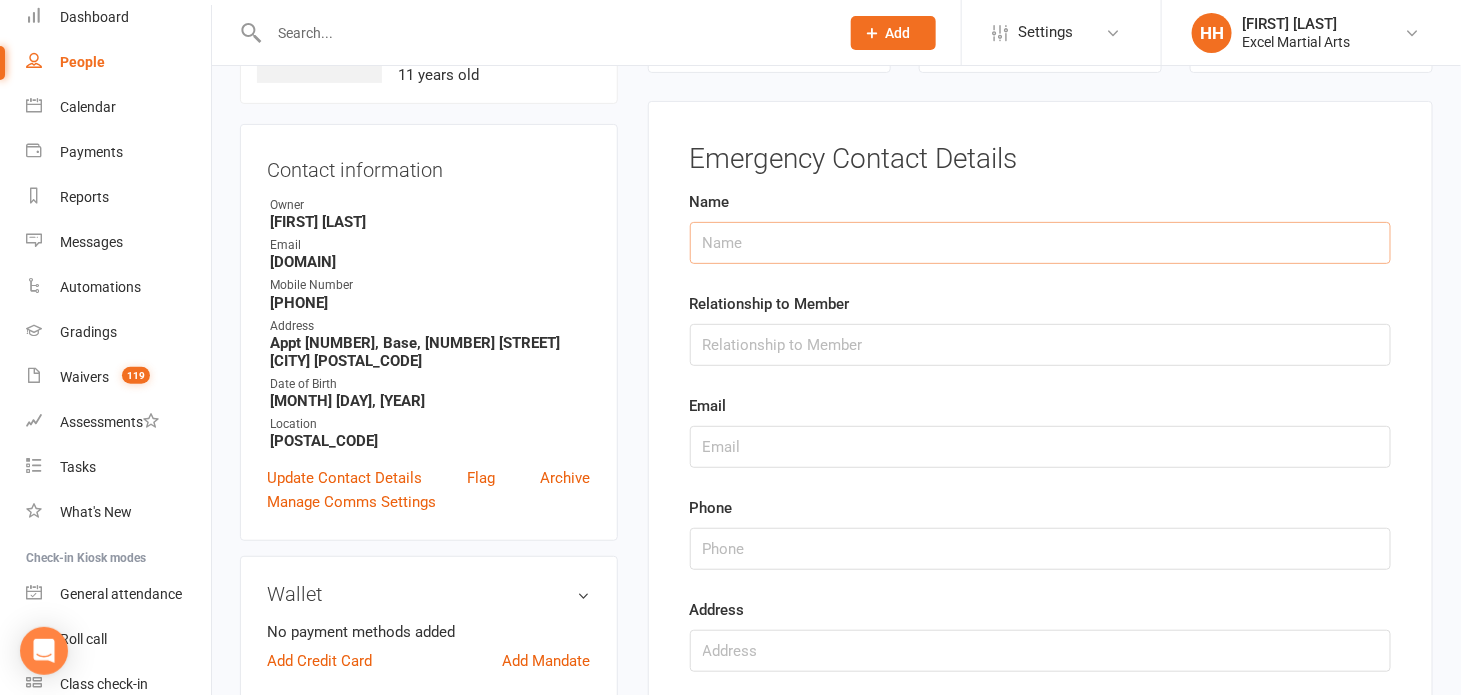 click at bounding box center (1040, 243) 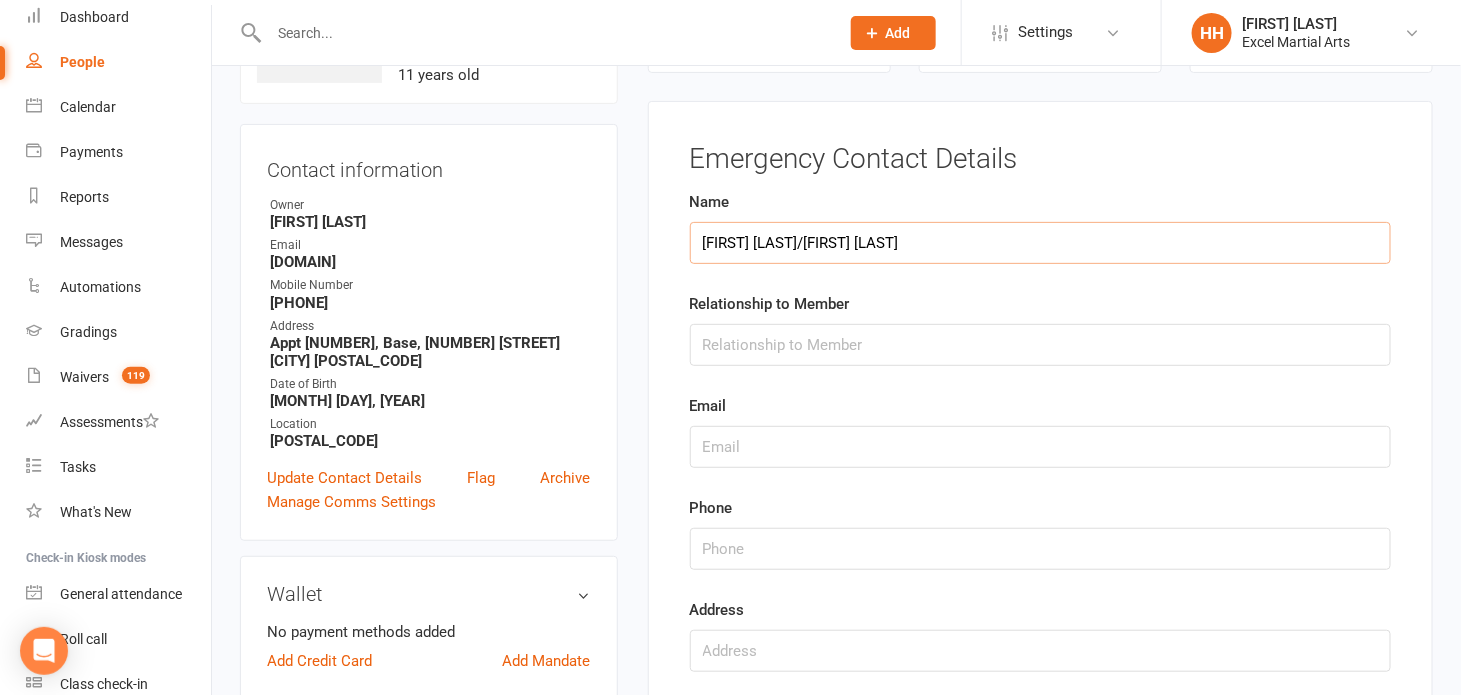 type on "[FIRST] [LAST]/[FIRST] [LAST]" 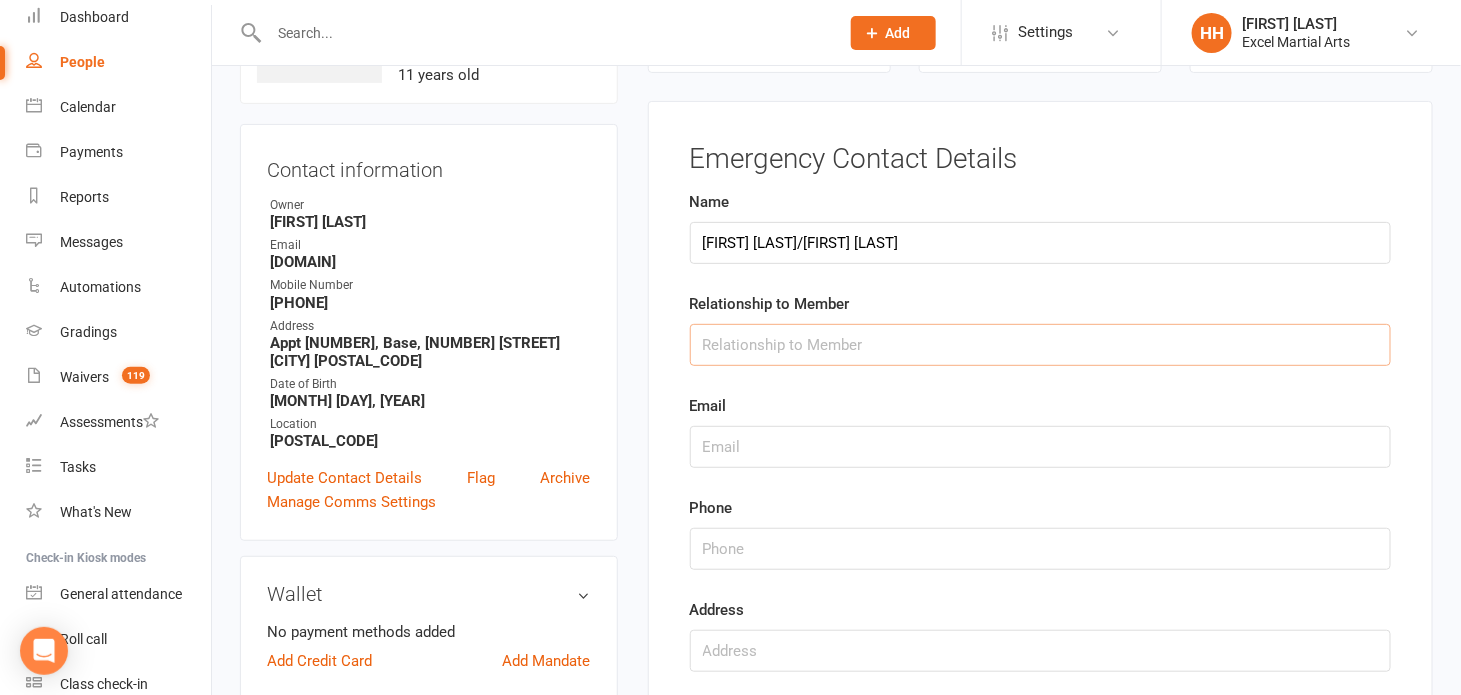 click at bounding box center [1040, 345] 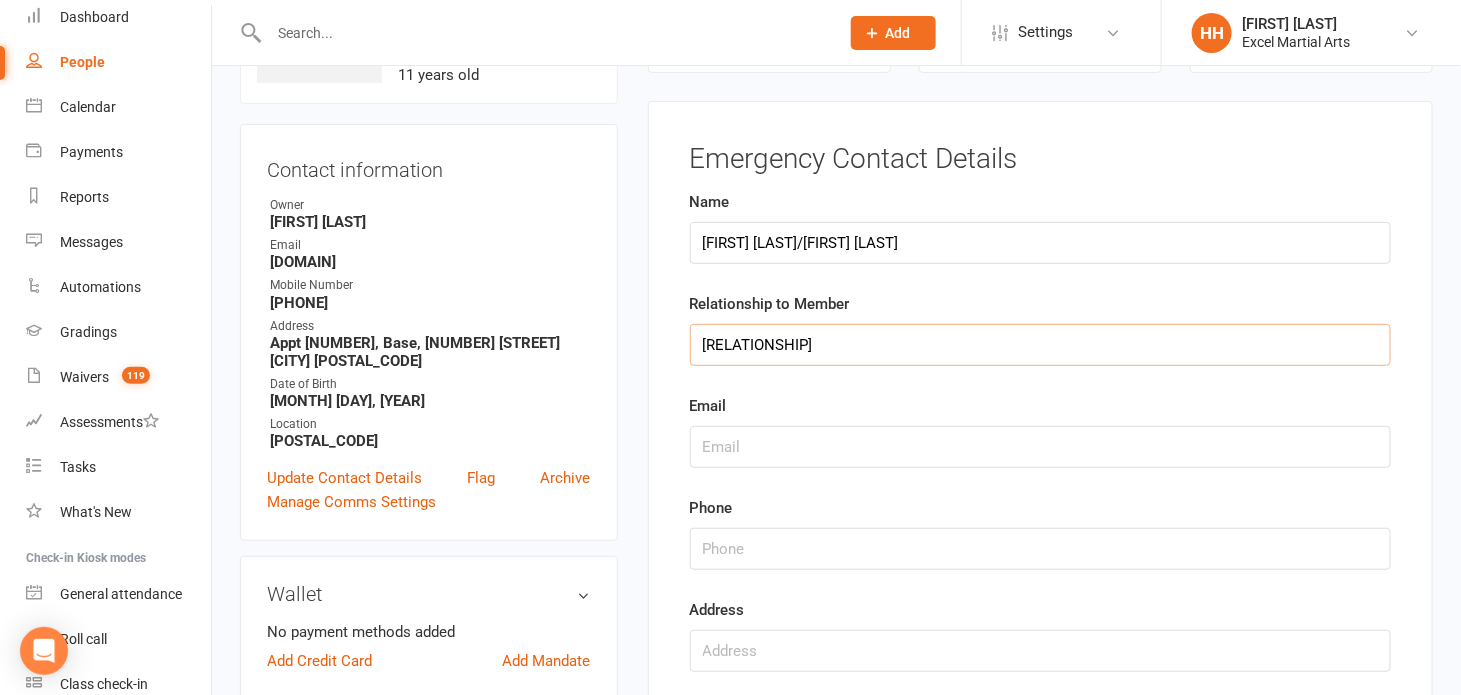 type on "[RELATIONSHIP]" 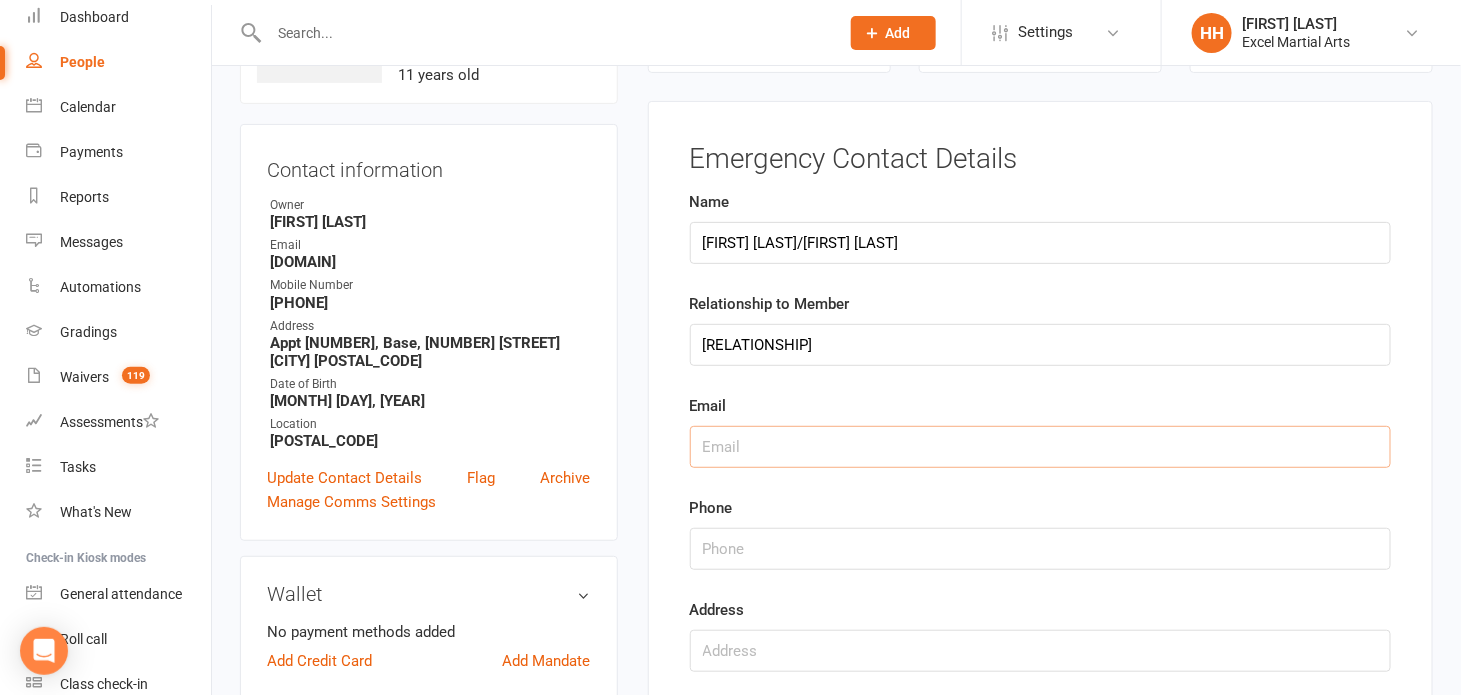click at bounding box center (1040, 447) 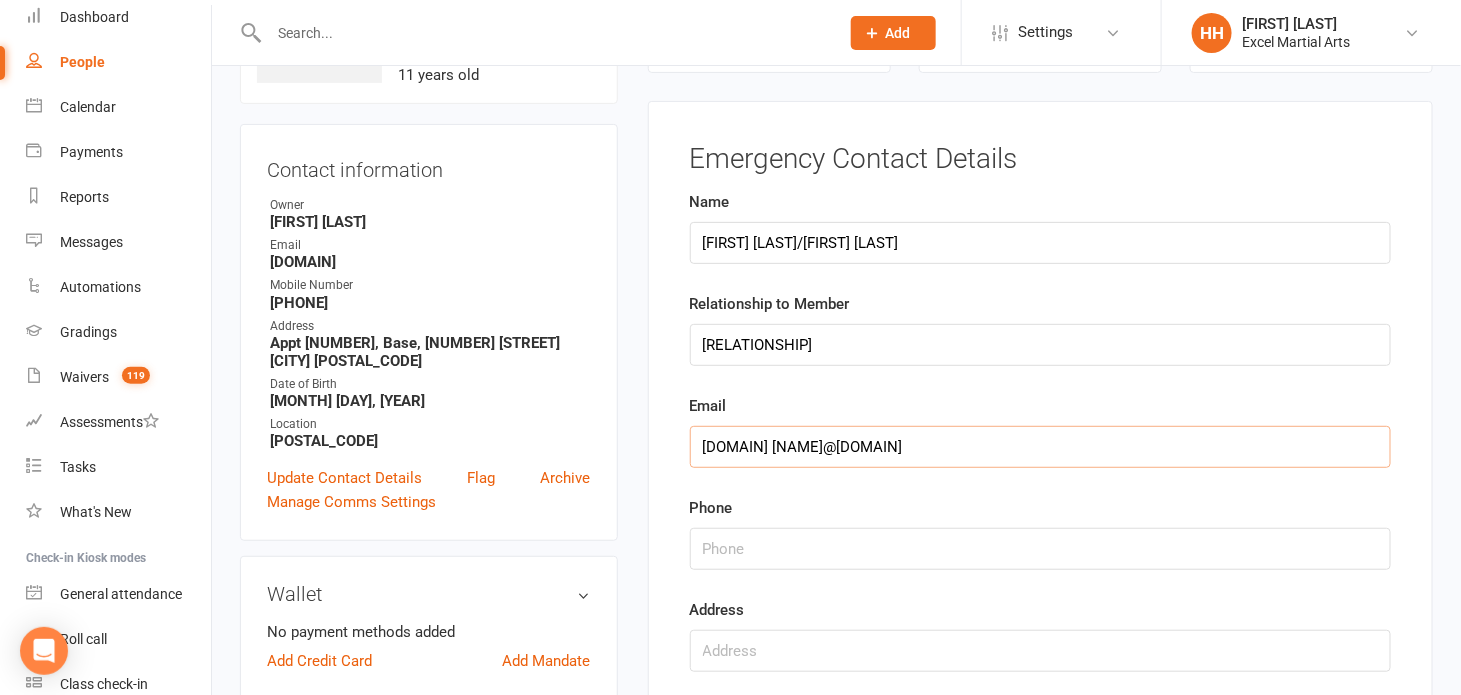 click on "[DOMAIN] [NAME]@[DOMAIN]" at bounding box center [1040, 447] 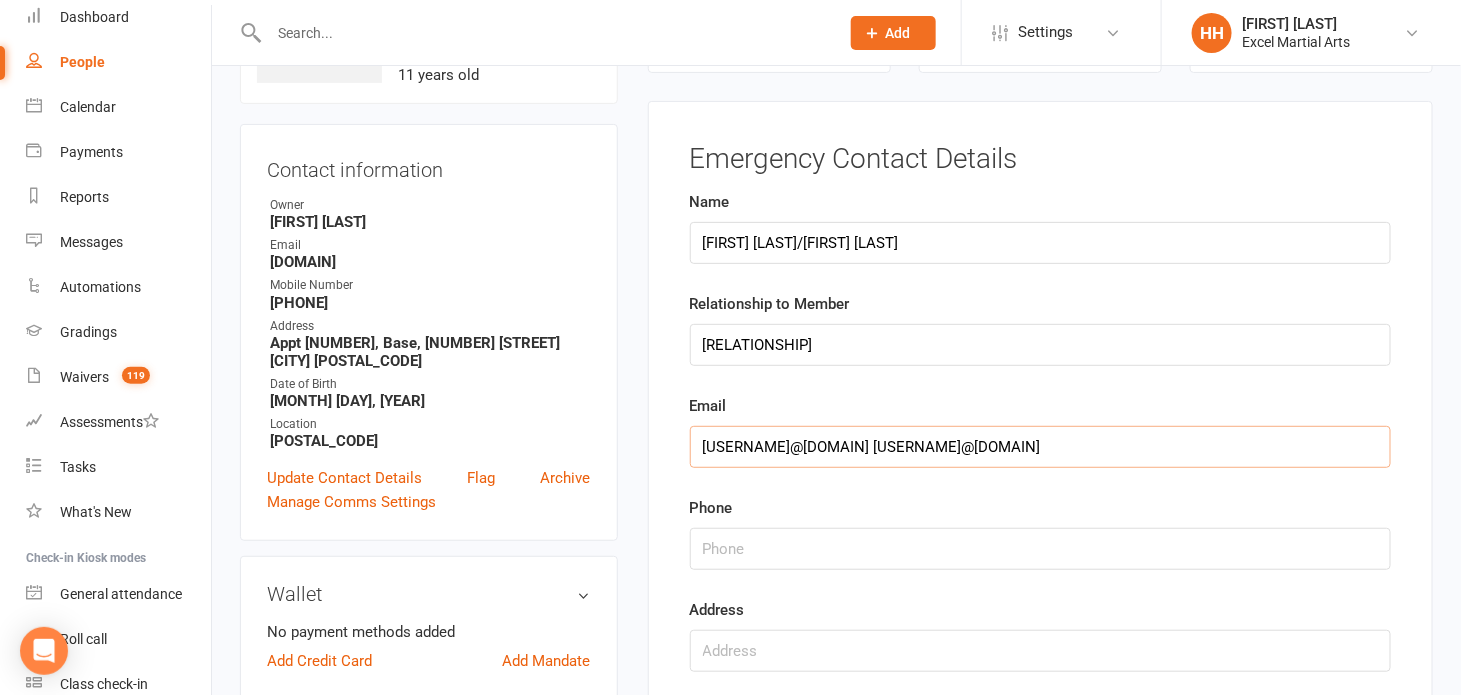 type on "[USERNAME]@[DOMAIN] [USERNAME]@[DOMAIN]" 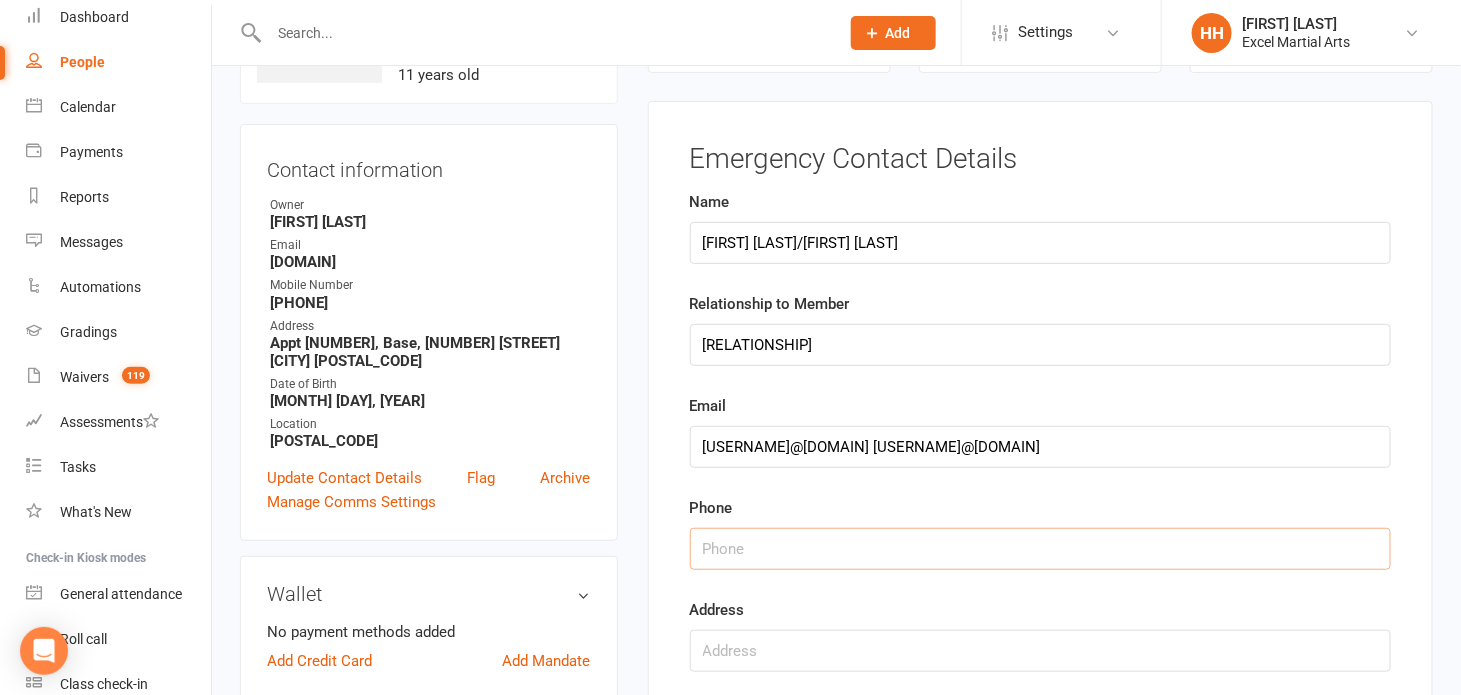 click at bounding box center (1040, 549) 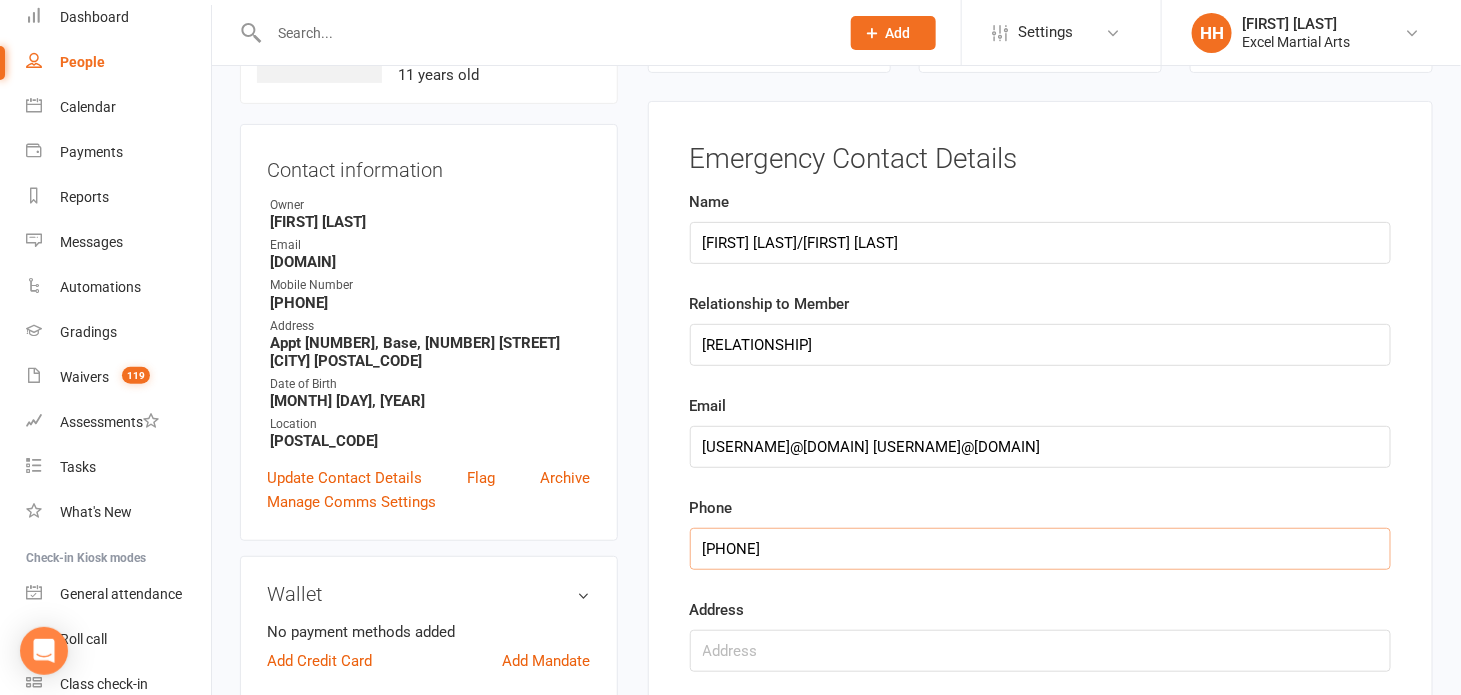 click at bounding box center (1040, 549) 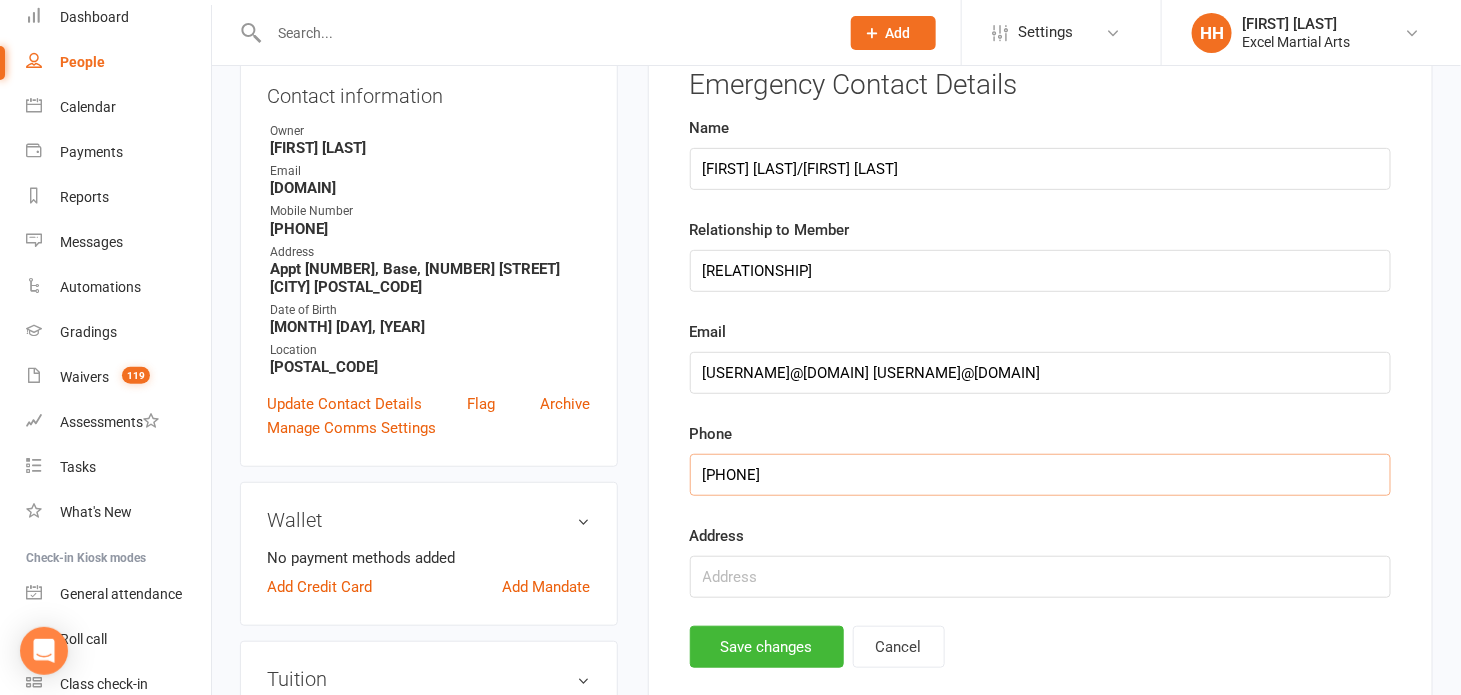 scroll, scrollTop: 425, scrollLeft: 0, axis: vertical 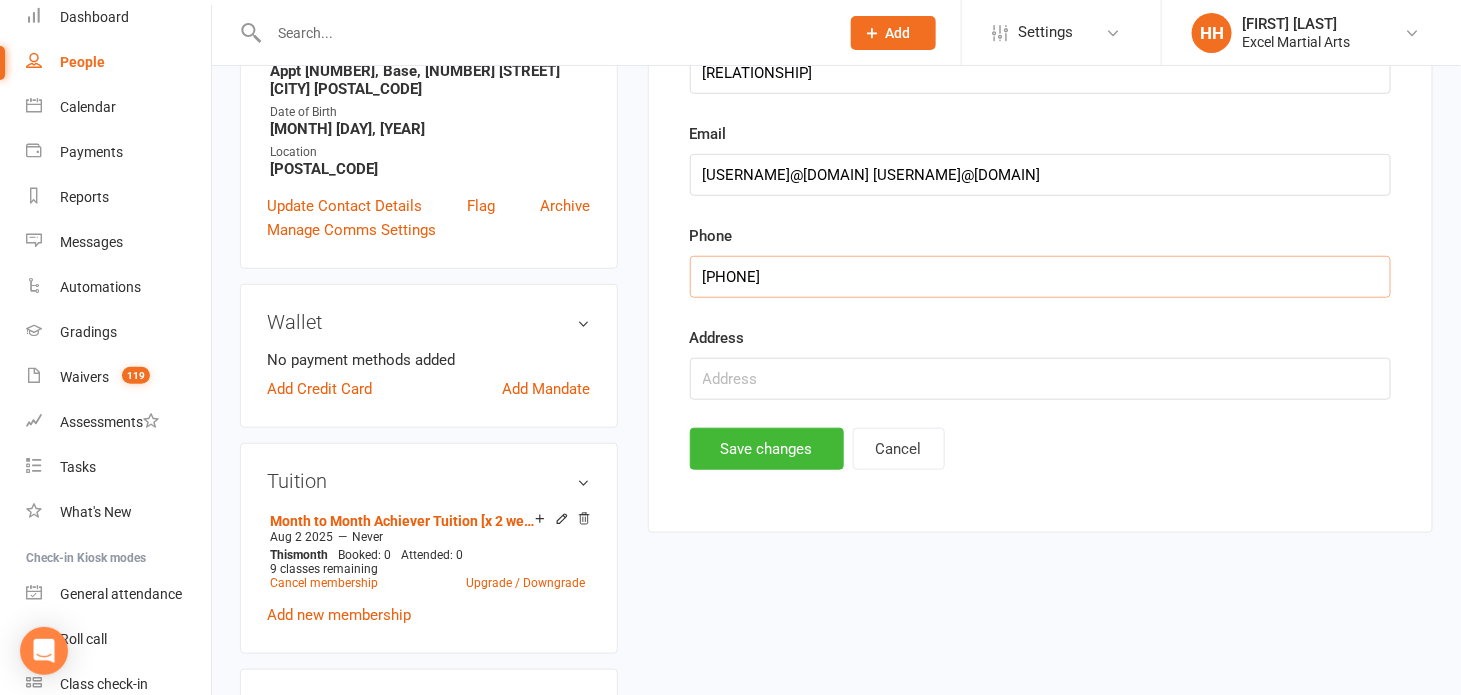 type on "[PHONE]" 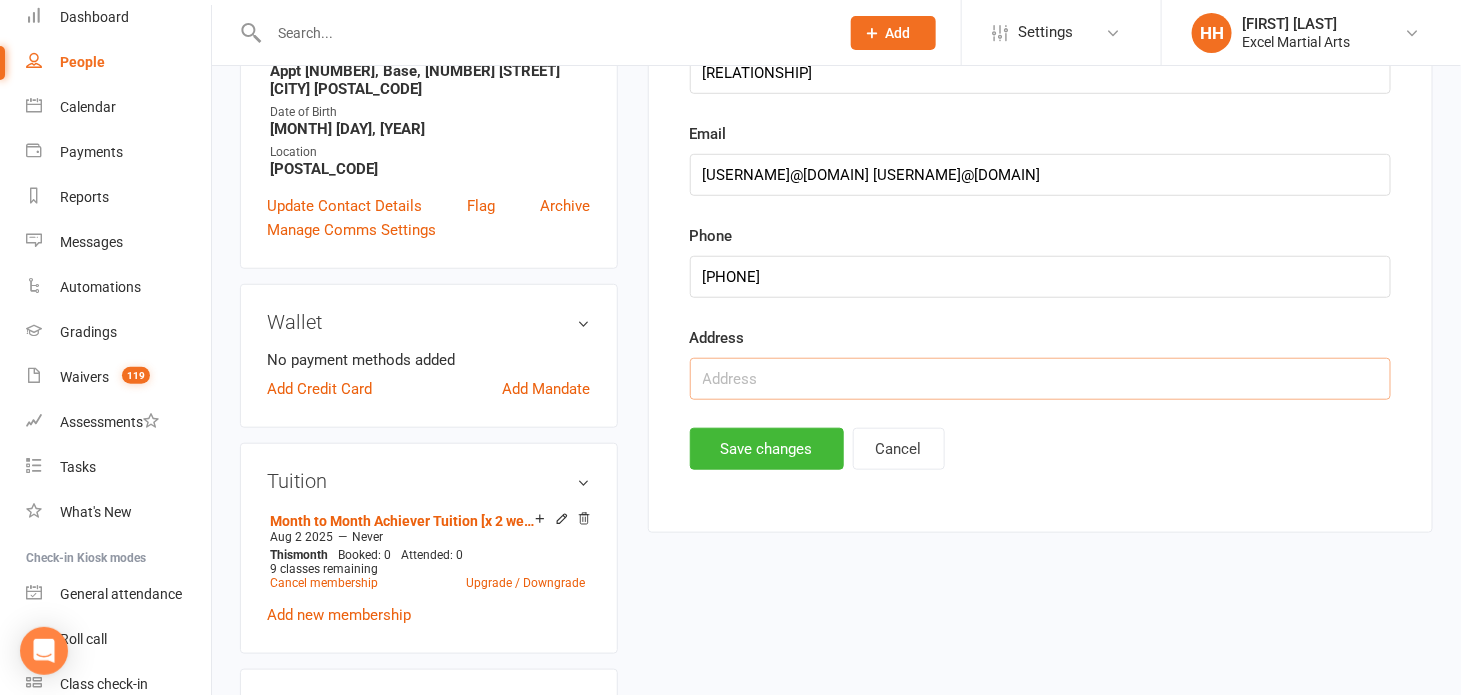 click at bounding box center (1040, 379) 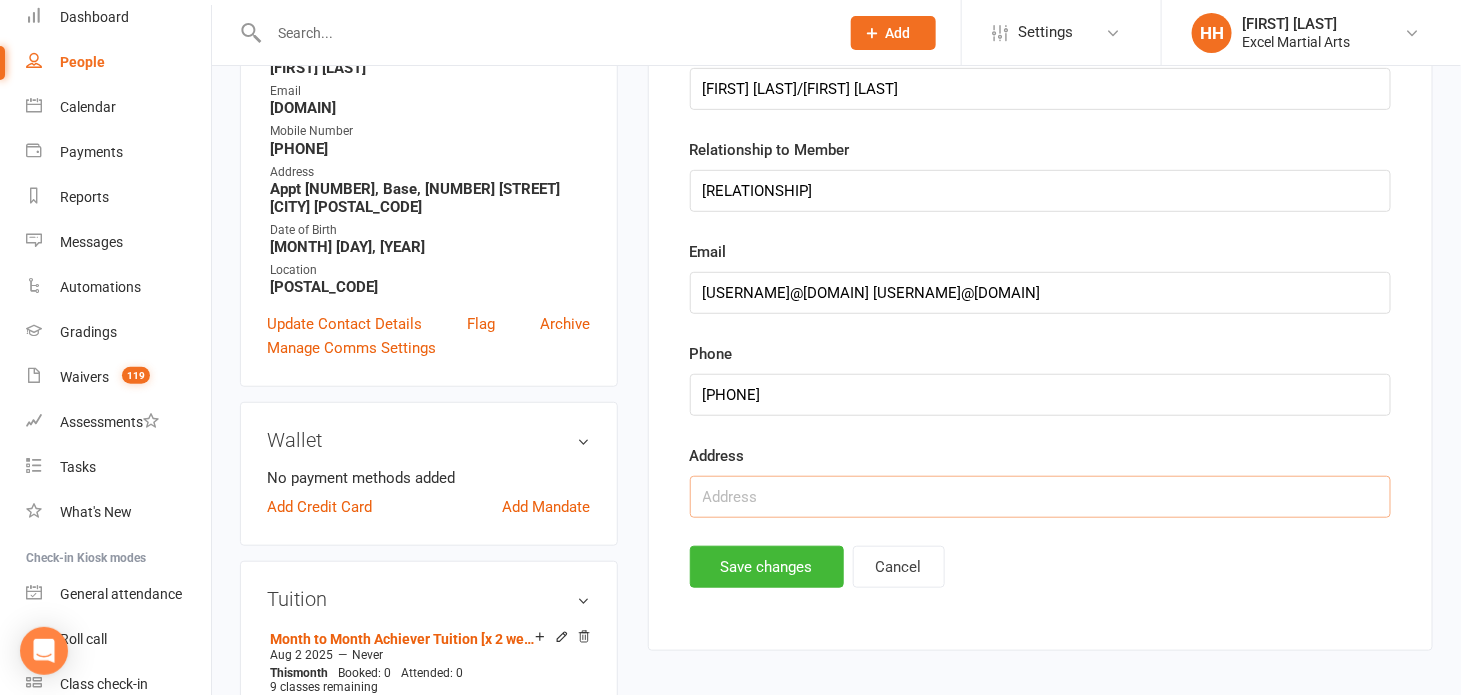 scroll, scrollTop: 334, scrollLeft: 0, axis: vertical 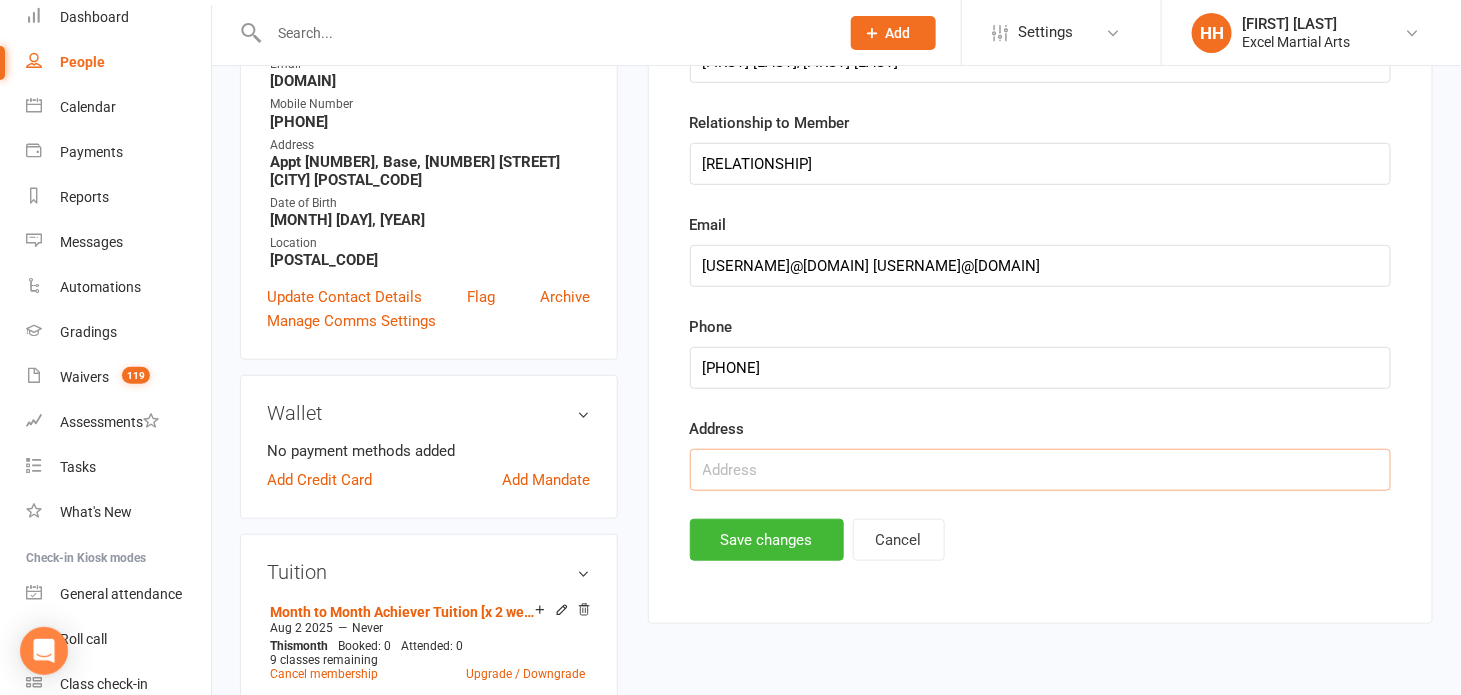 click at bounding box center [1040, 470] 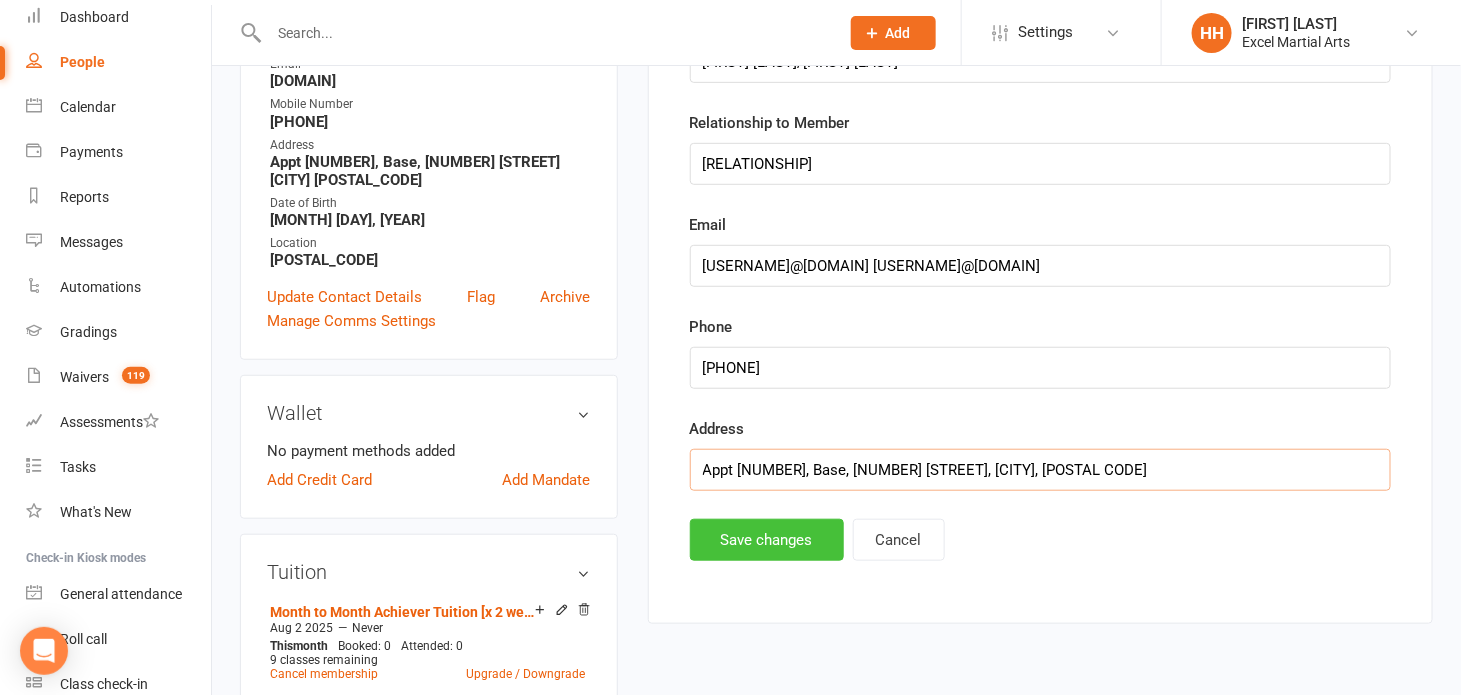 type on "Appt [NUMBER], Base, [NUMBER] [STREET], [CITY], [POSTAL CODE]" 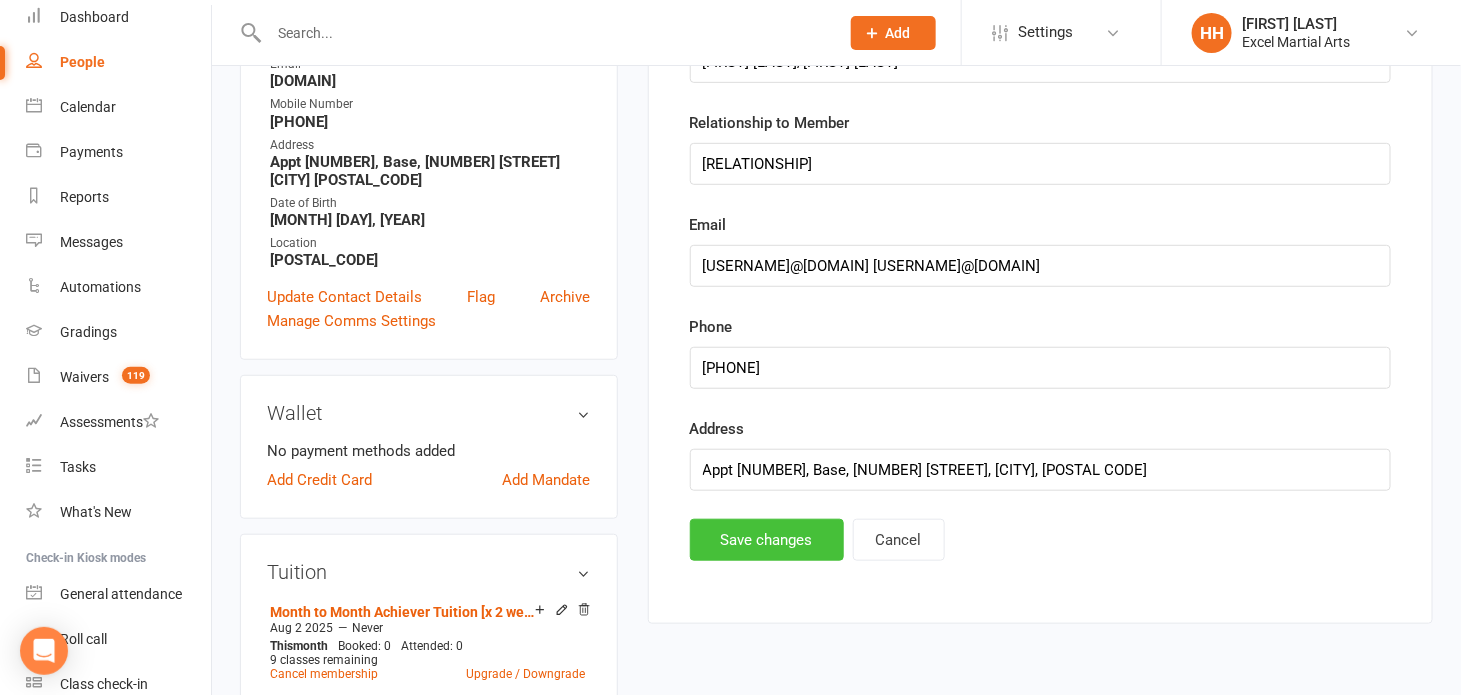 click on "Save changes" at bounding box center [767, 540] 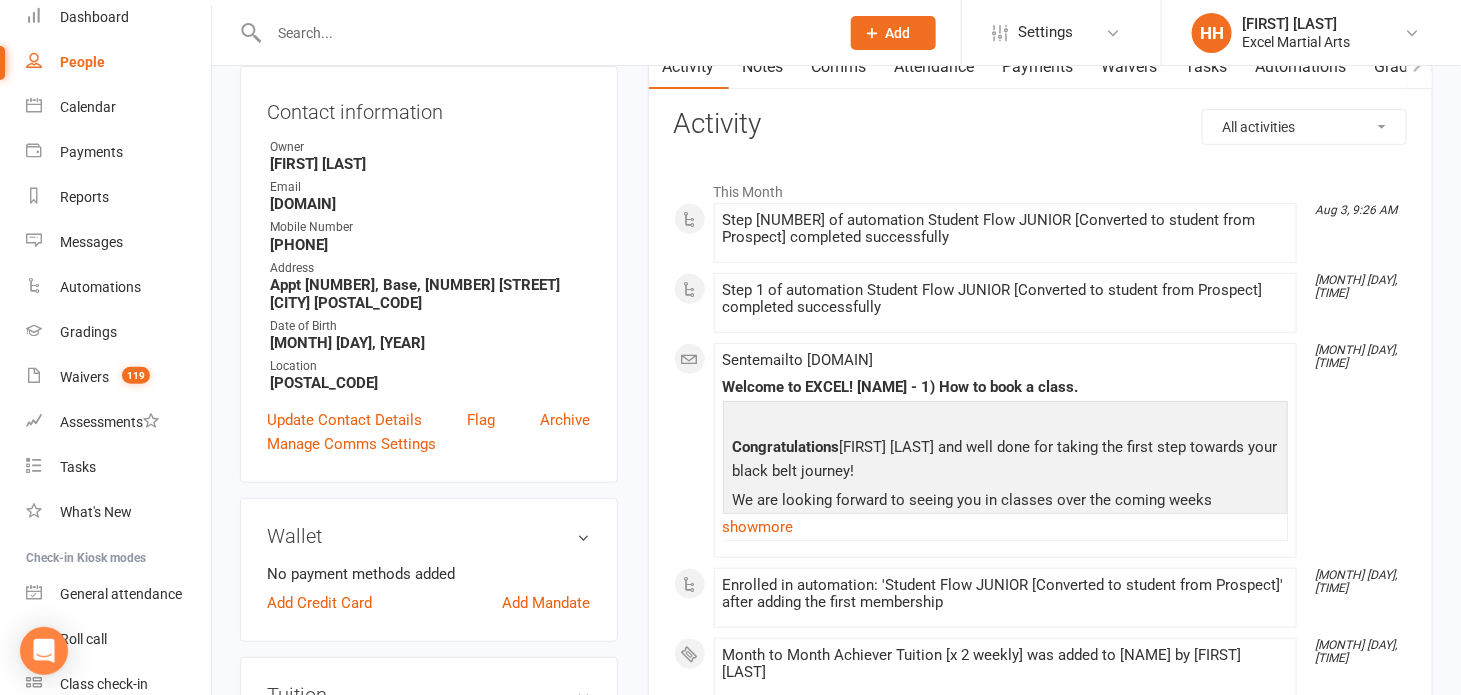 scroll, scrollTop: 0, scrollLeft: 0, axis: both 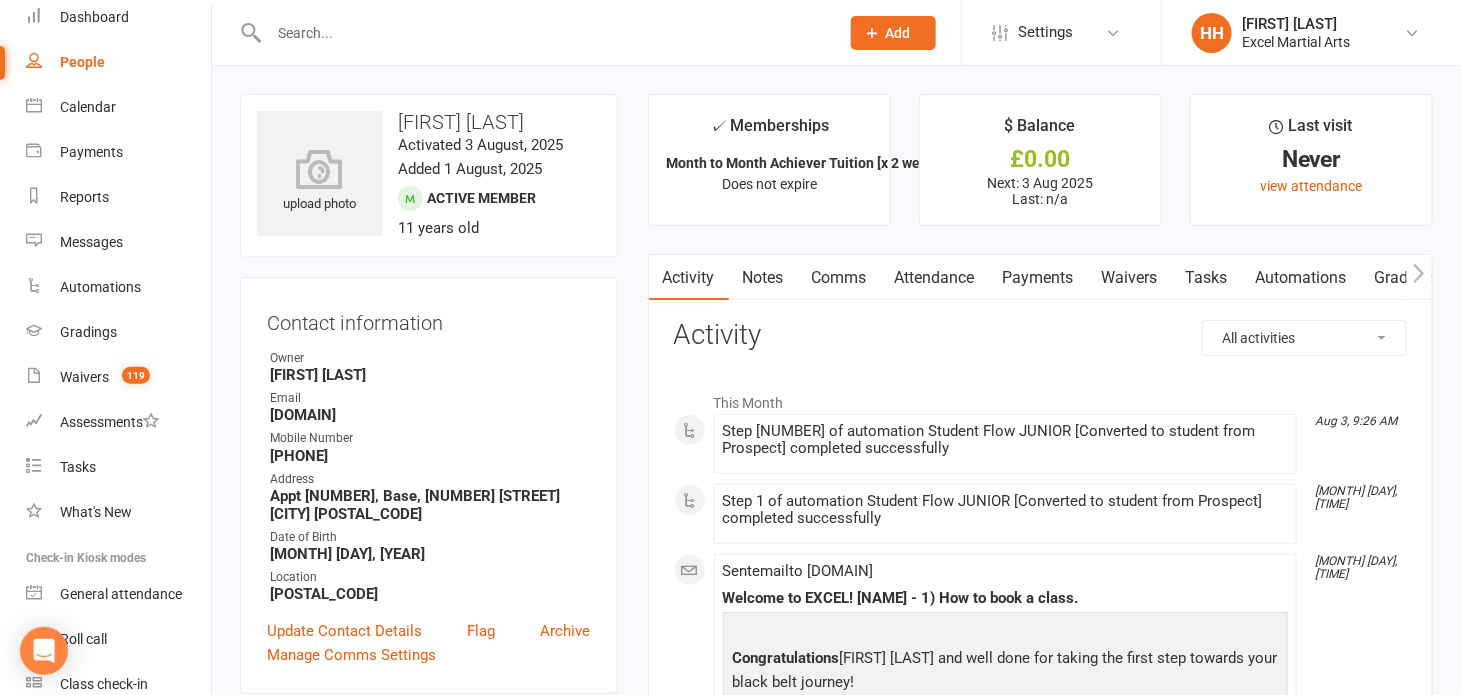 click on "Notes" at bounding box center (763, 278) 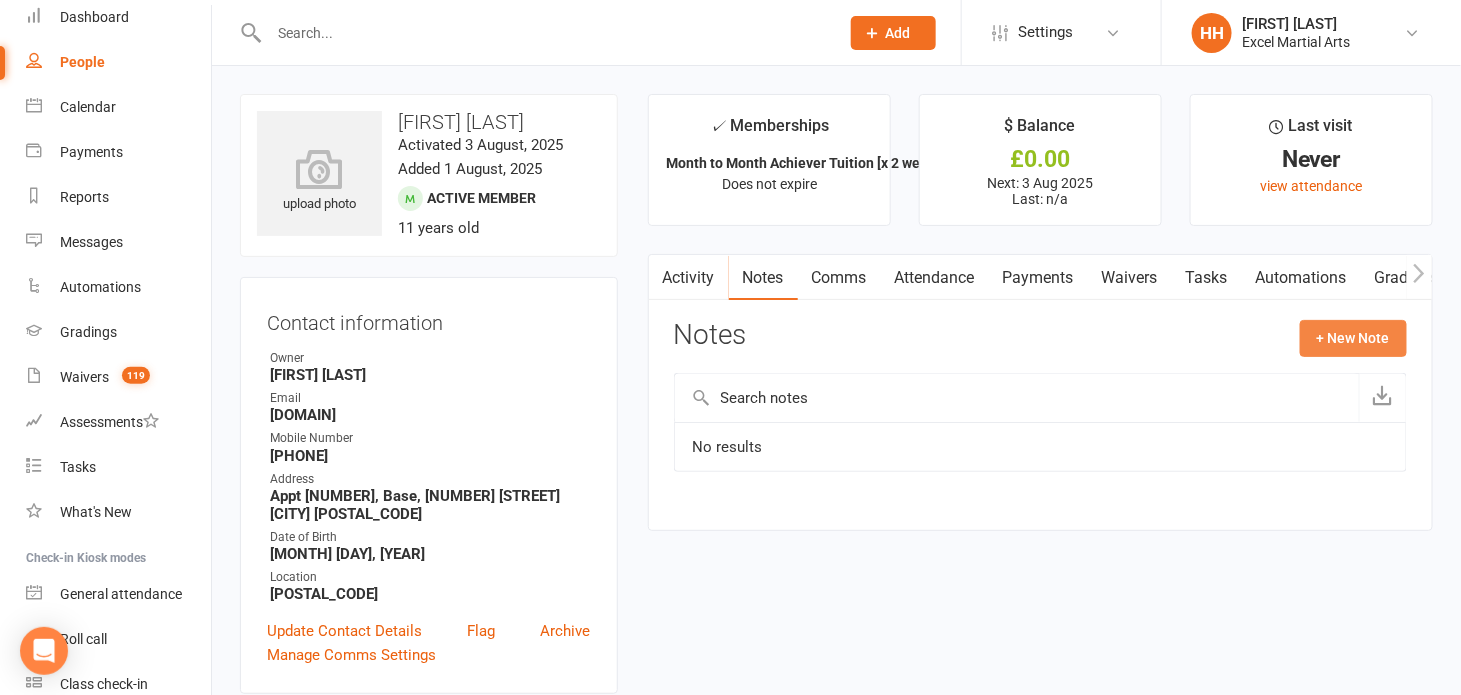 click on "+ New Note" at bounding box center [1353, 338] 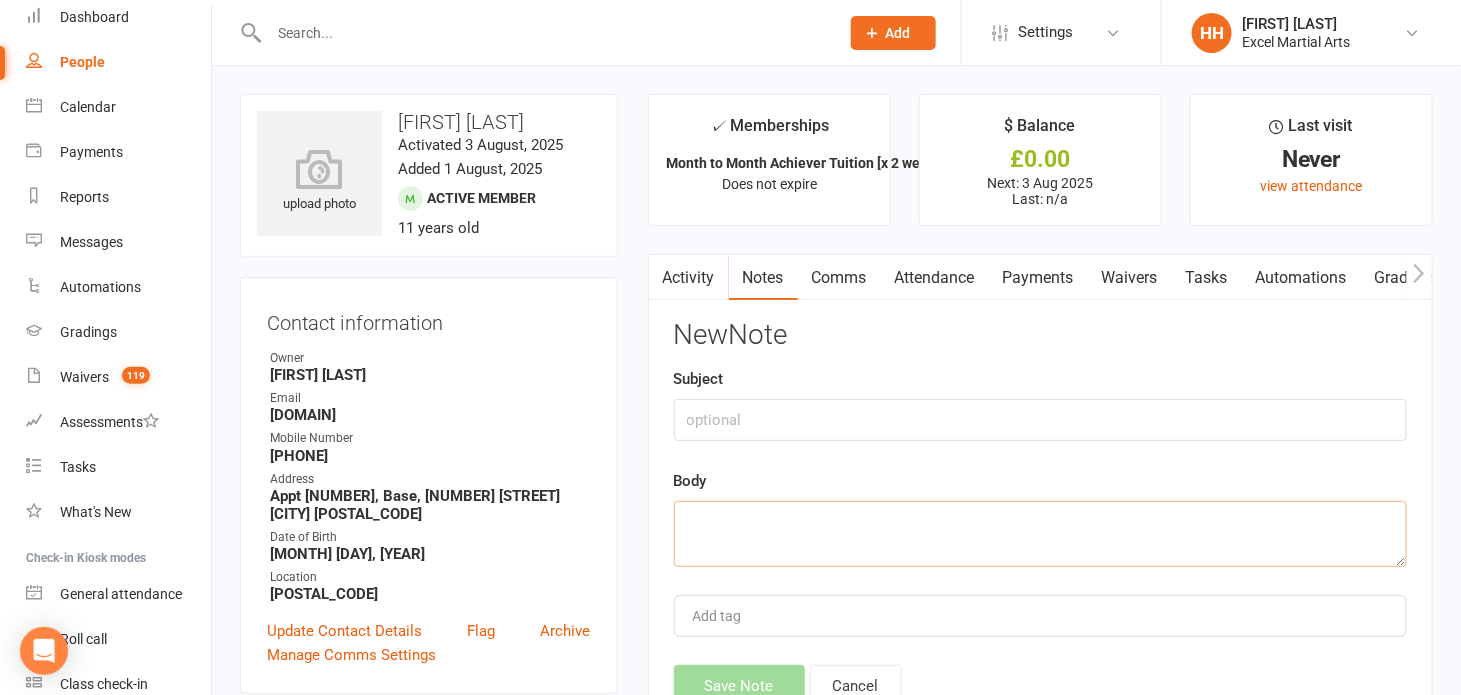 click at bounding box center (1040, 534) 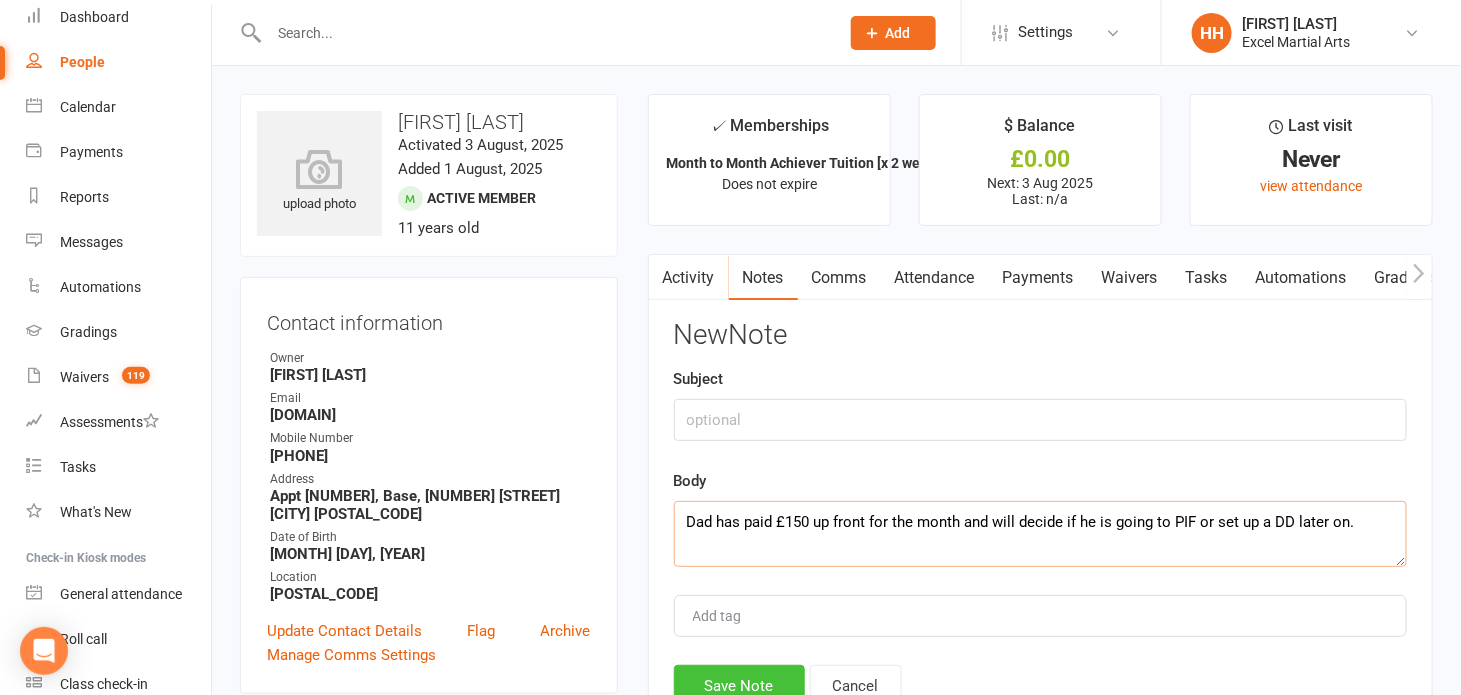 type on "Dad has paid £150 up front for the month and will decide if he is going to PIF or set up a DD later on." 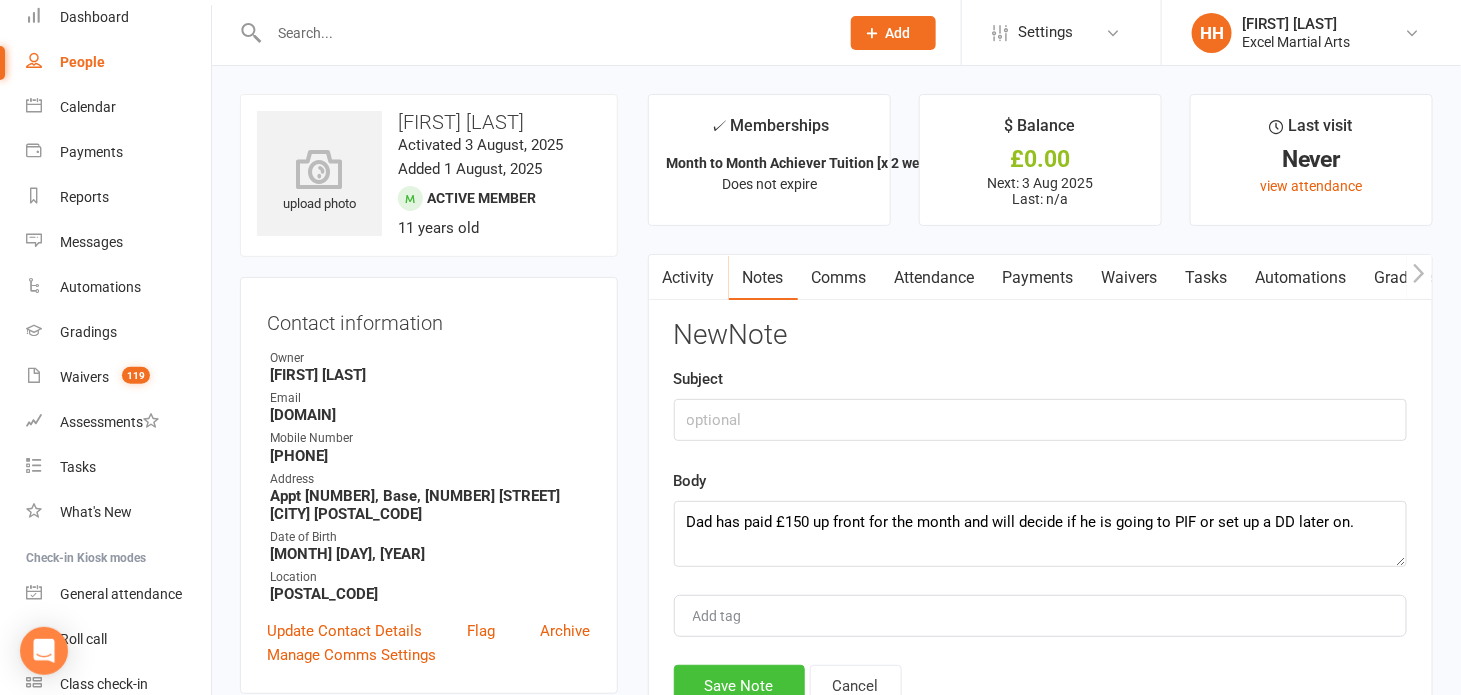 click on "Save Note" at bounding box center (739, 686) 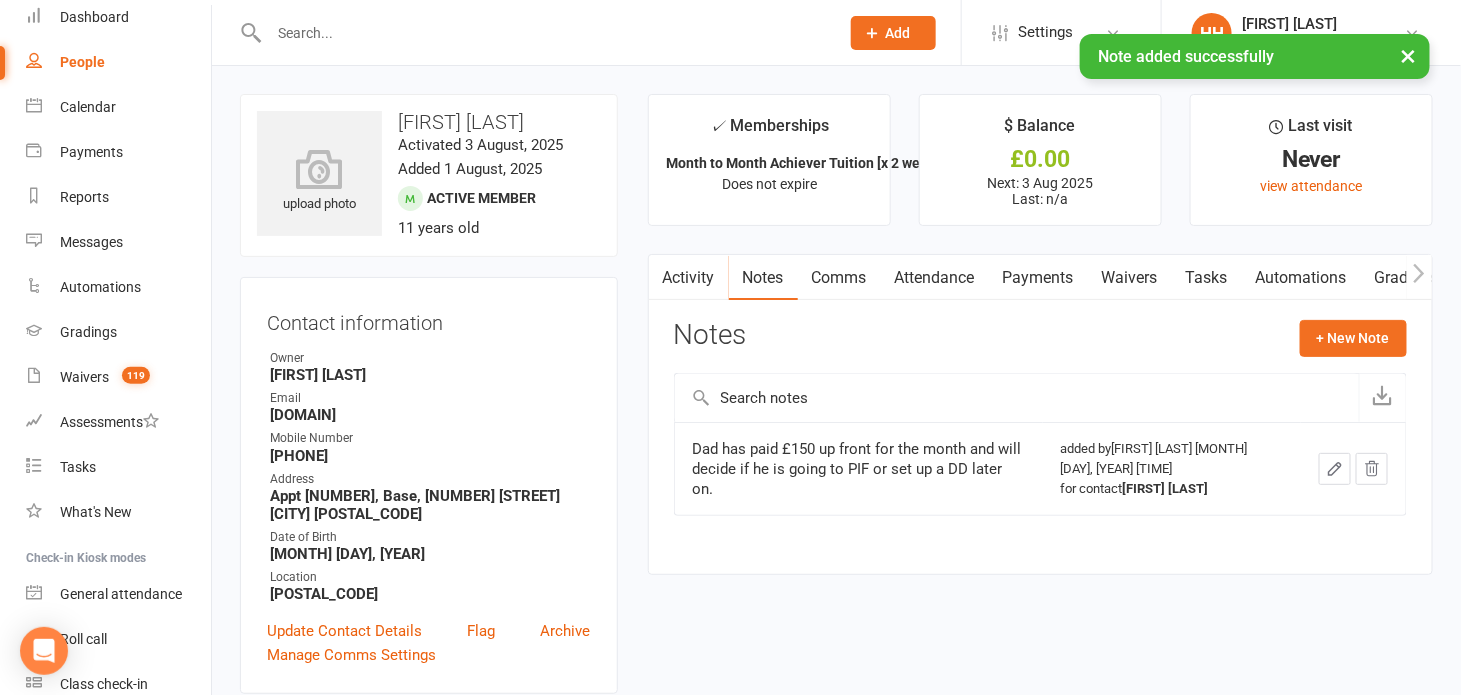 click at bounding box center [544, 33] 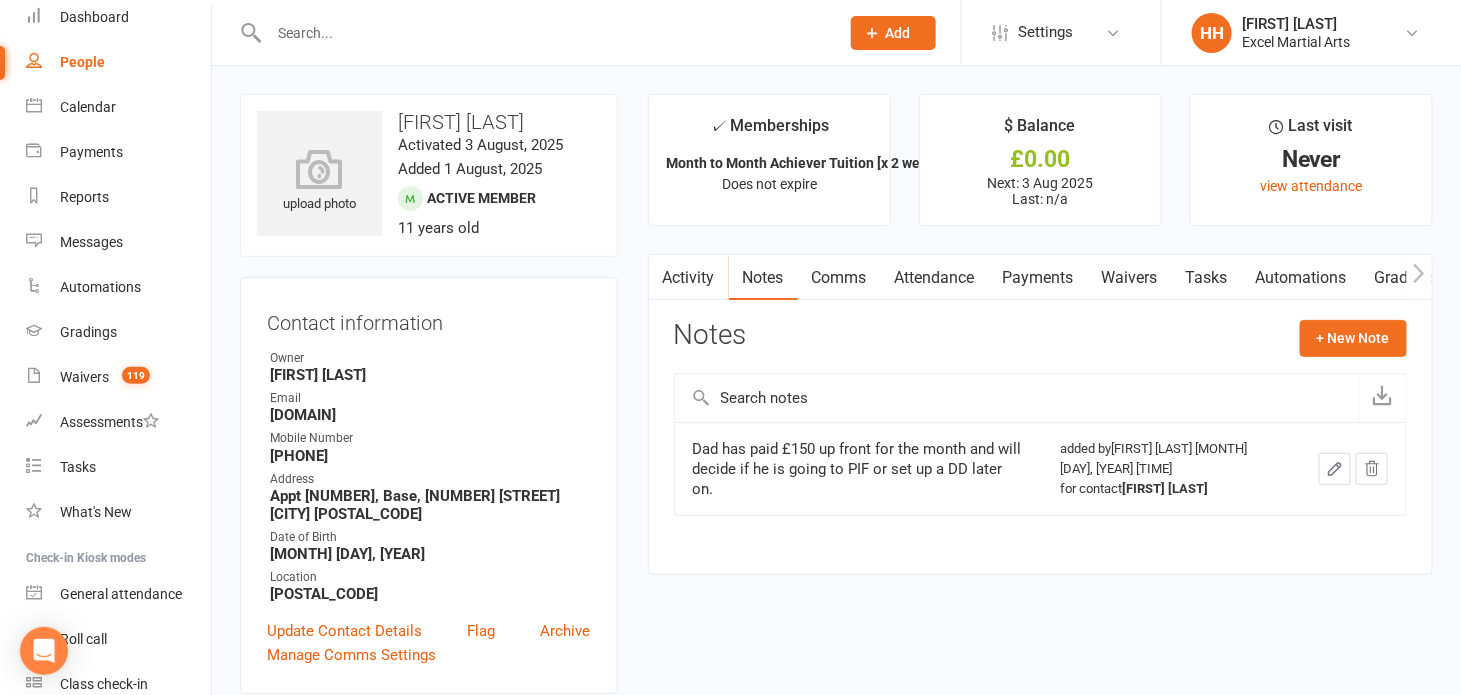 click on "Payments" at bounding box center (1038, 278) 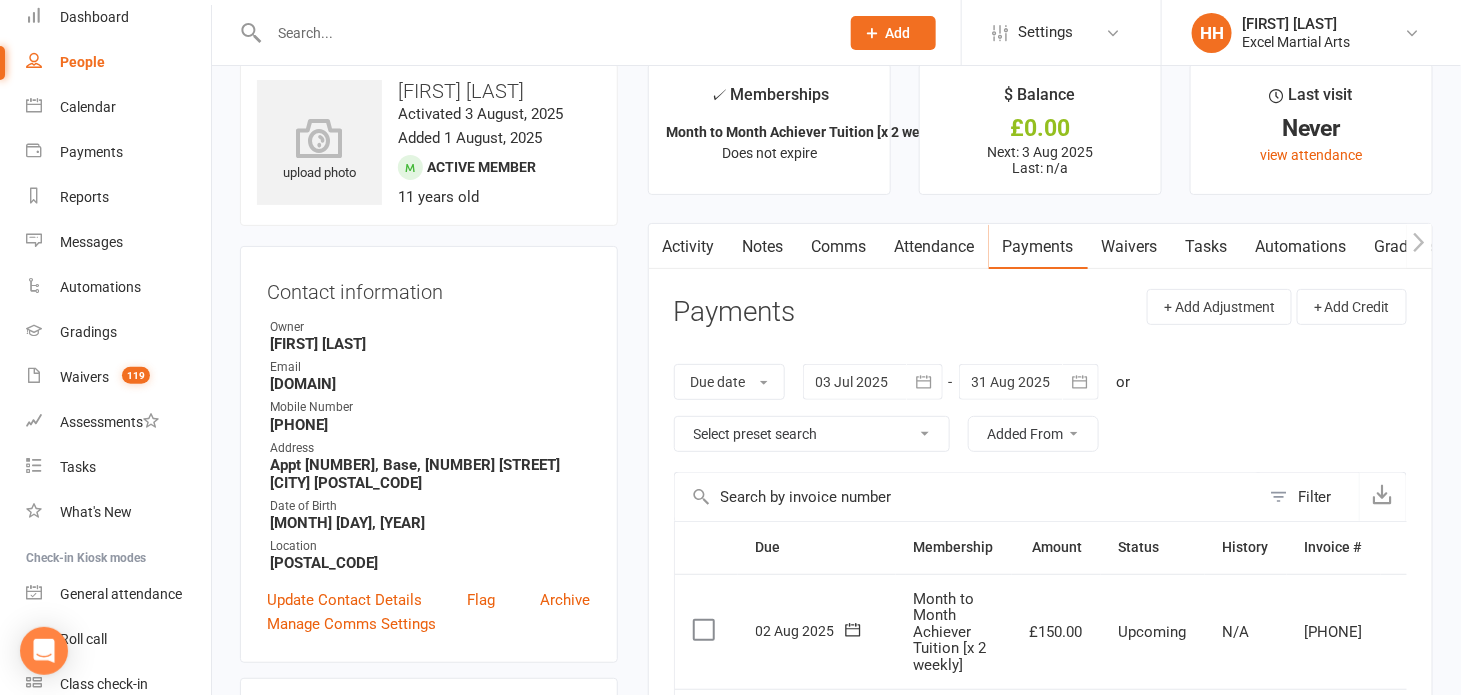 scroll, scrollTop: 0, scrollLeft: 0, axis: both 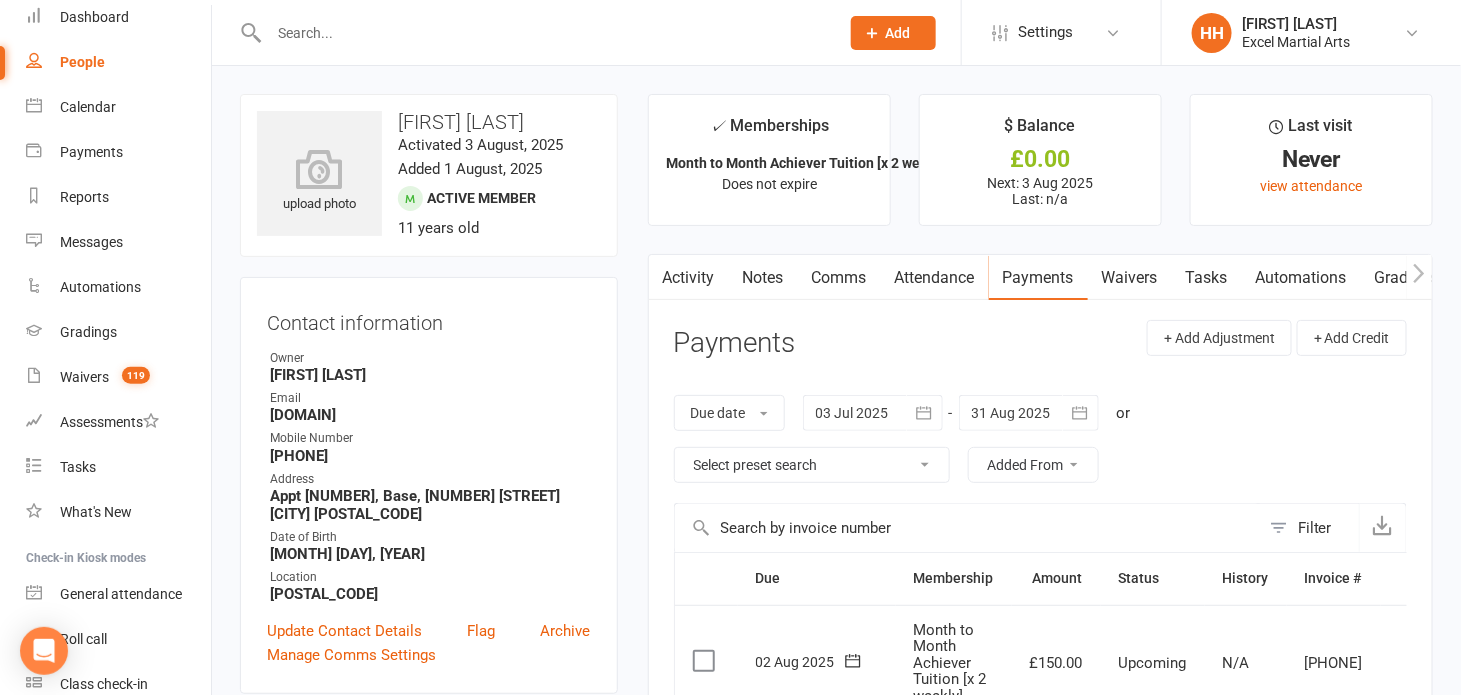 click at bounding box center [544, 33] 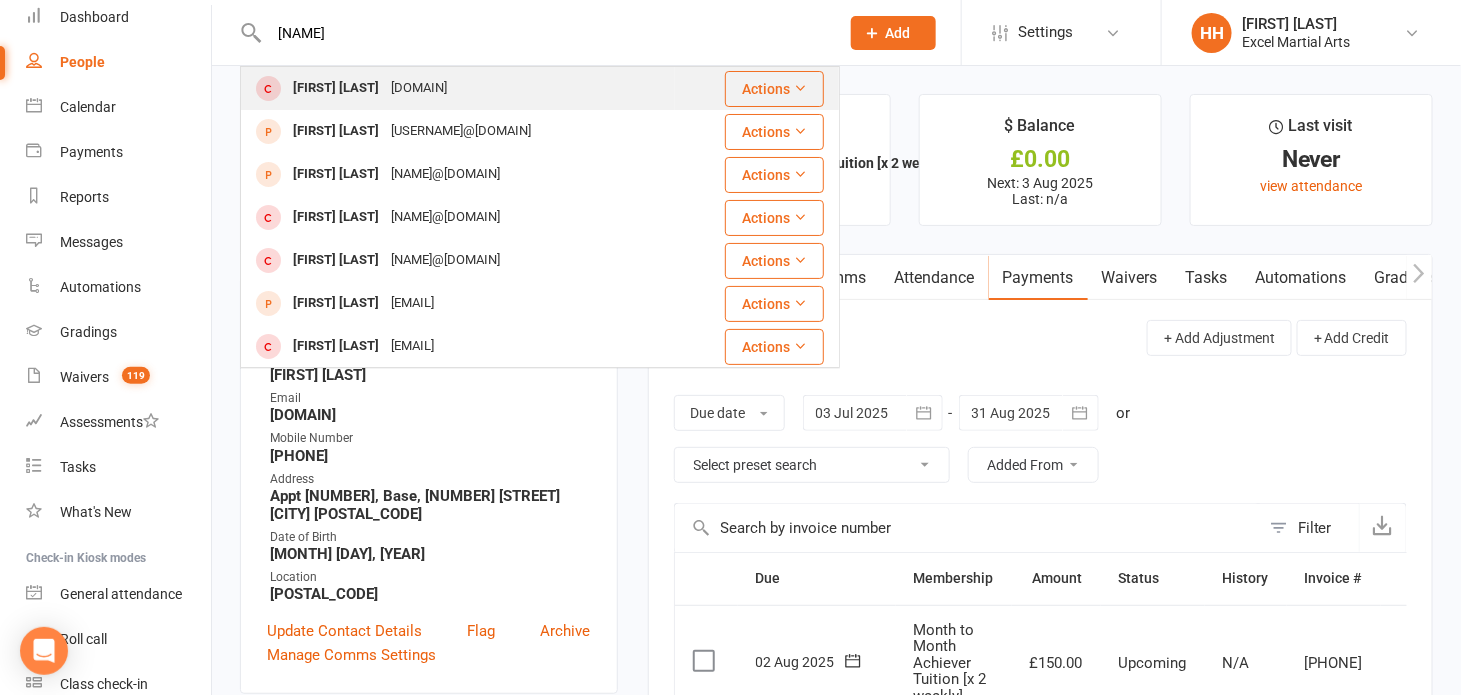 type on "[NAME]" 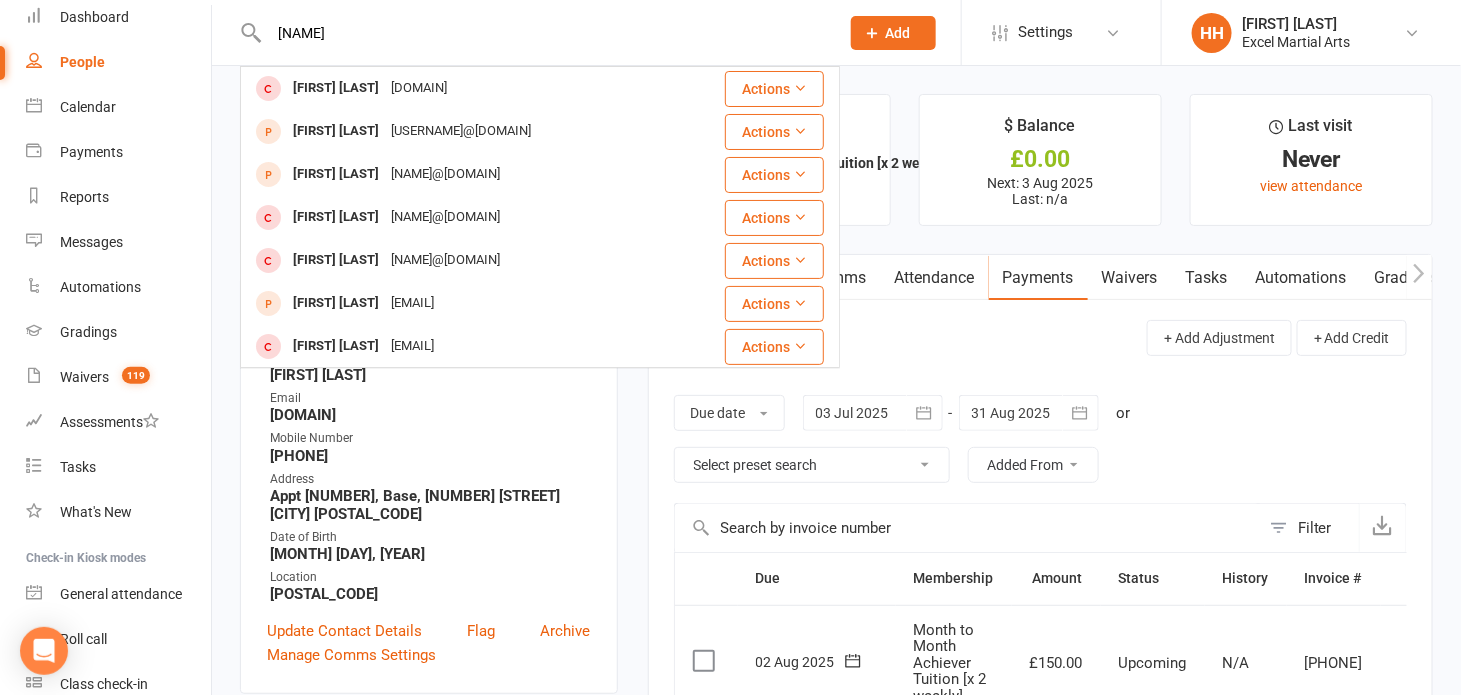 type 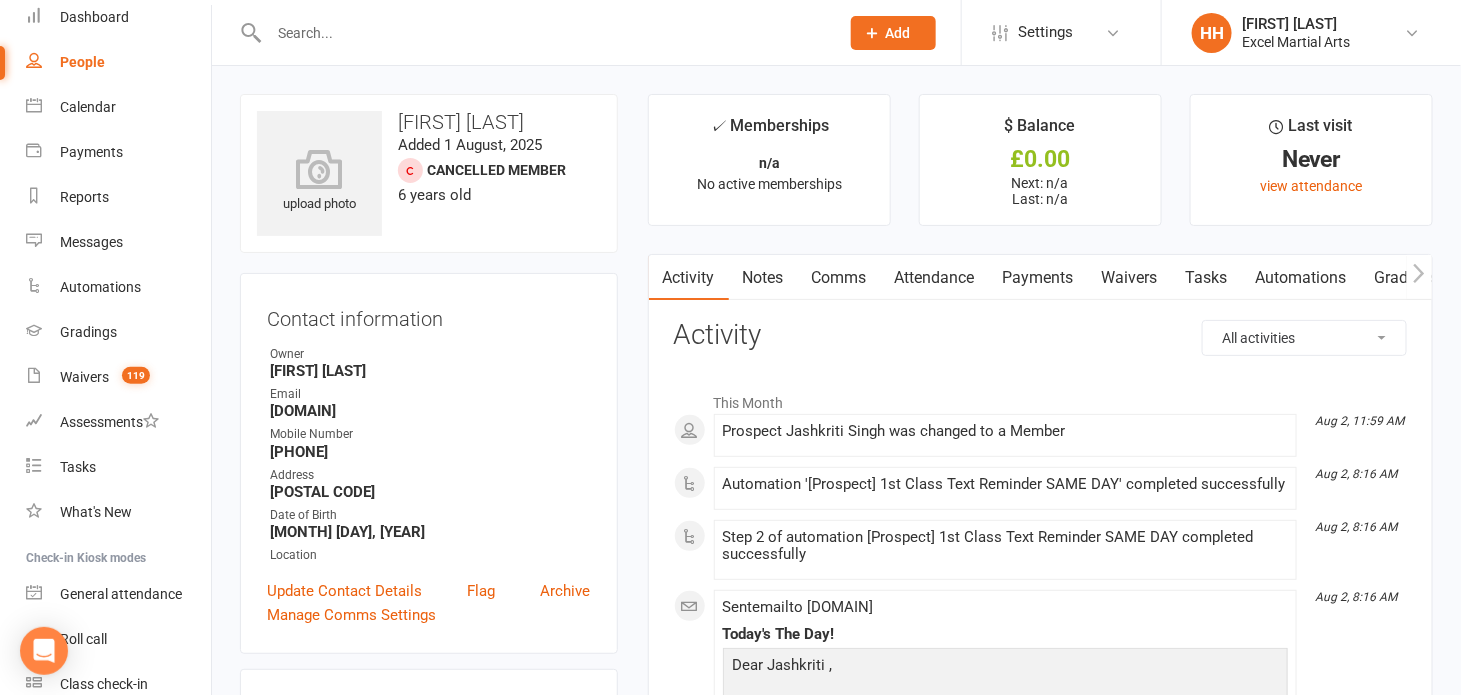 scroll, scrollTop: 90, scrollLeft: 0, axis: vertical 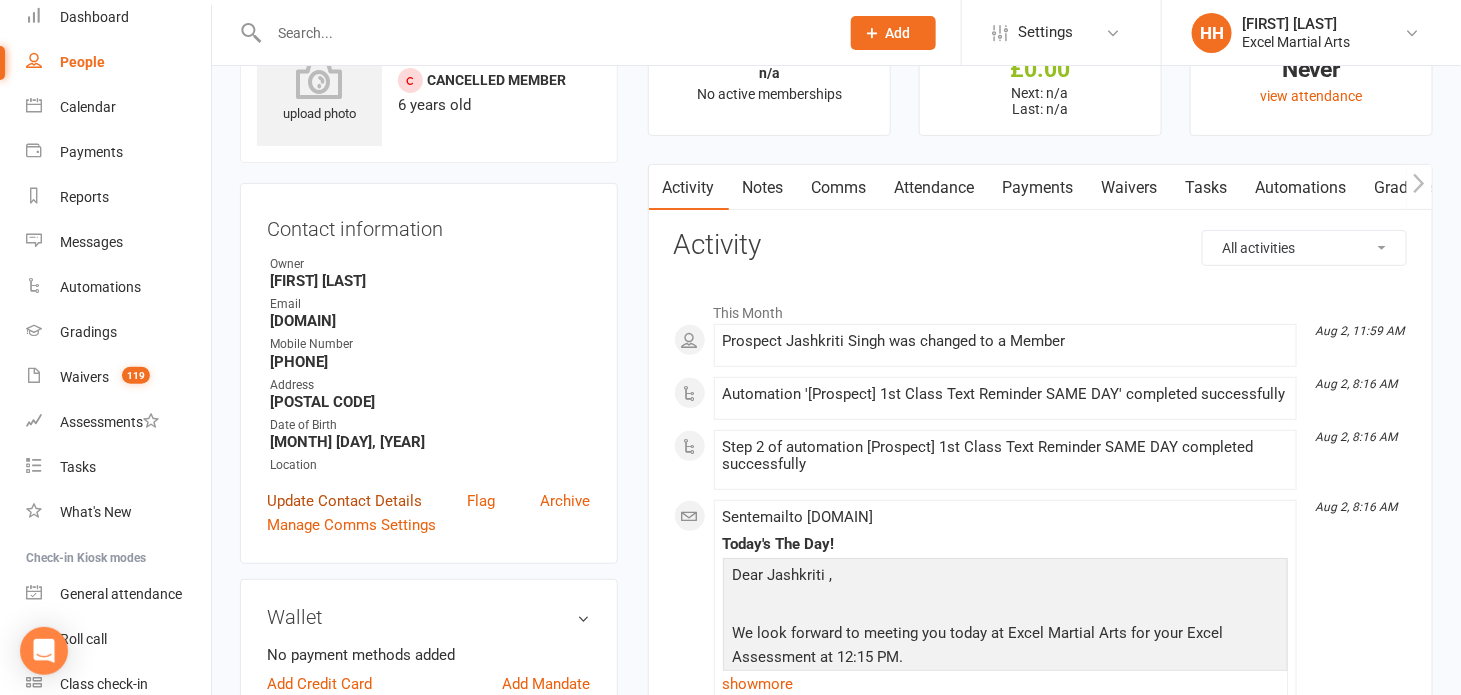click on "Update Contact Details" at bounding box center [344, 501] 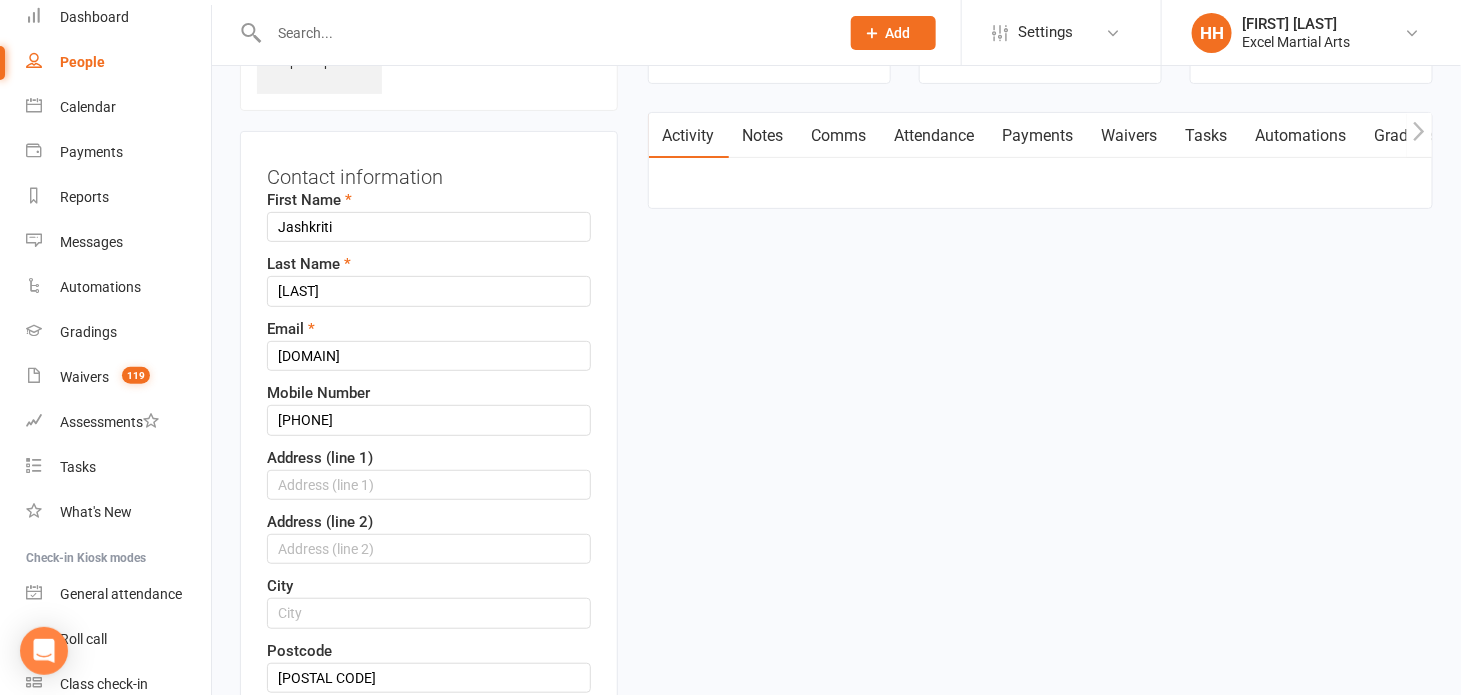 scroll, scrollTop: 184, scrollLeft: 0, axis: vertical 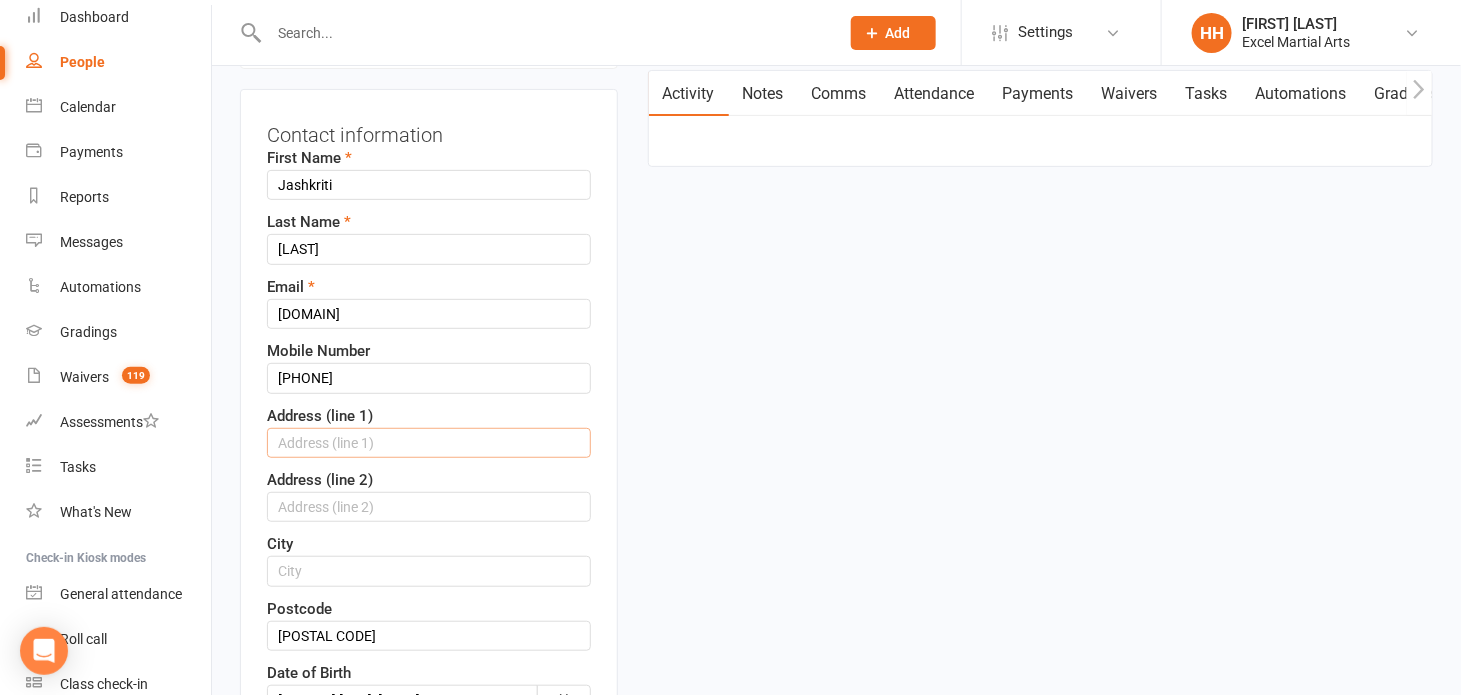 click at bounding box center [429, 443] 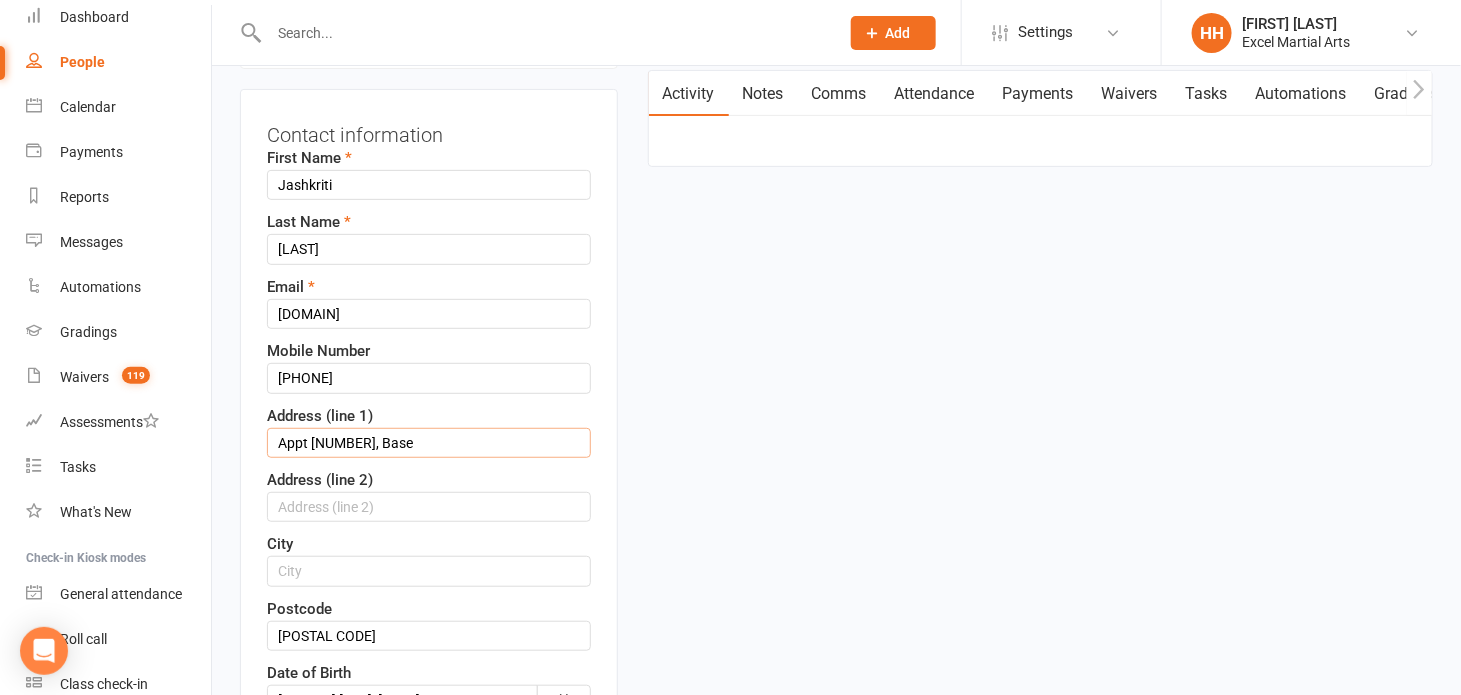 type on "Appt [NUMBER], Base" 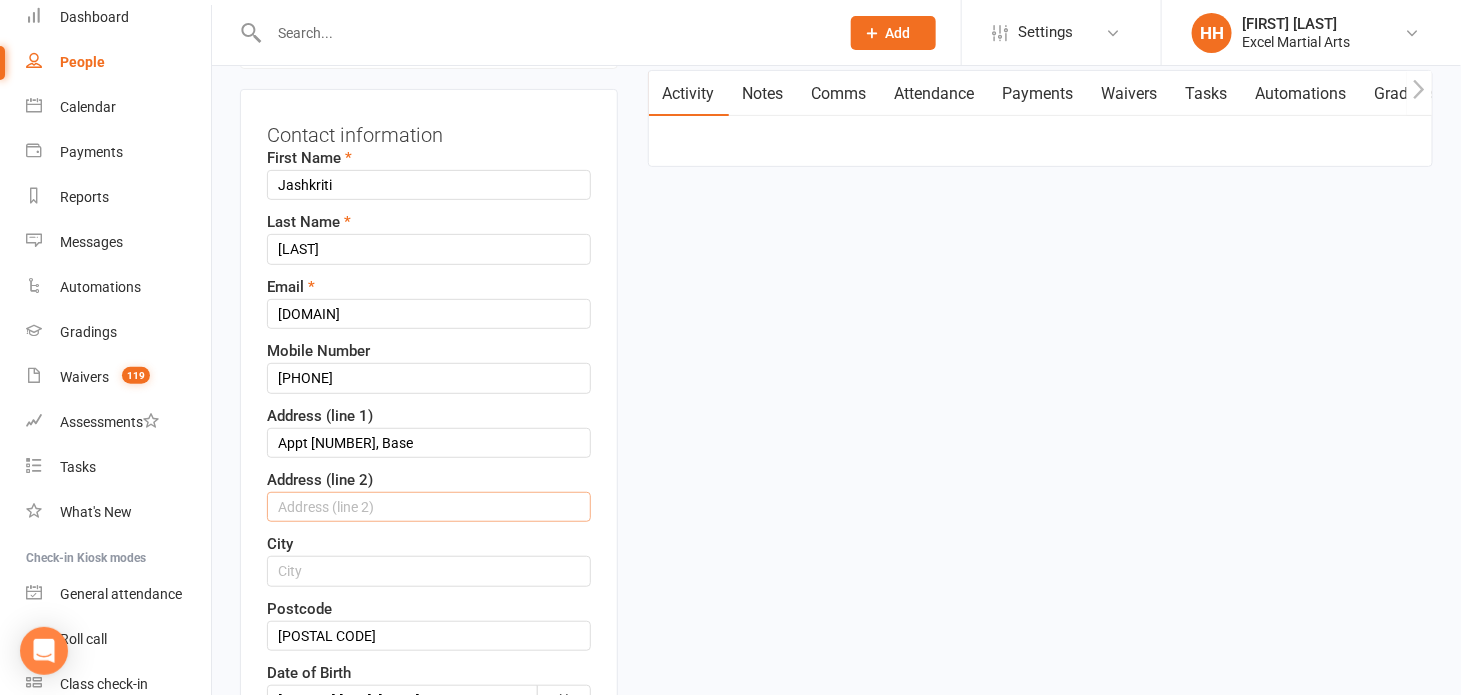 click at bounding box center [429, 507] 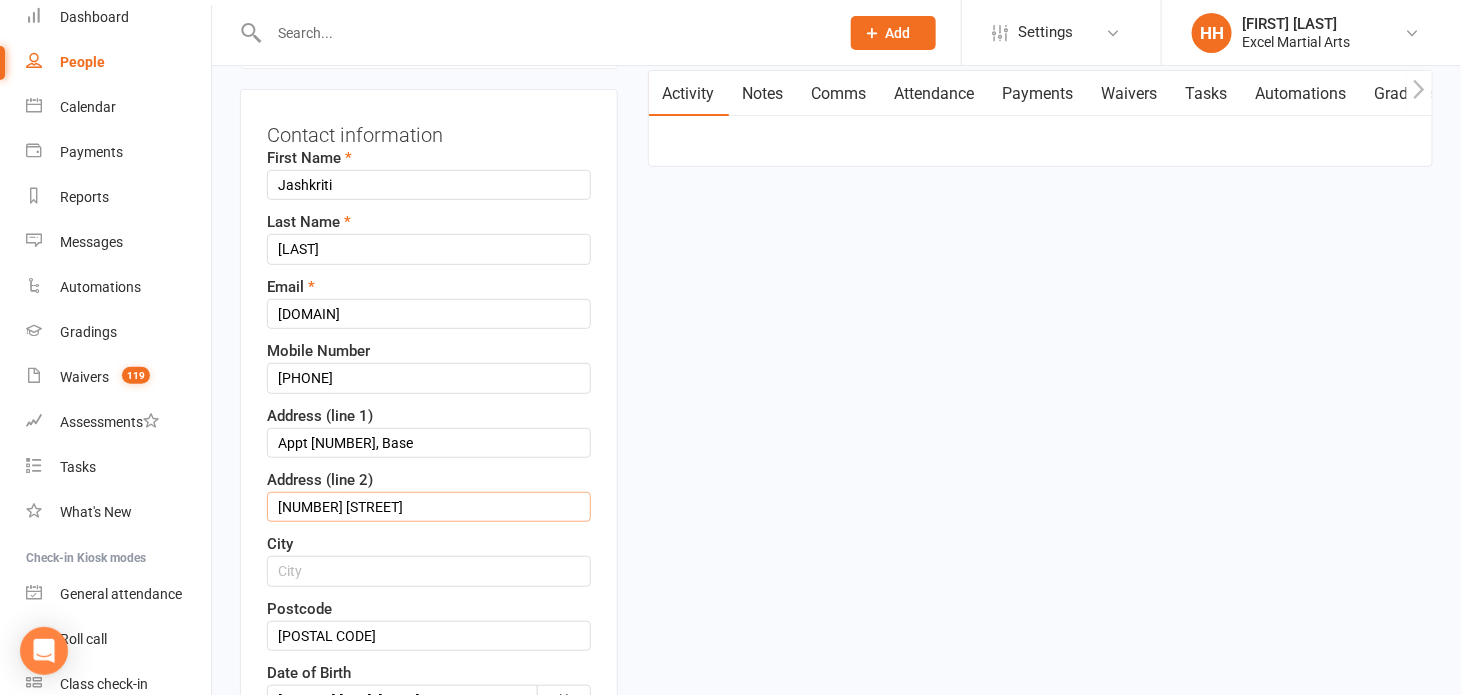 type on "[NUMBER] [STREET]" 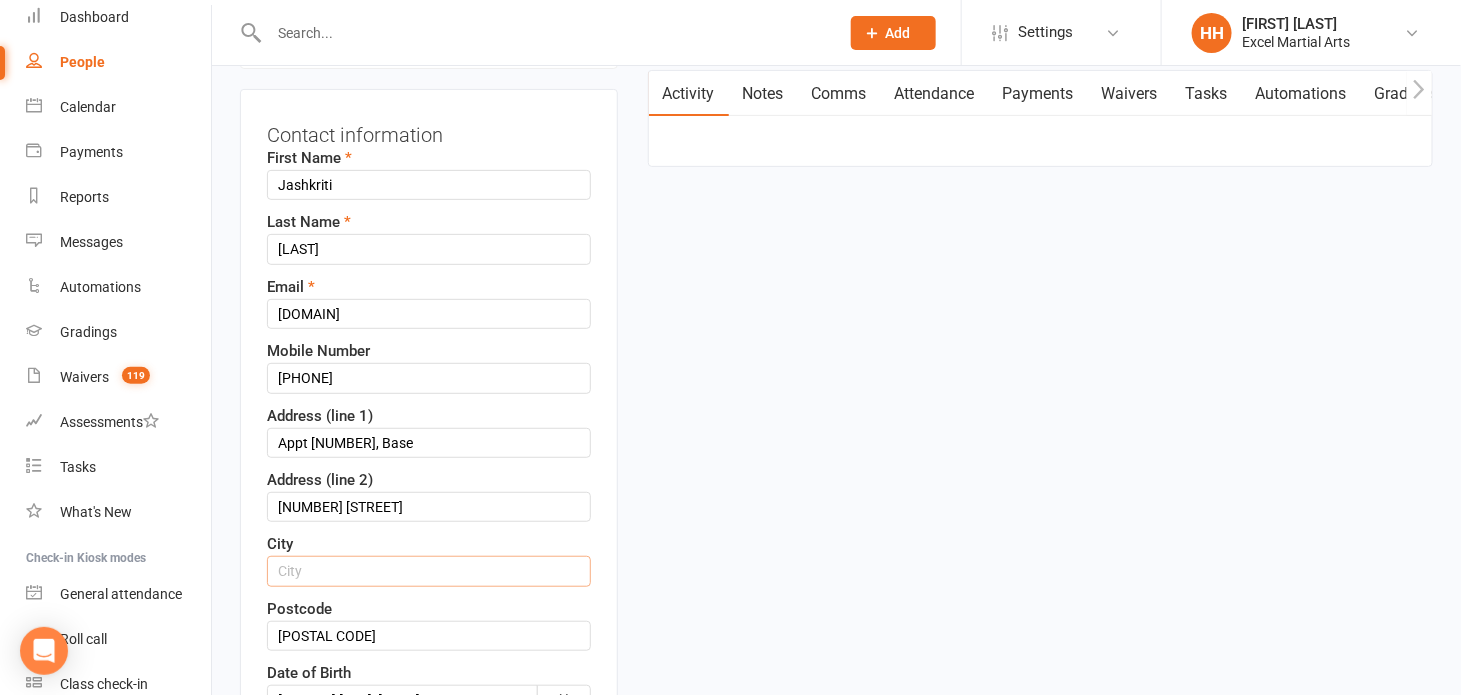click at bounding box center (429, 571) 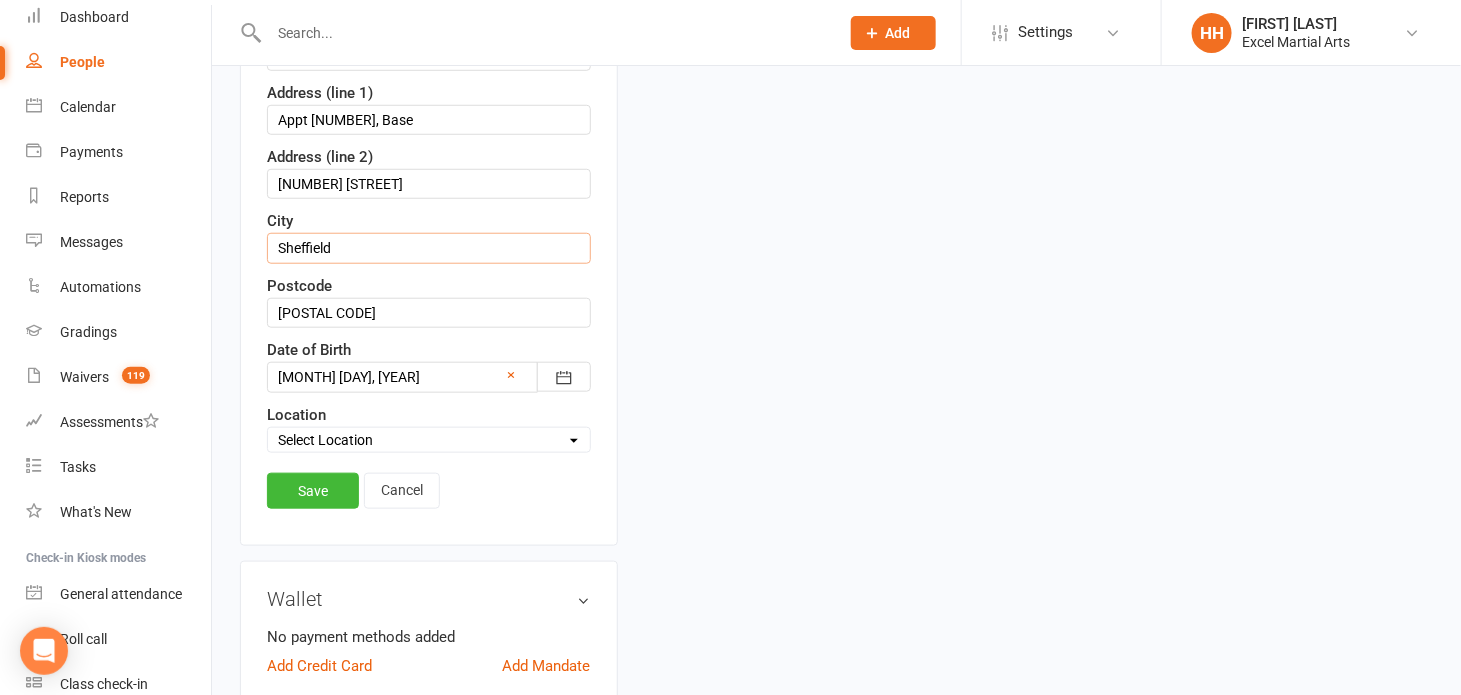 scroll, scrollTop: 548, scrollLeft: 0, axis: vertical 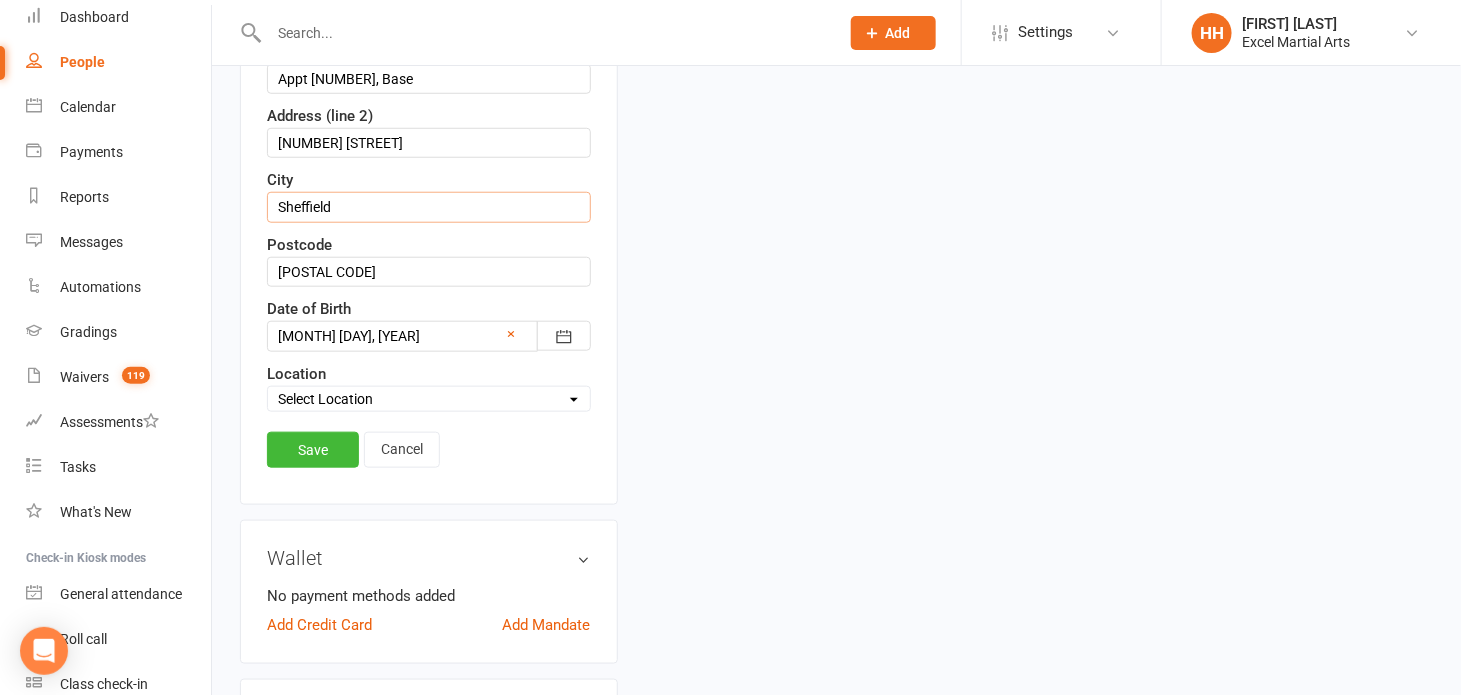 type on "Sheffield" 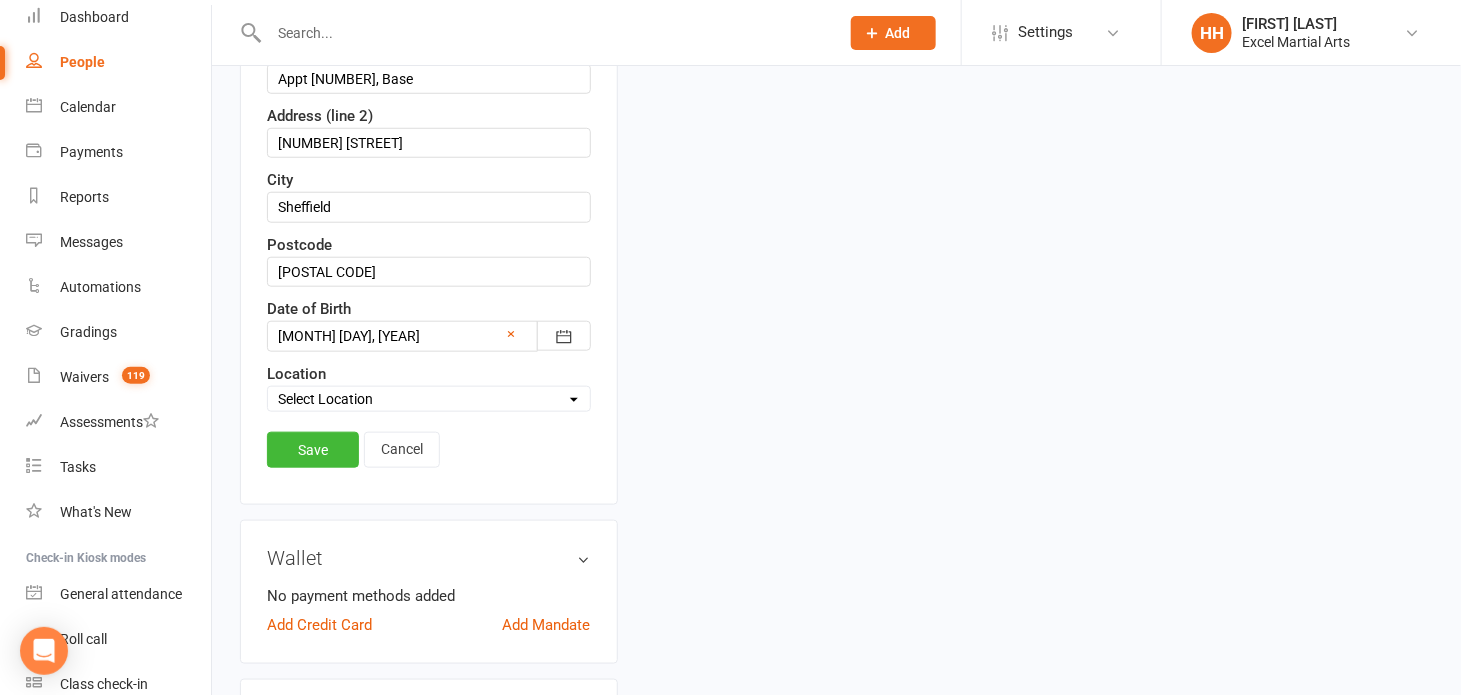 click on "Select Location Phone call Phone call Rothervalley [POSTAL CODE] Studio 3" at bounding box center [429, 399] 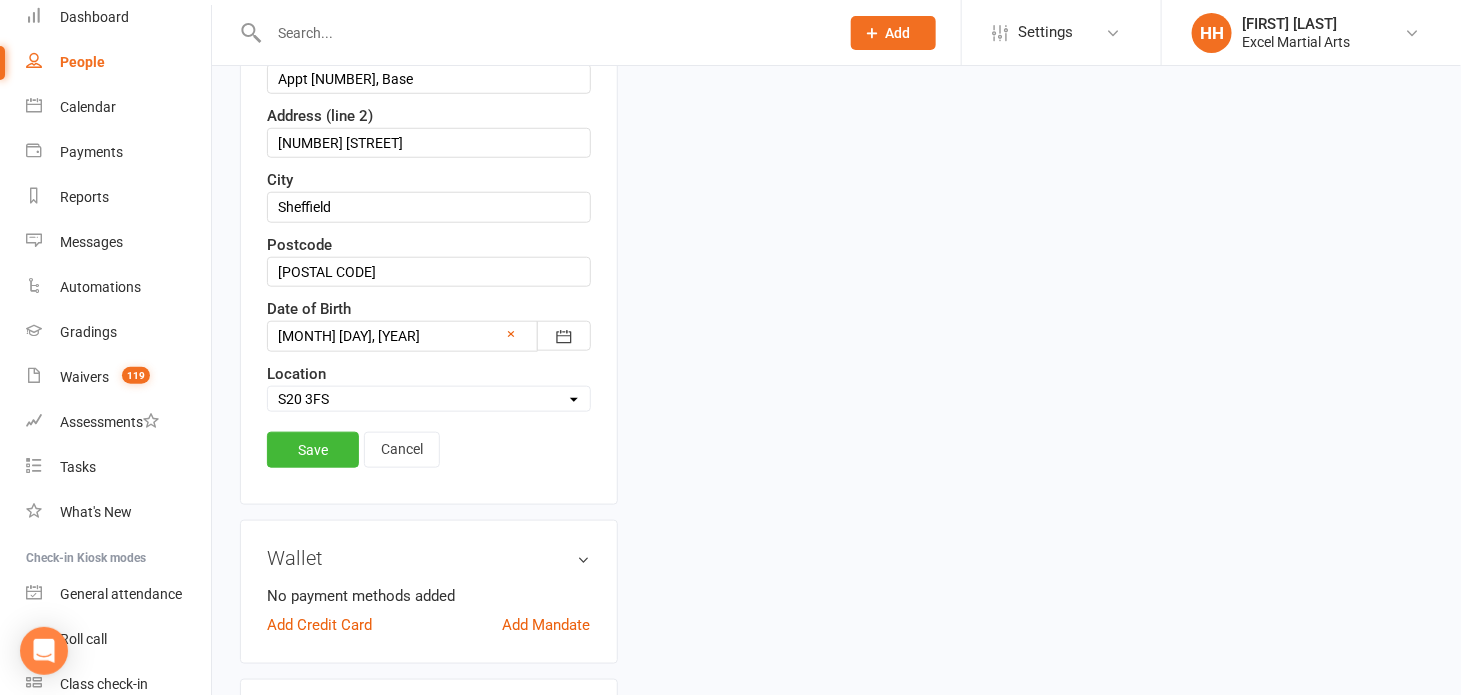 click on "Select Location Phone call Phone call Rothervalley [POSTAL CODE] Studio 3" at bounding box center (429, 399) 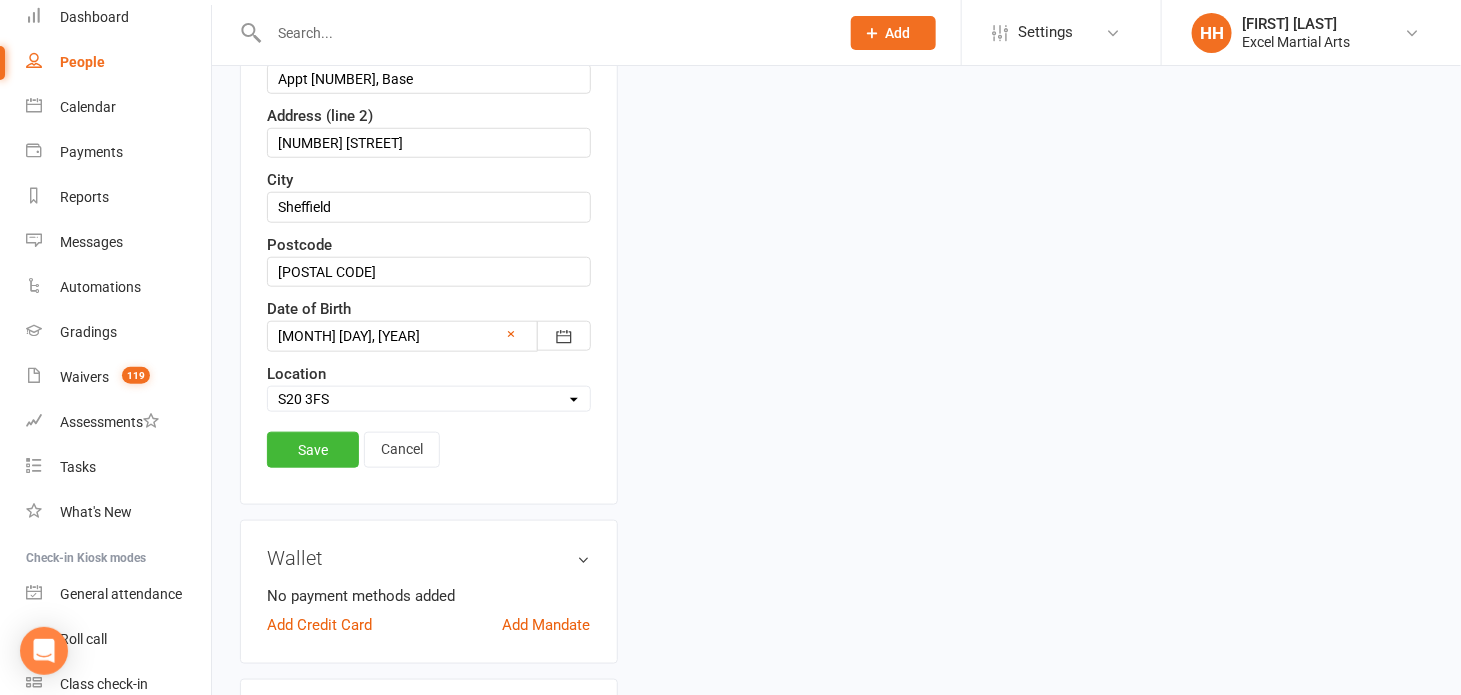 click on "Save" at bounding box center (313, 450) 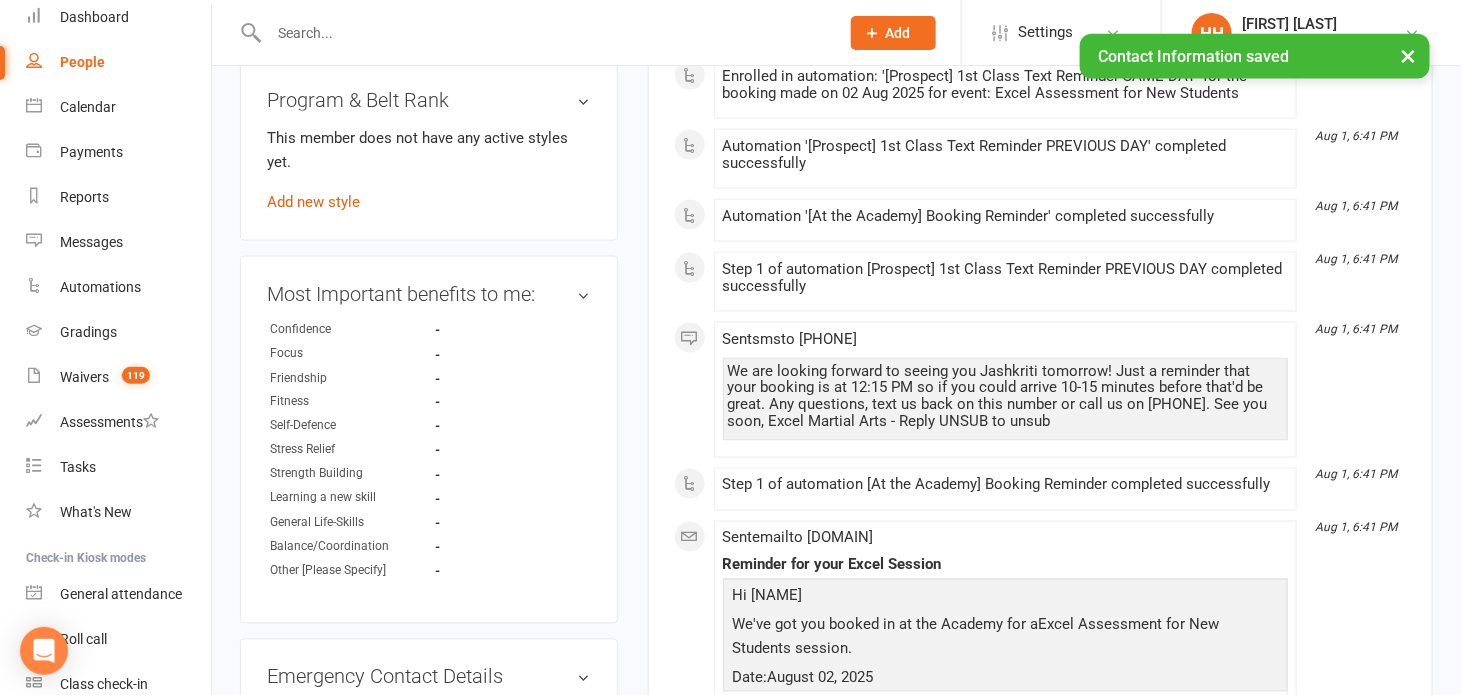 scroll, scrollTop: 1003, scrollLeft: 0, axis: vertical 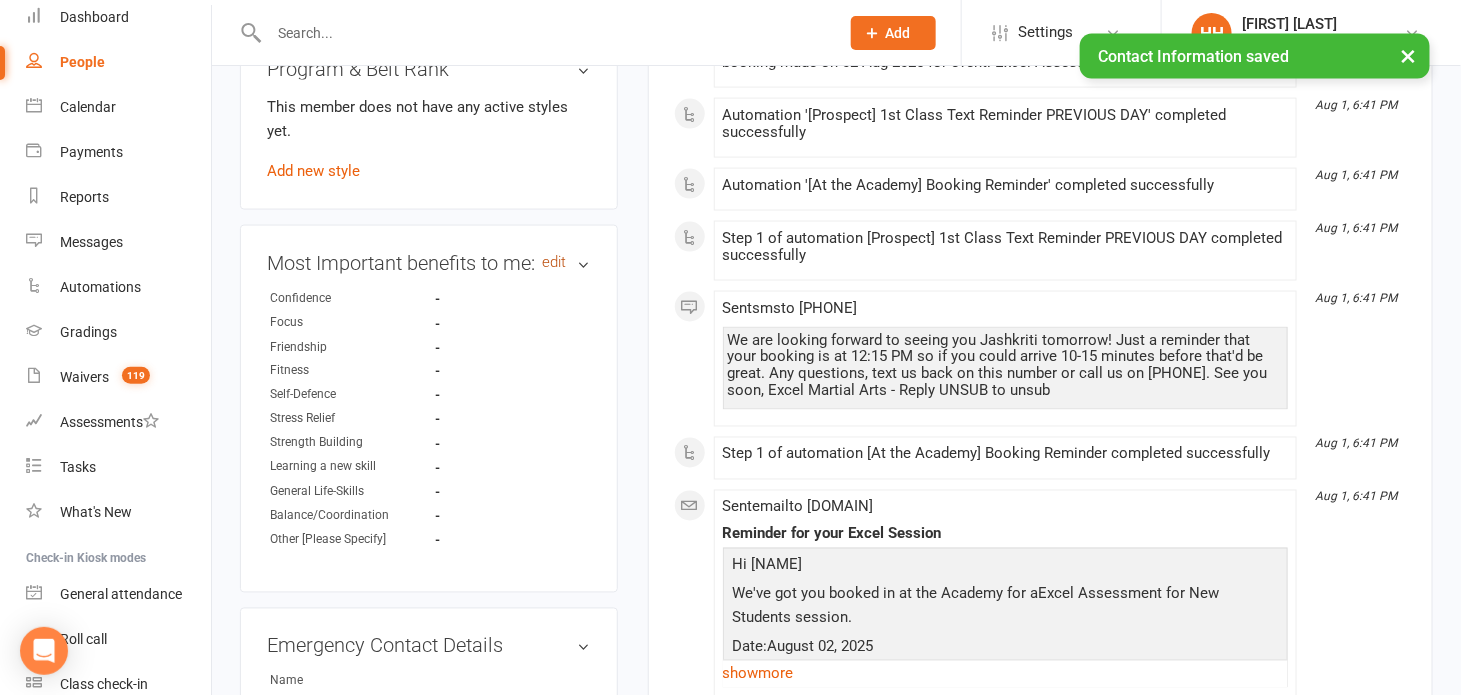 click on "edit" at bounding box center (555, 262) 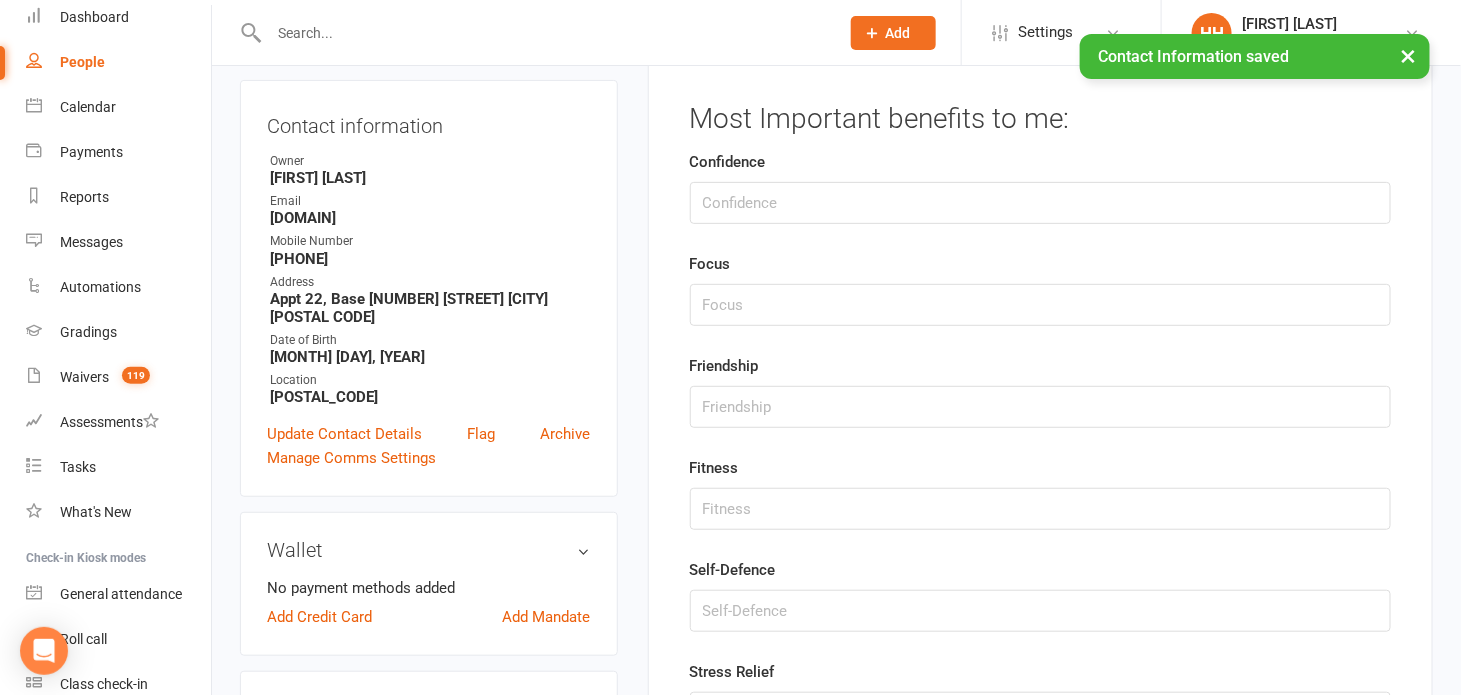 scroll, scrollTop: 153, scrollLeft: 0, axis: vertical 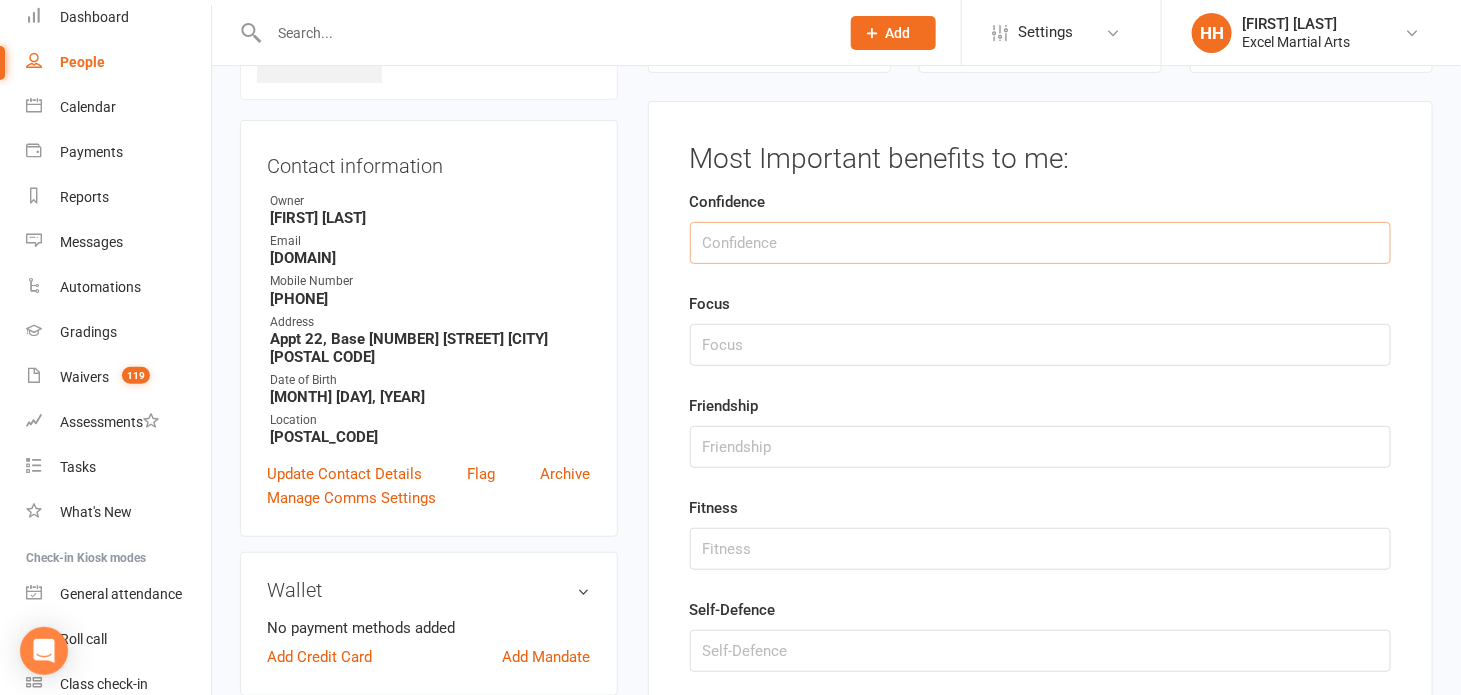 click at bounding box center [1040, 243] 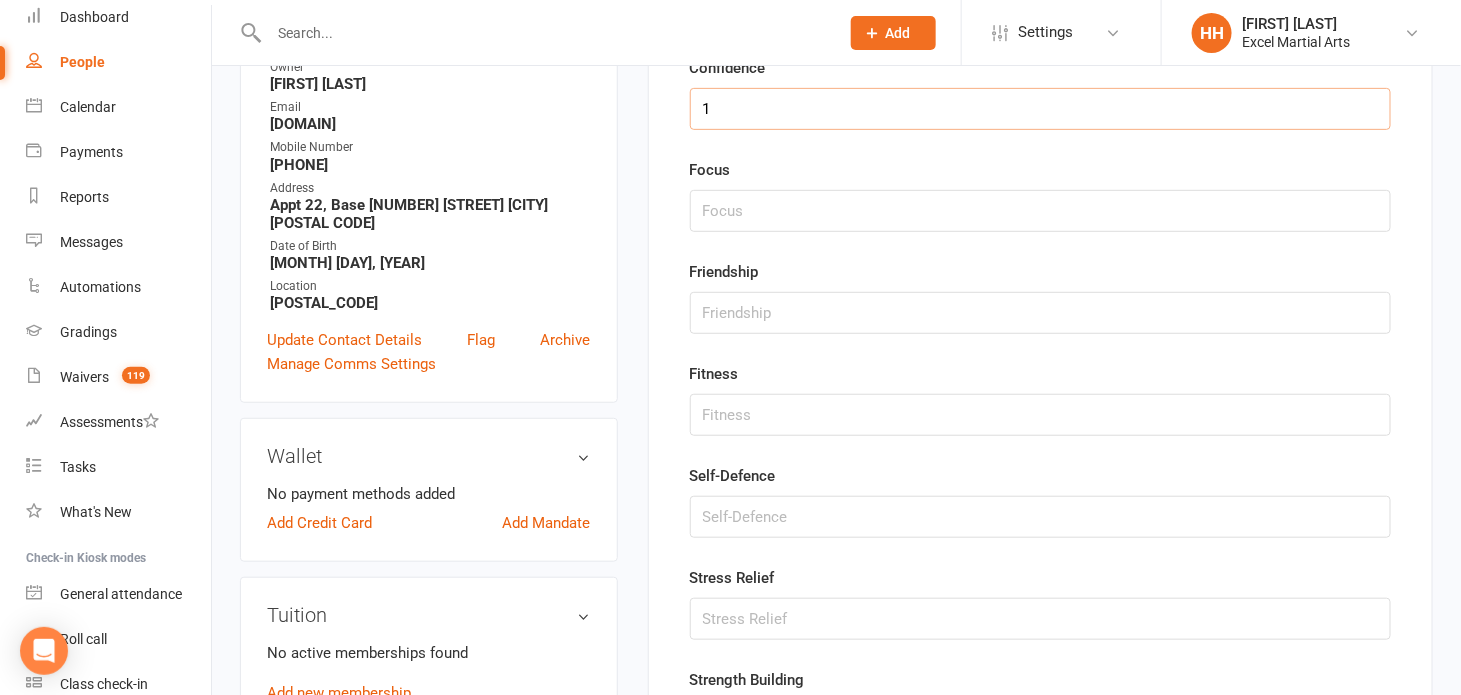 scroll, scrollTop: 334, scrollLeft: 0, axis: vertical 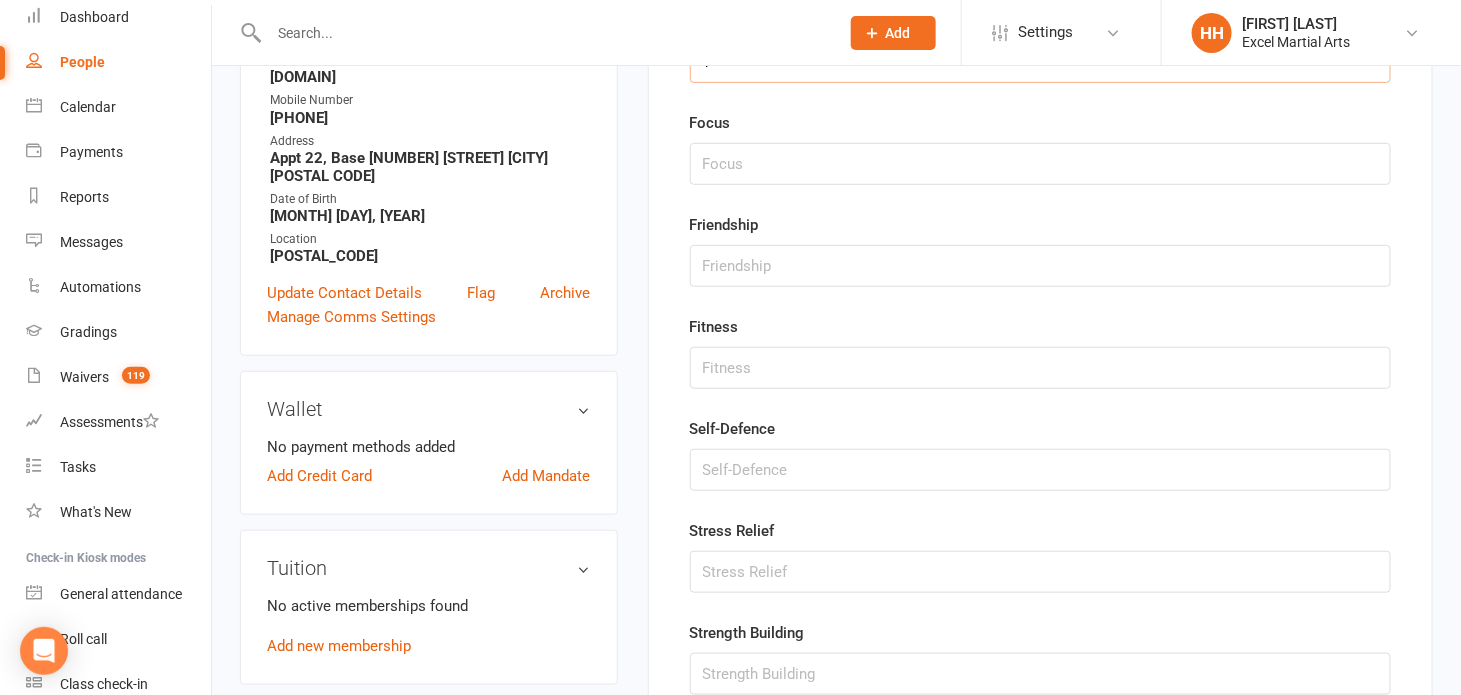type on "1" 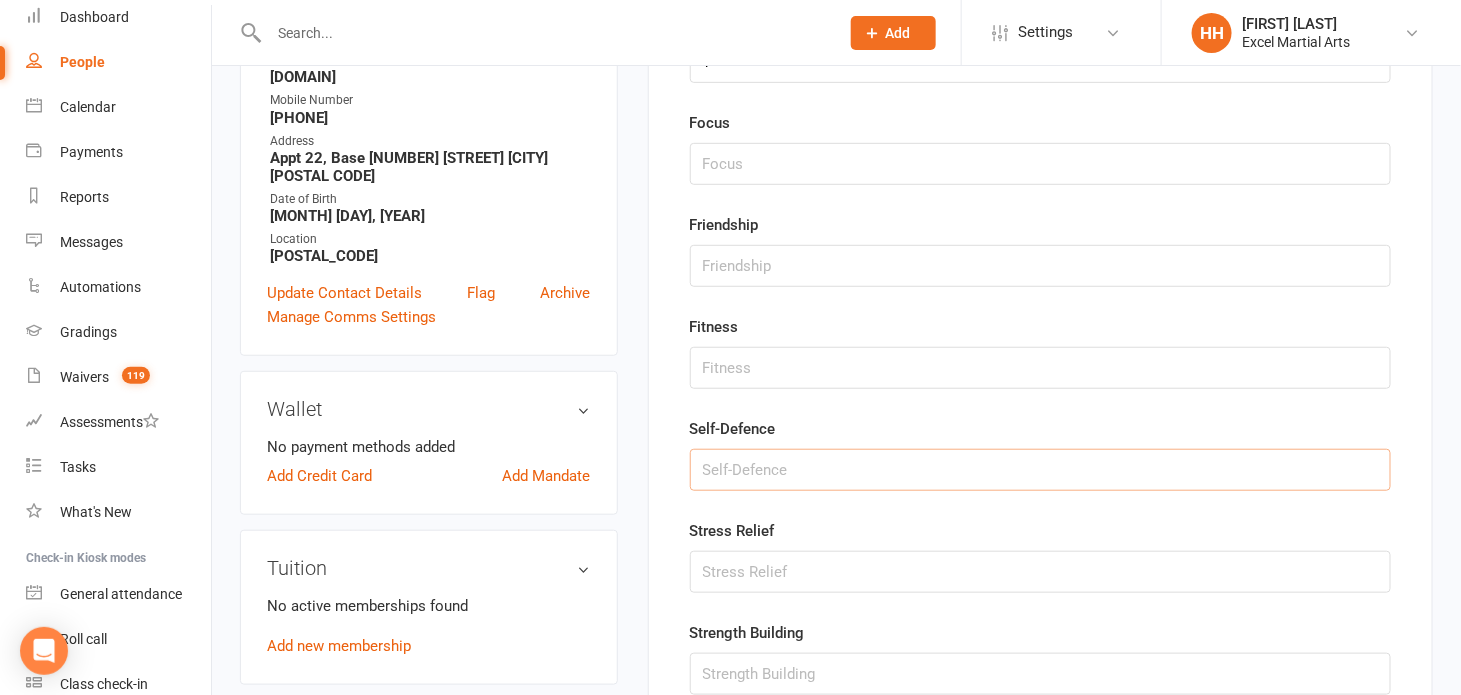click at bounding box center (1040, 470) 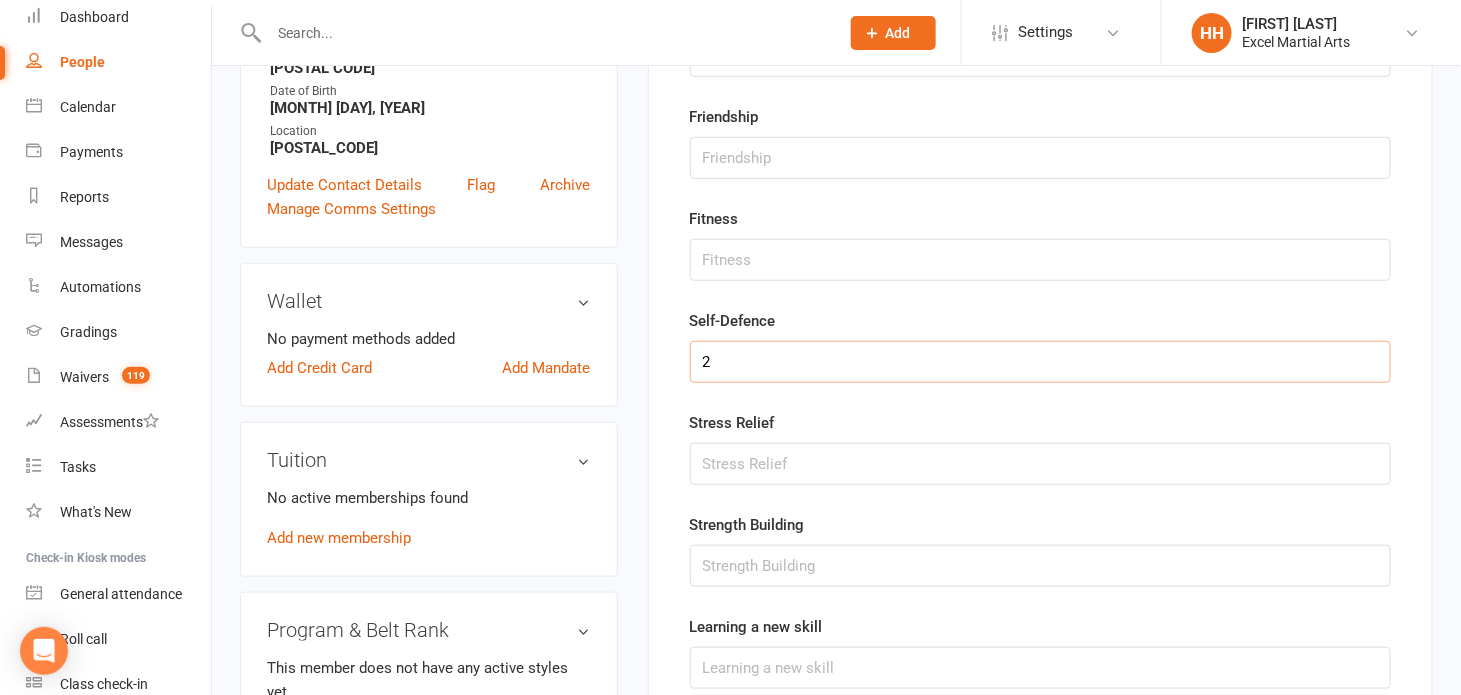 scroll, scrollTop: 516, scrollLeft: 0, axis: vertical 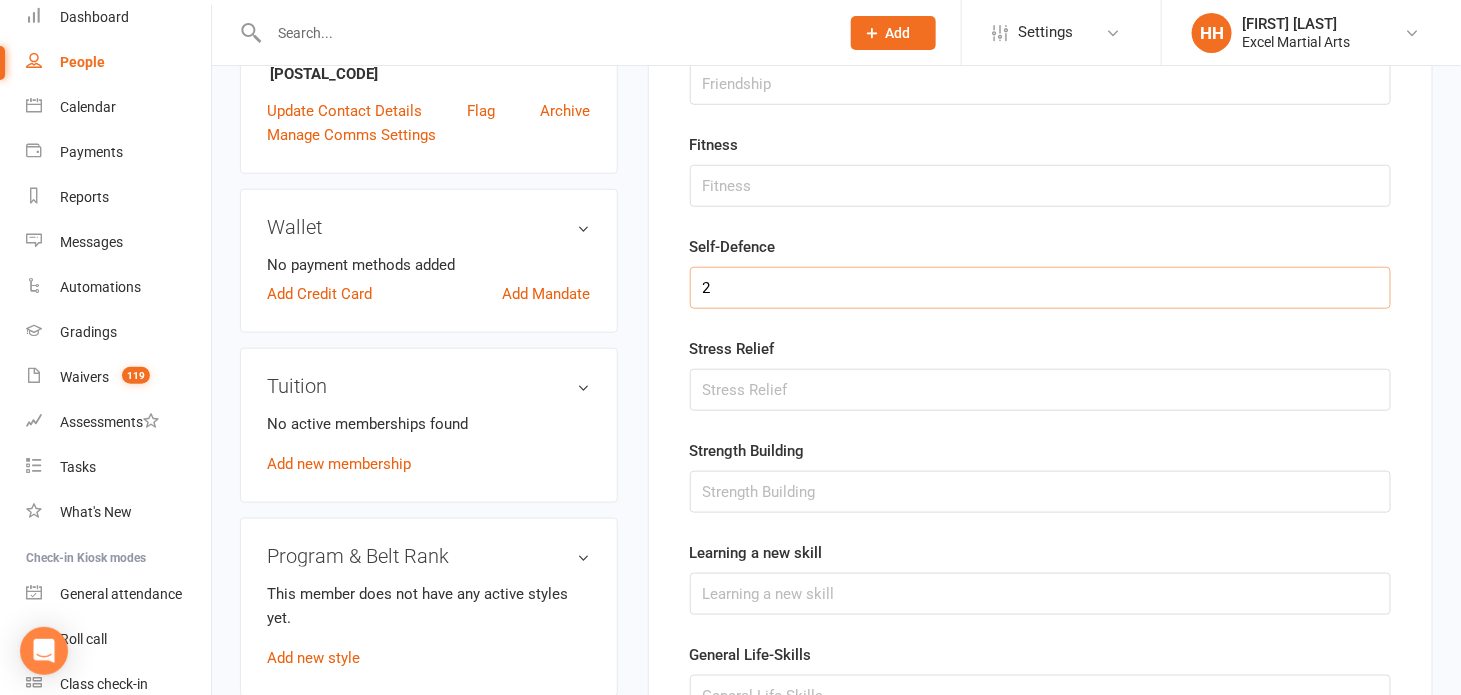 type on "2" 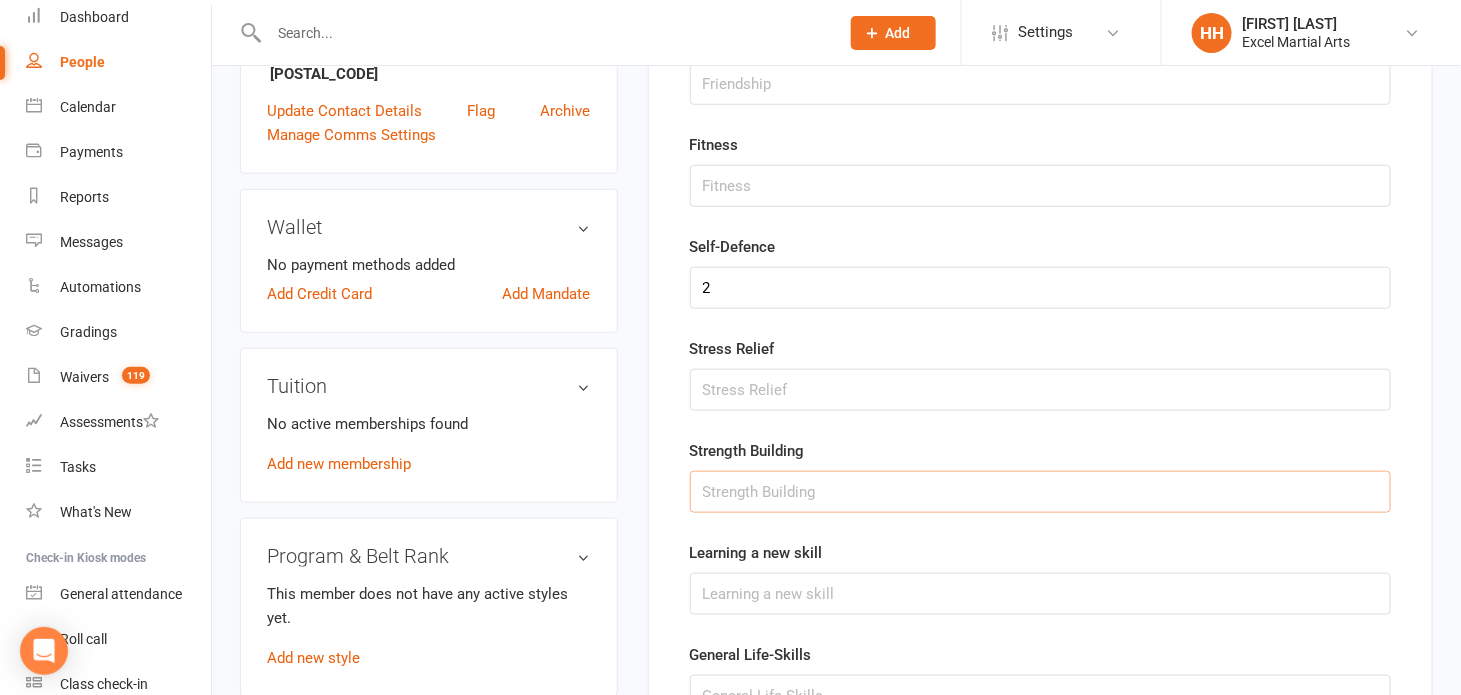 click at bounding box center (1040, 492) 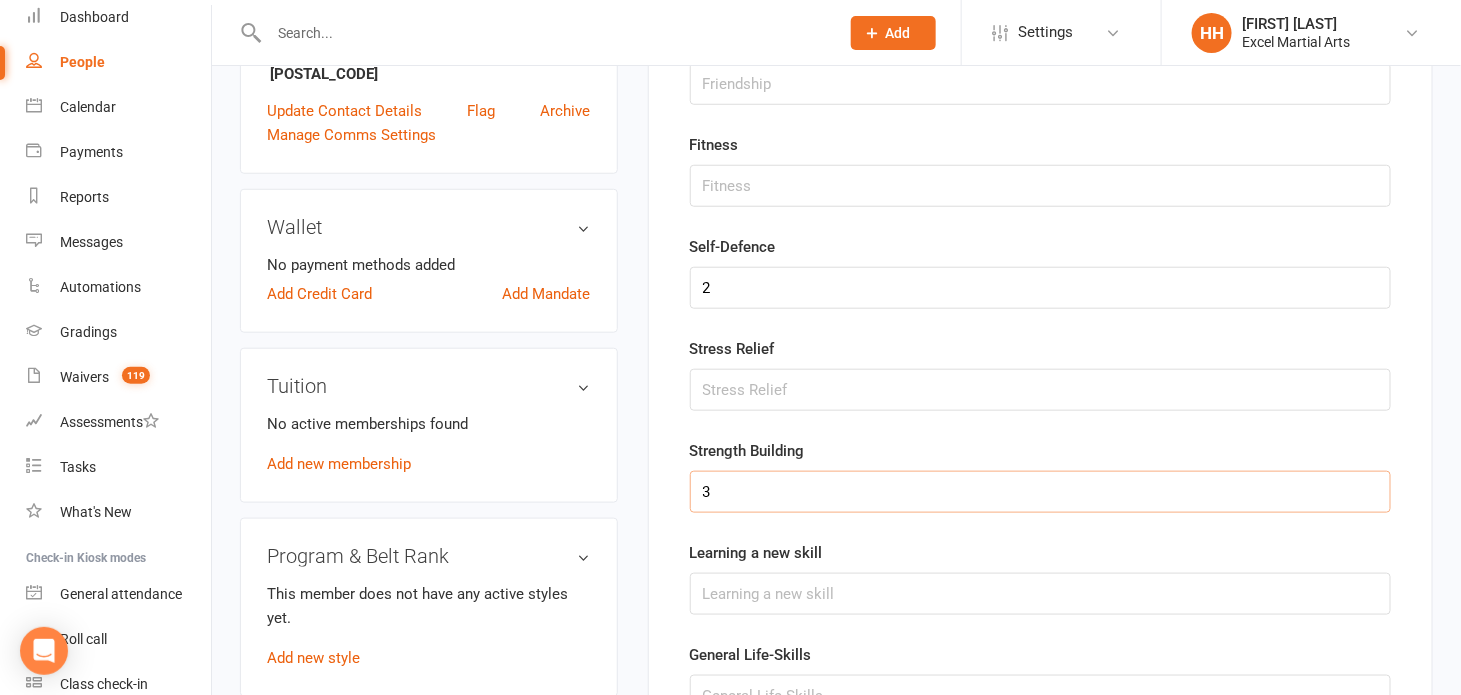 scroll, scrollTop: 177, scrollLeft: 0, axis: vertical 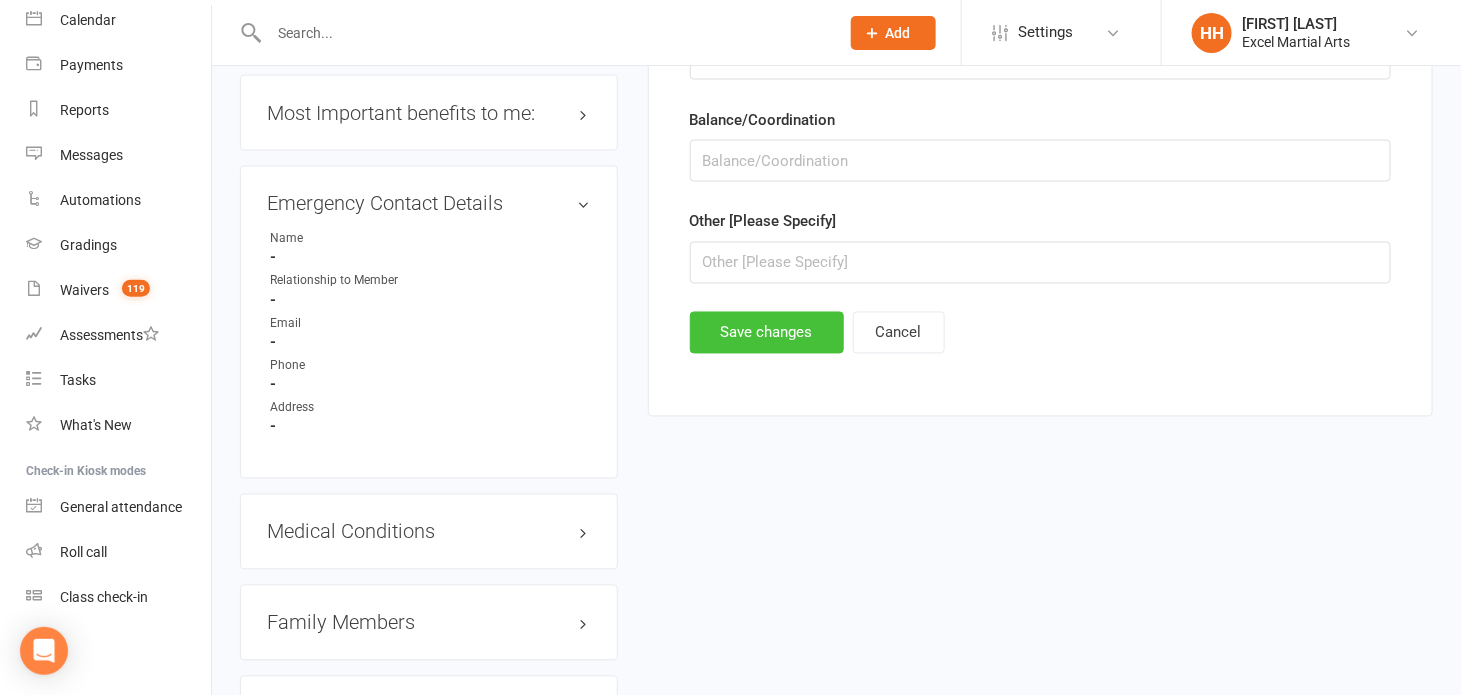 type on "3" 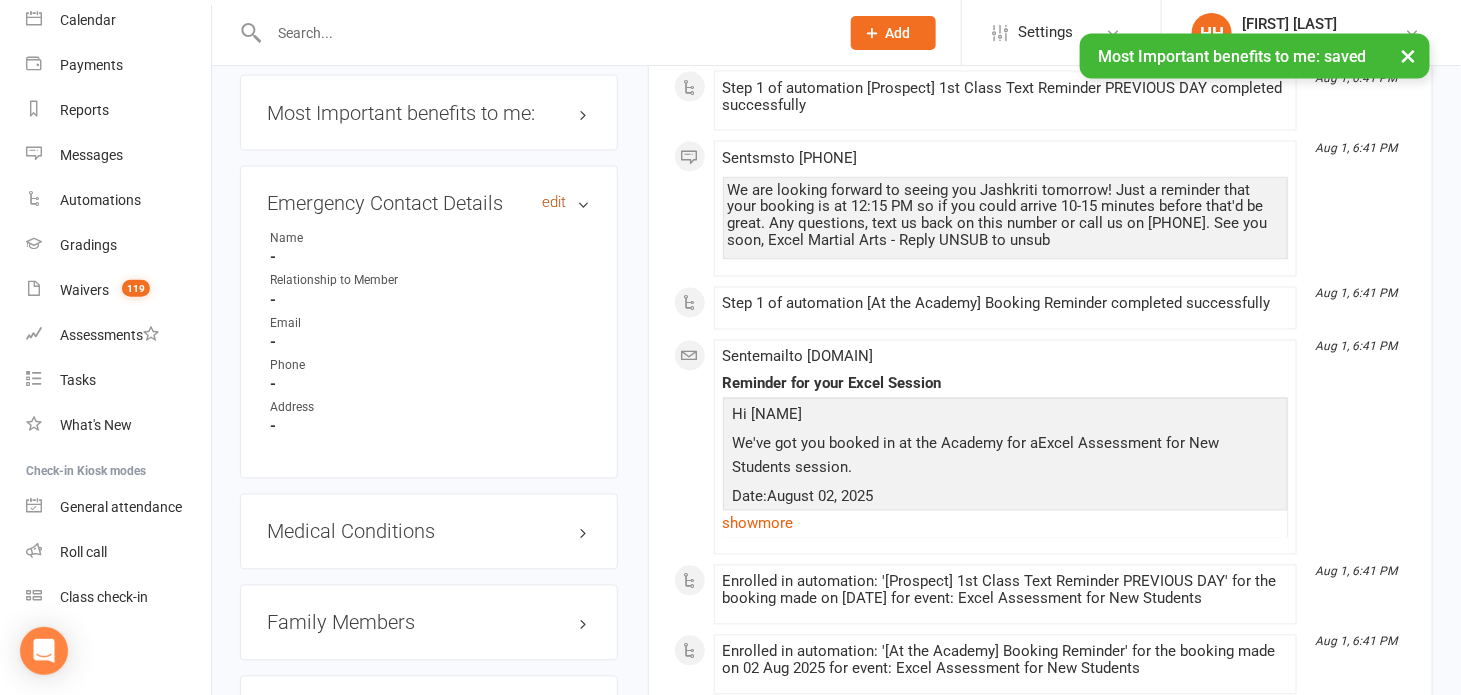 click on "edit" at bounding box center (555, 203) 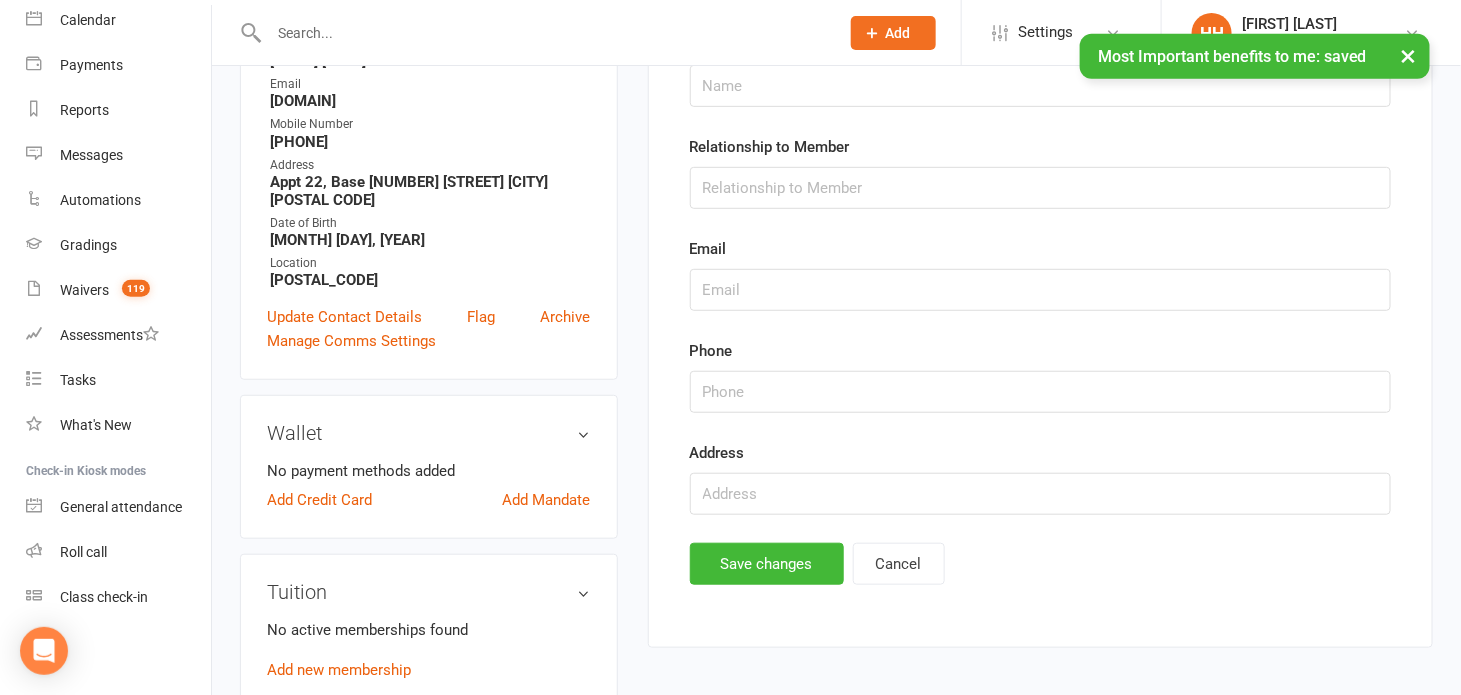 scroll, scrollTop: 153, scrollLeft: 0, axis: vertical 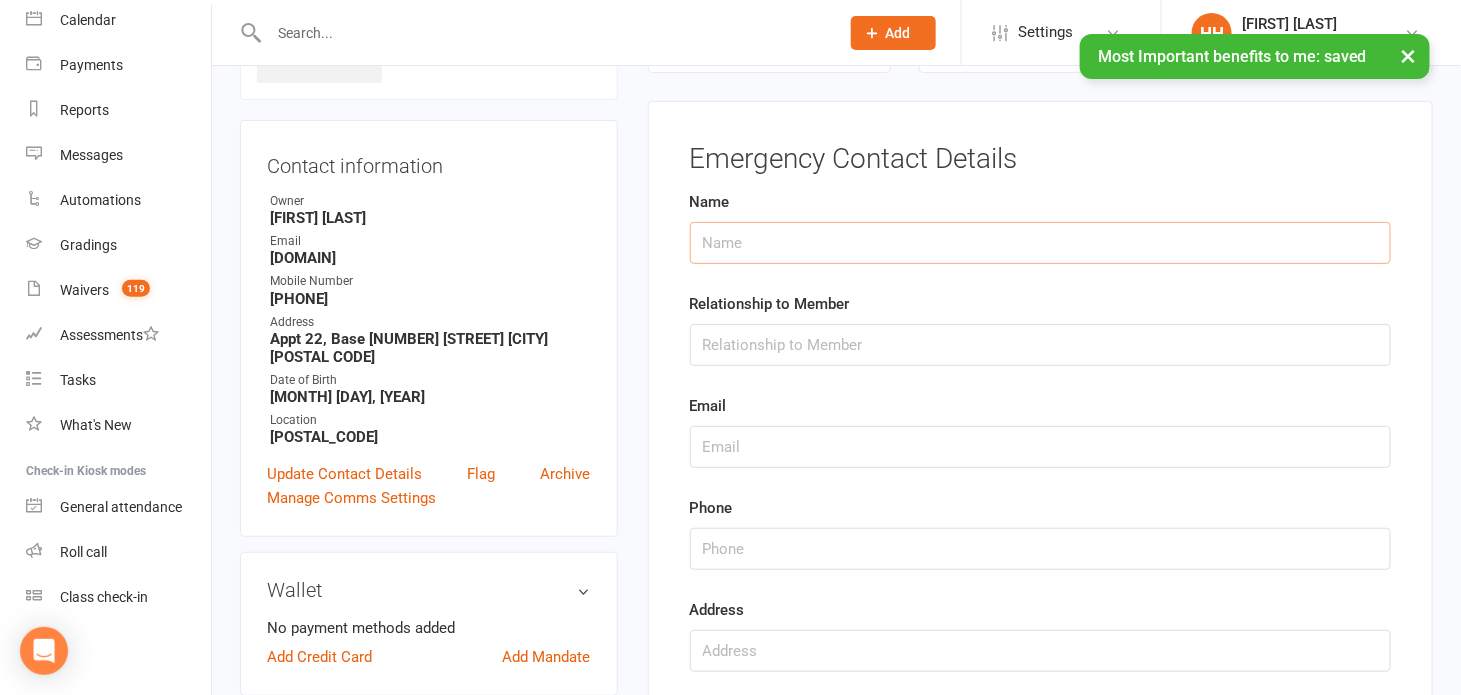 click at bounding box center (1040, 243) 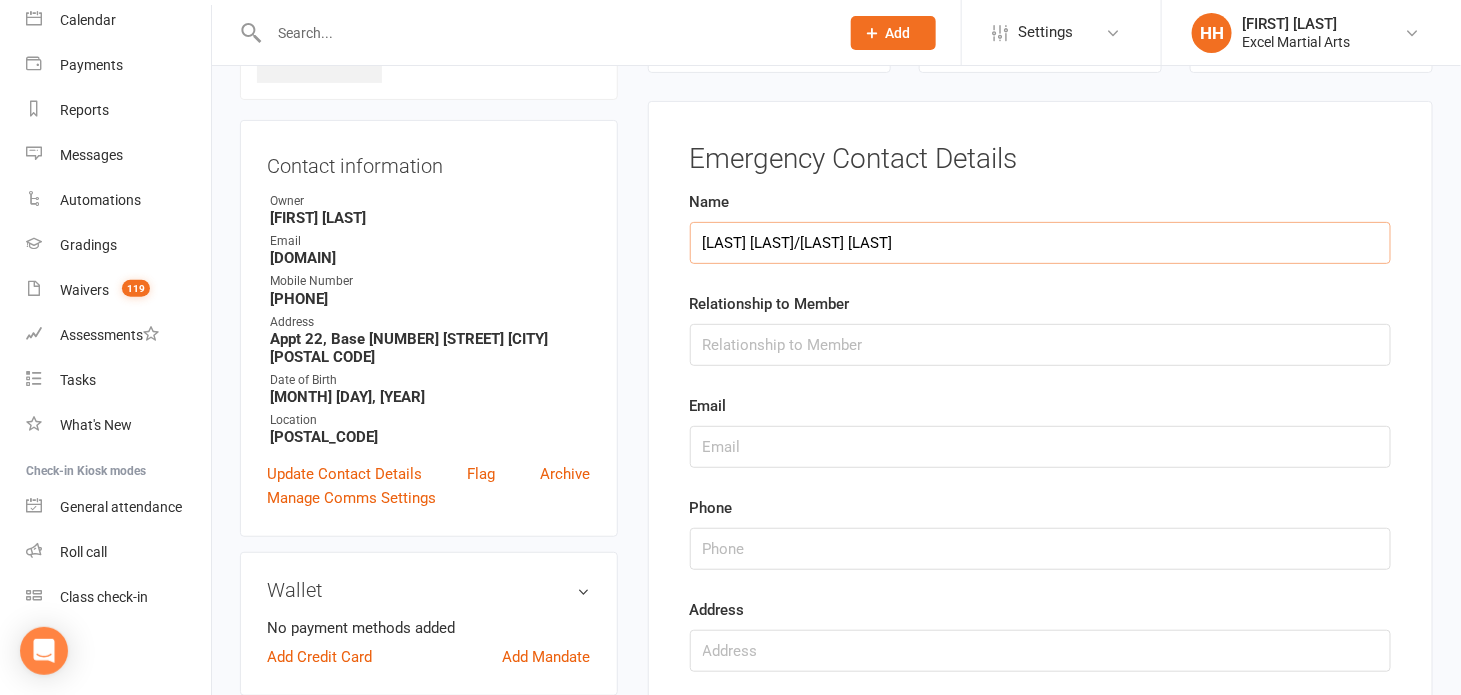 type on "[LAST] [LAST]/[LAST] [LAST]" 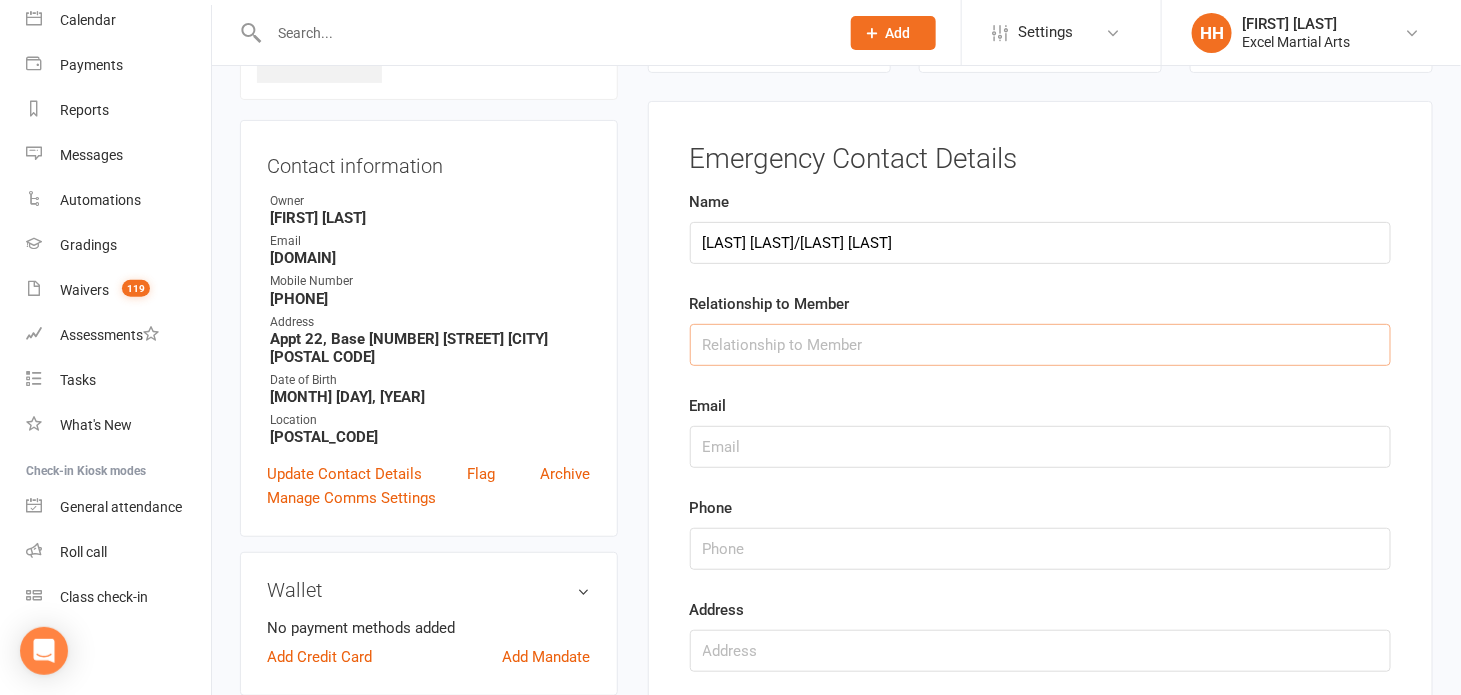 click at bounding box center (1040, 345) 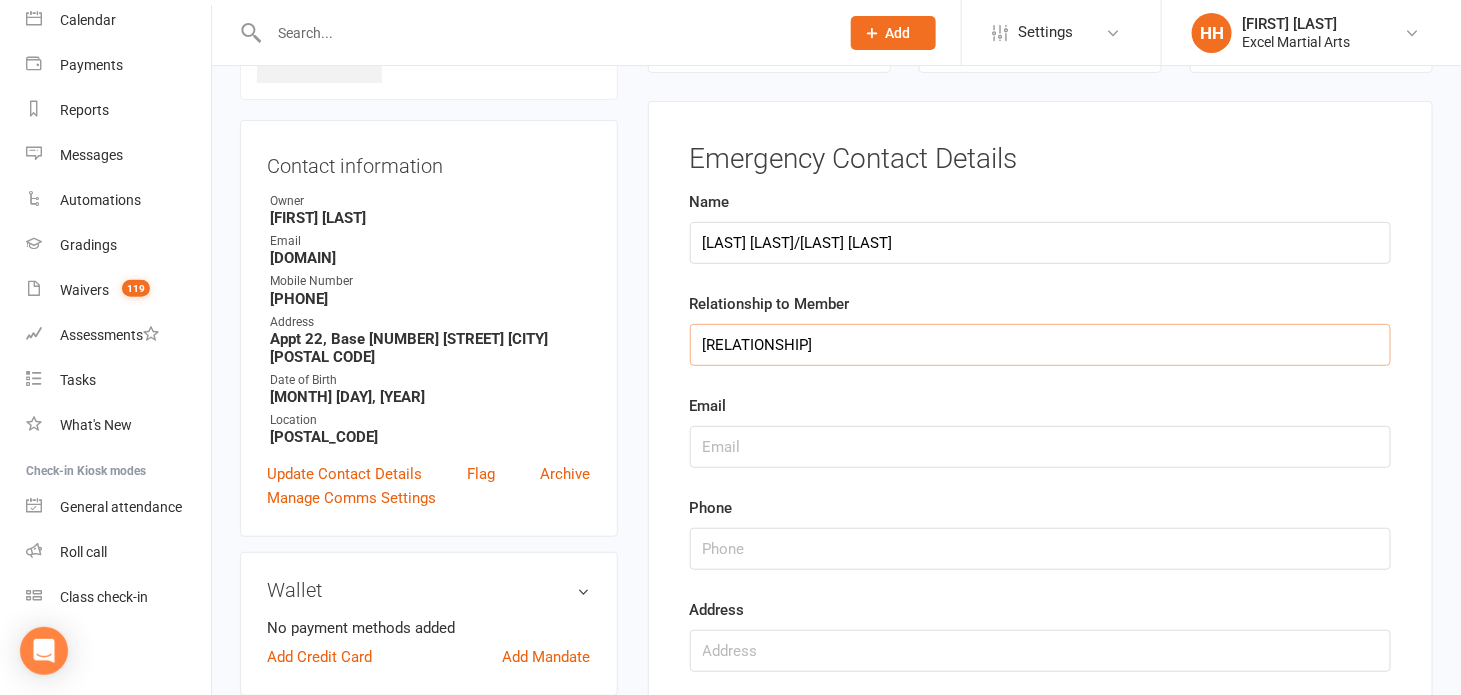 type on "[RELATIONSHIP]" 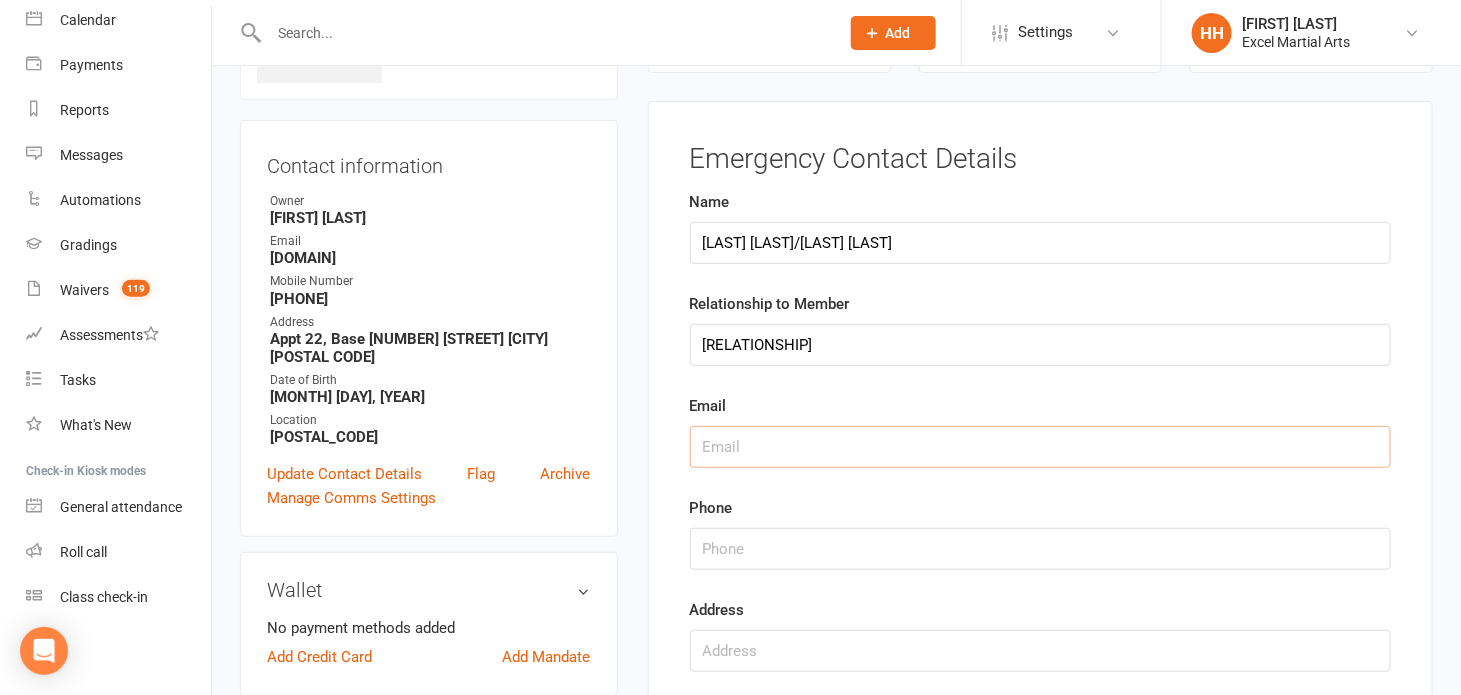 click at bounding box center (1040, 447) 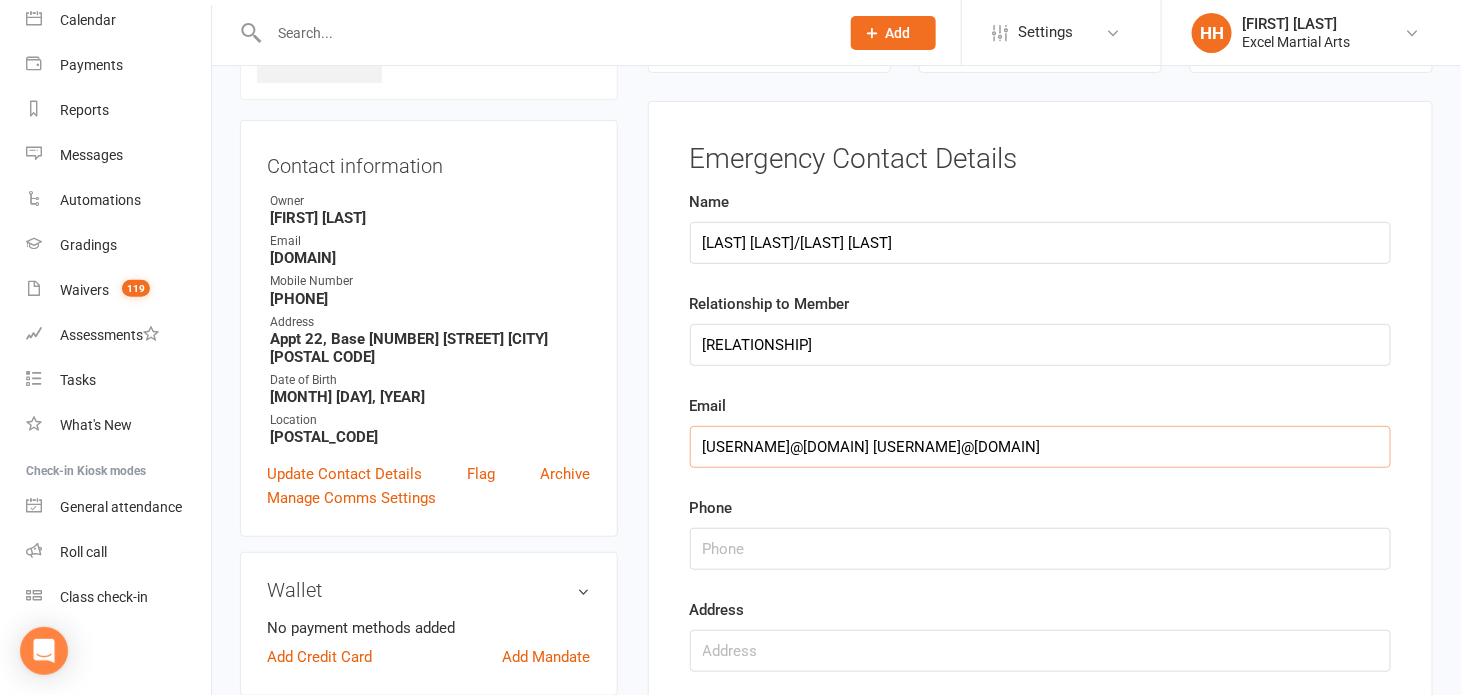 type on "[USERNAME]@[DOMAIN] [USERNAME]@[DOMAIN]" 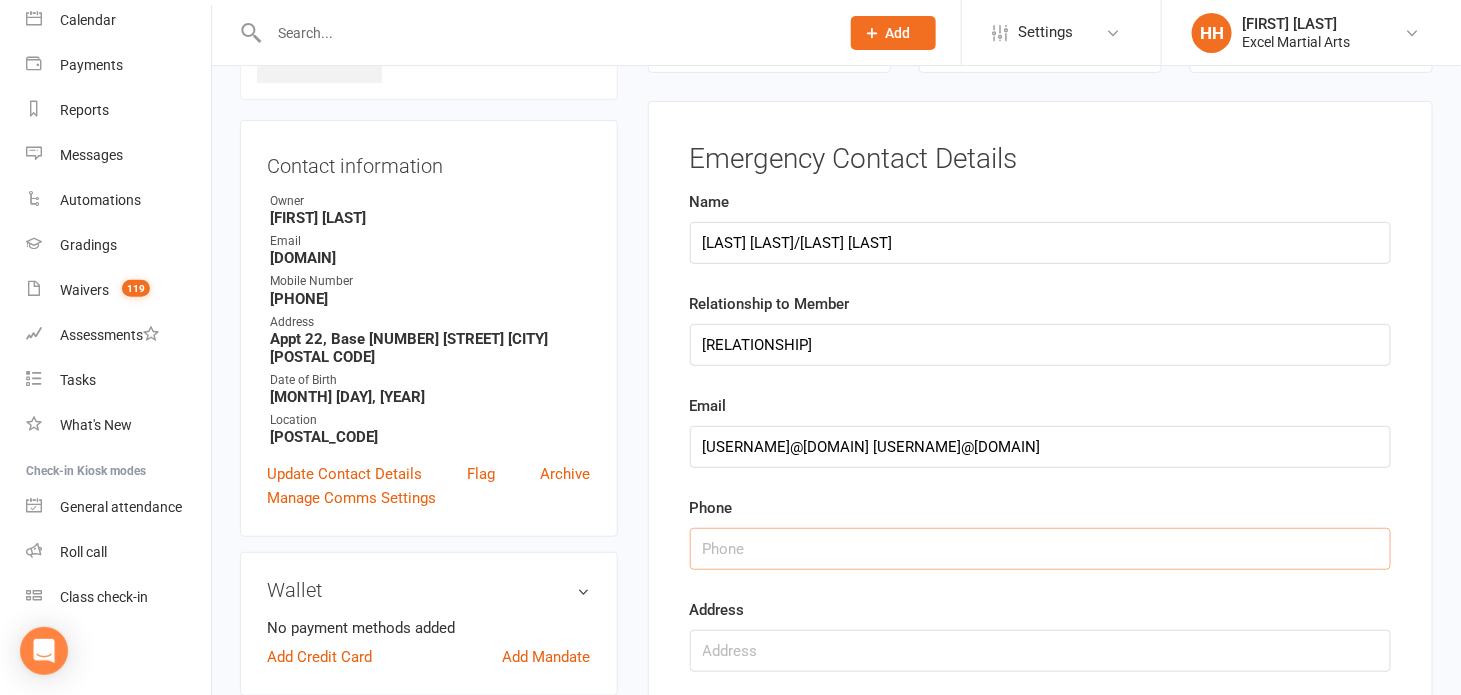 click at bounding box center (1040, 549) 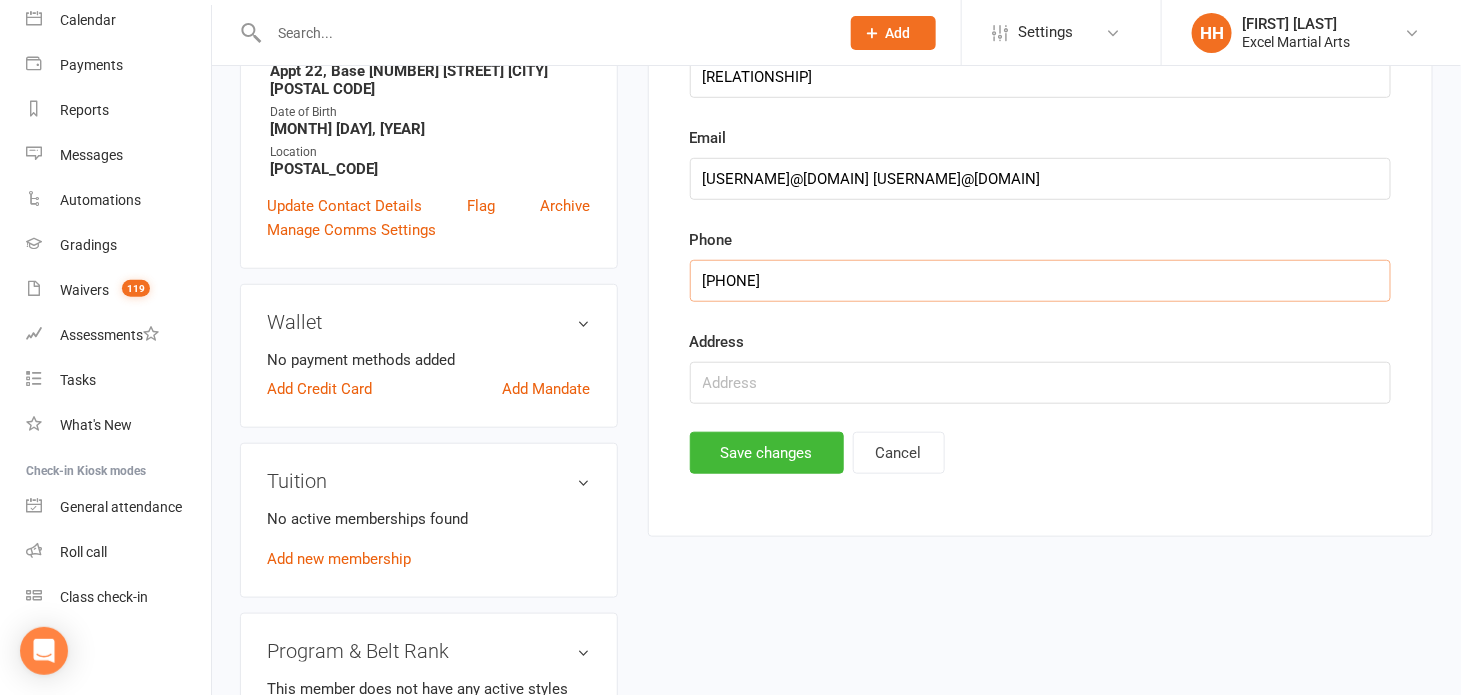 scroll, scrollTop: 425, scrollLeft: 0, axis: vertical 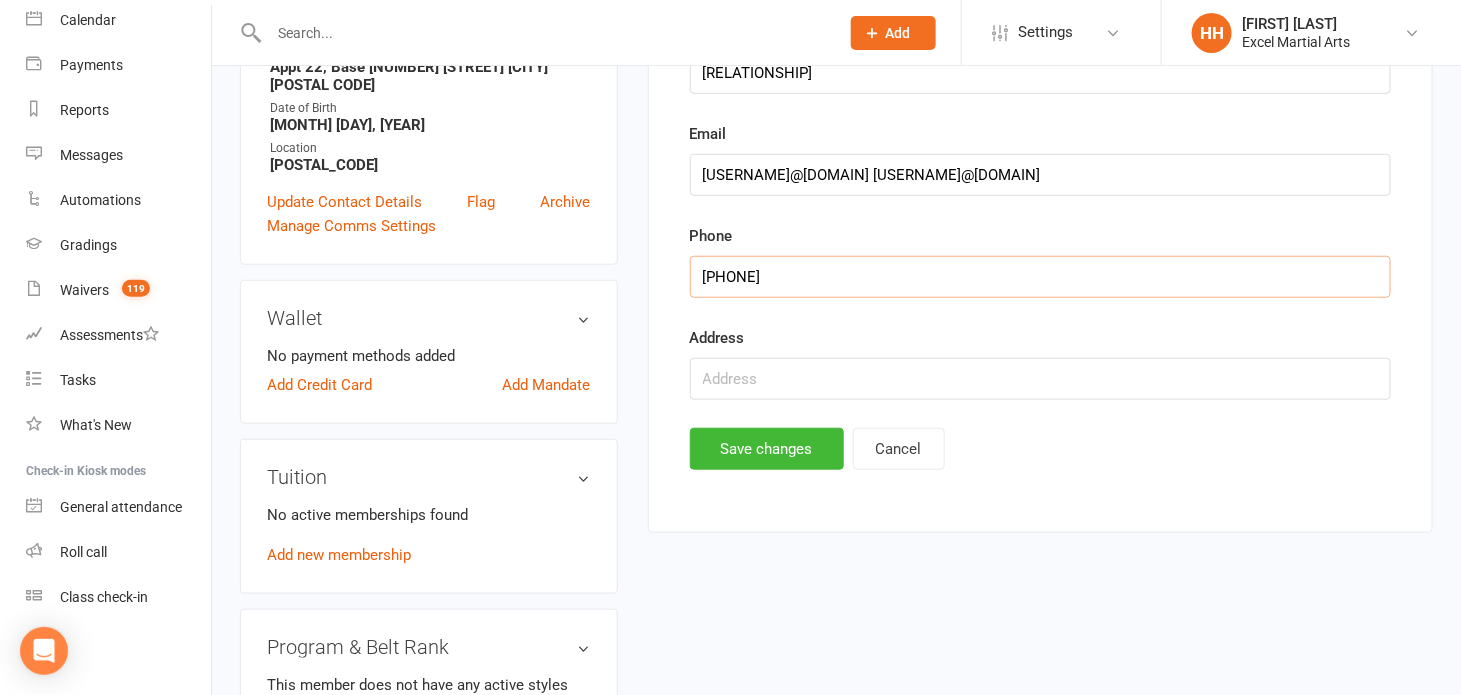 type on "[PHONE]" 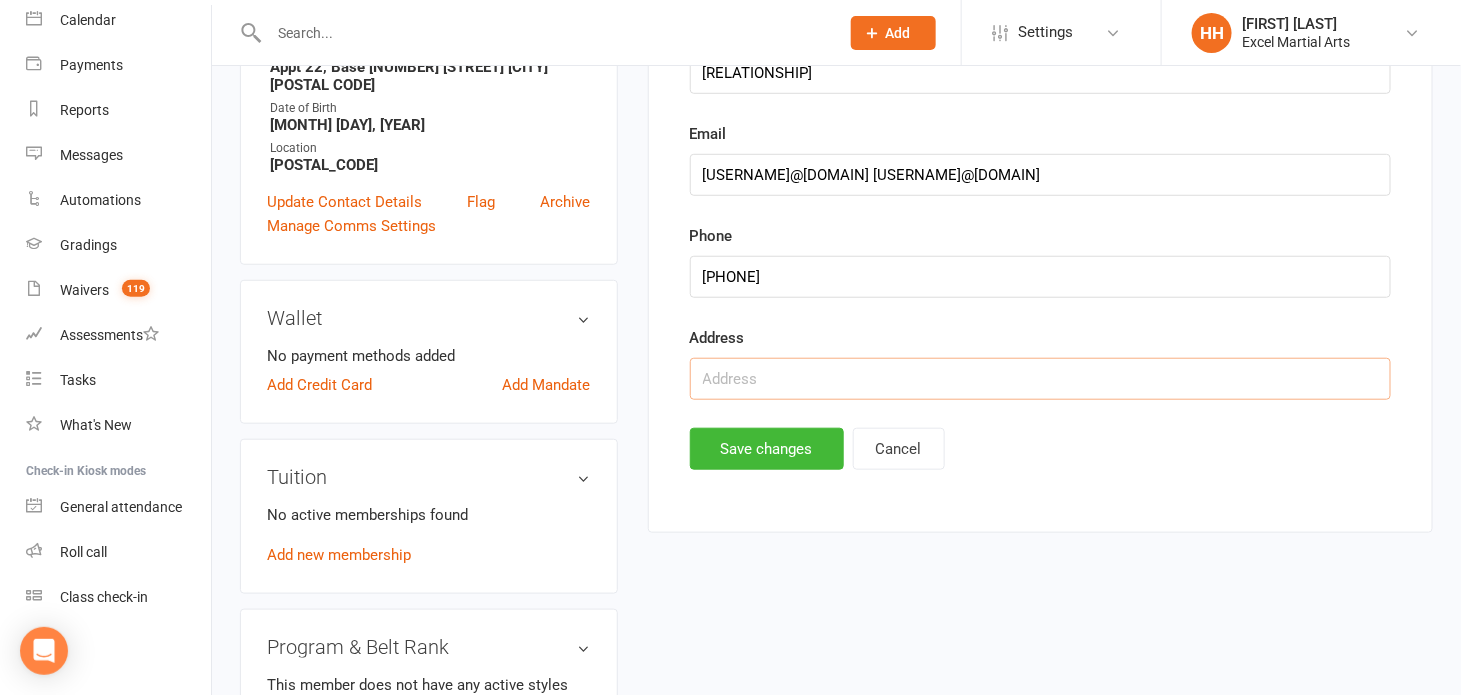 click at bounding box center [1040, 379] 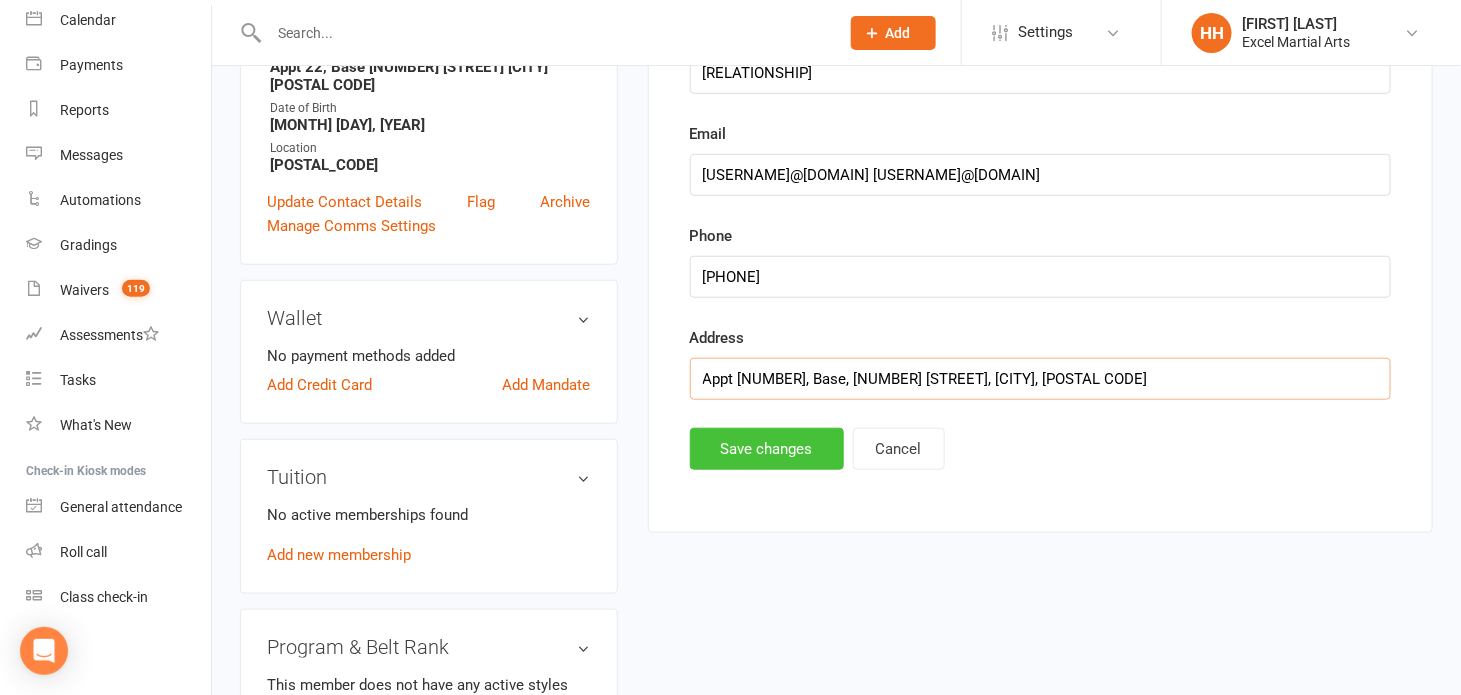 type on "Appt [NUMBER], Base, [NUMBER] [STREET], [CITY], [POSTAL CODE]" 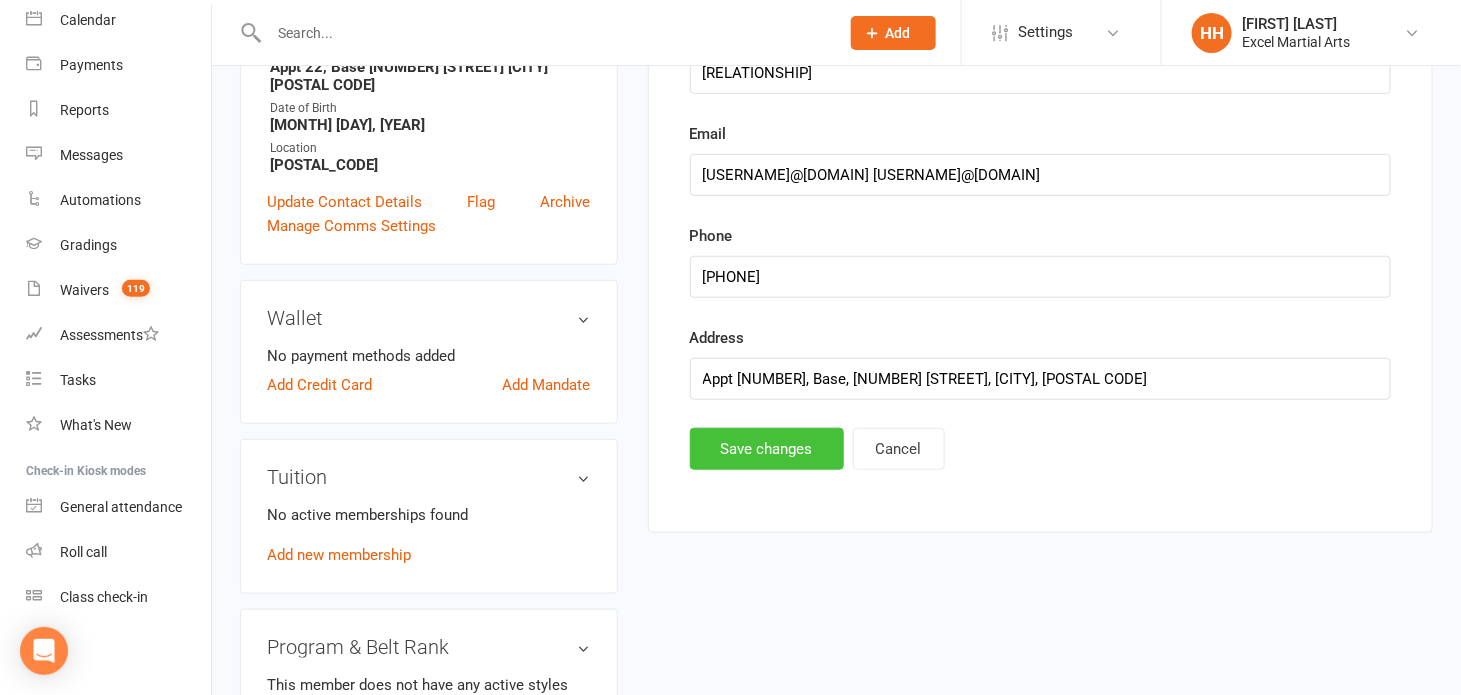 click on "Save changes" at bounding box center [767, 449] 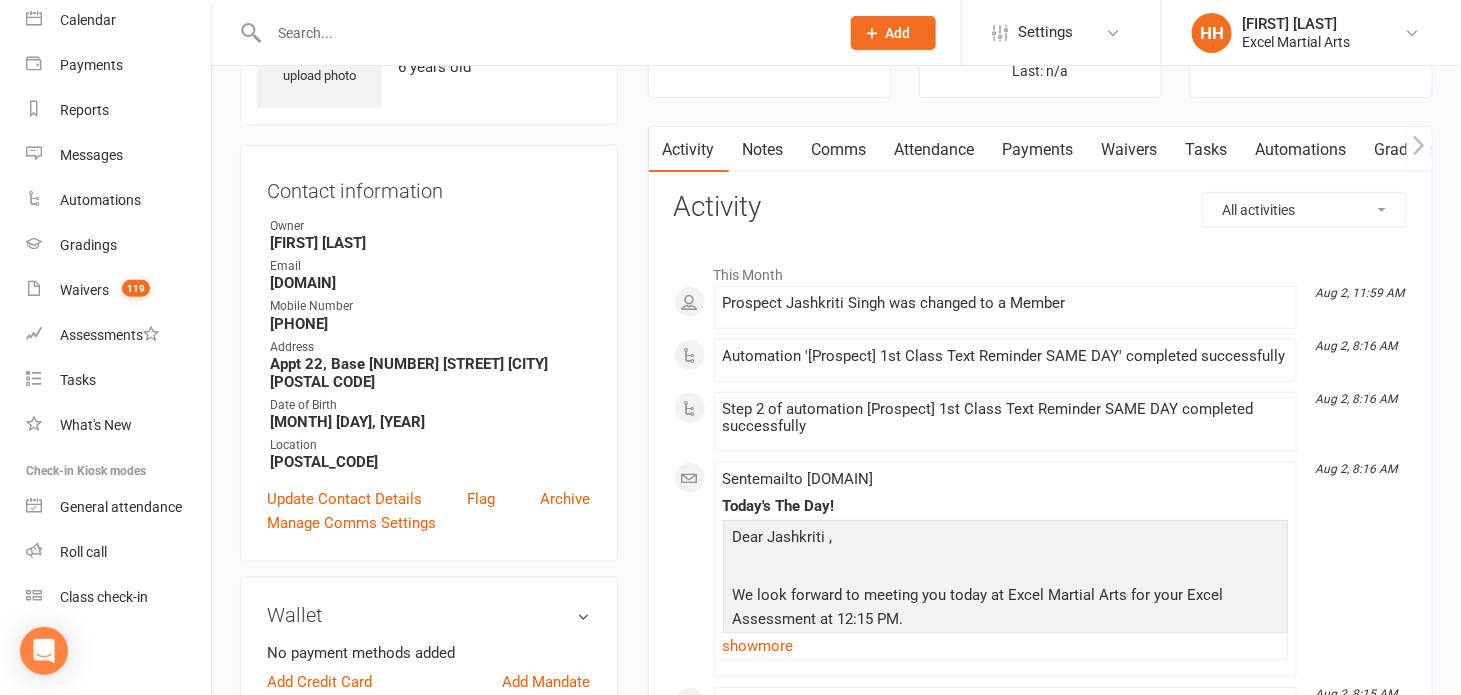scroll, scrollTop: 0, scrollLeft: 0, axis: both 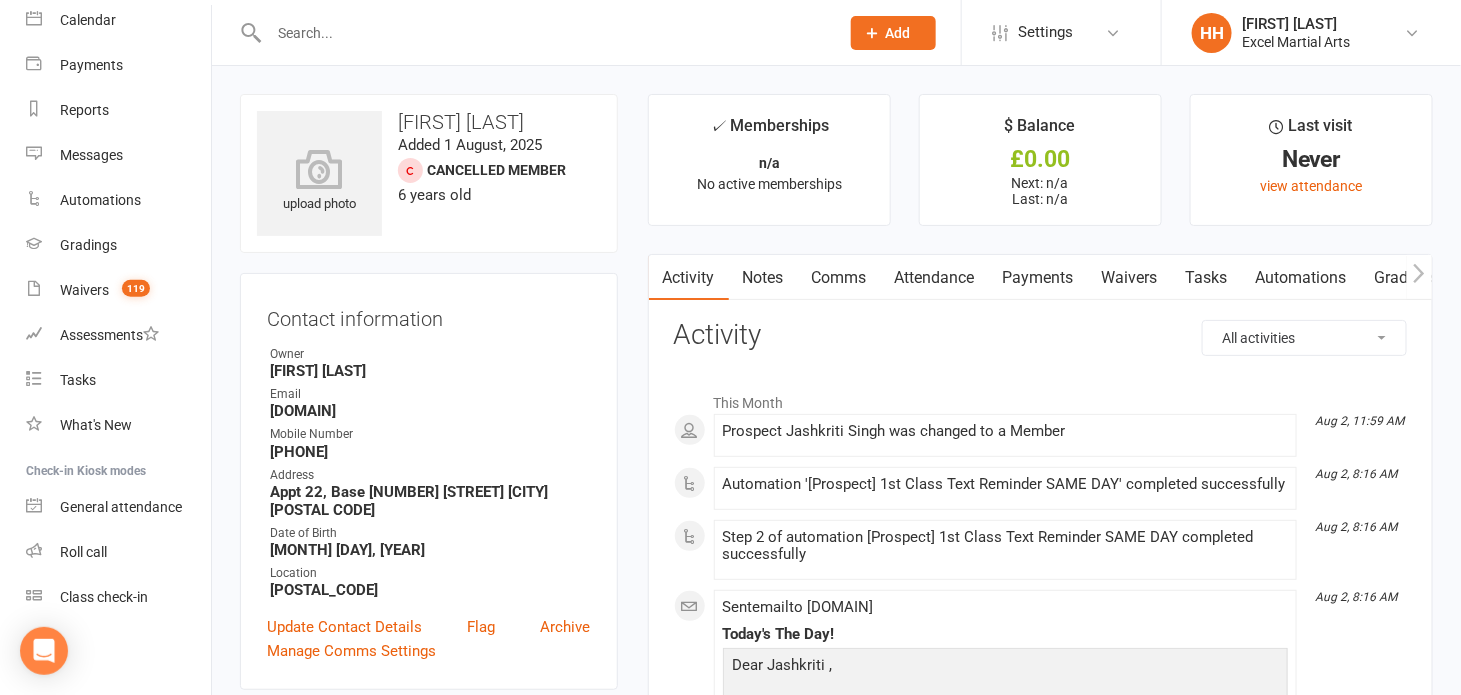 click on "Notes" at bounding box center [763, 278] 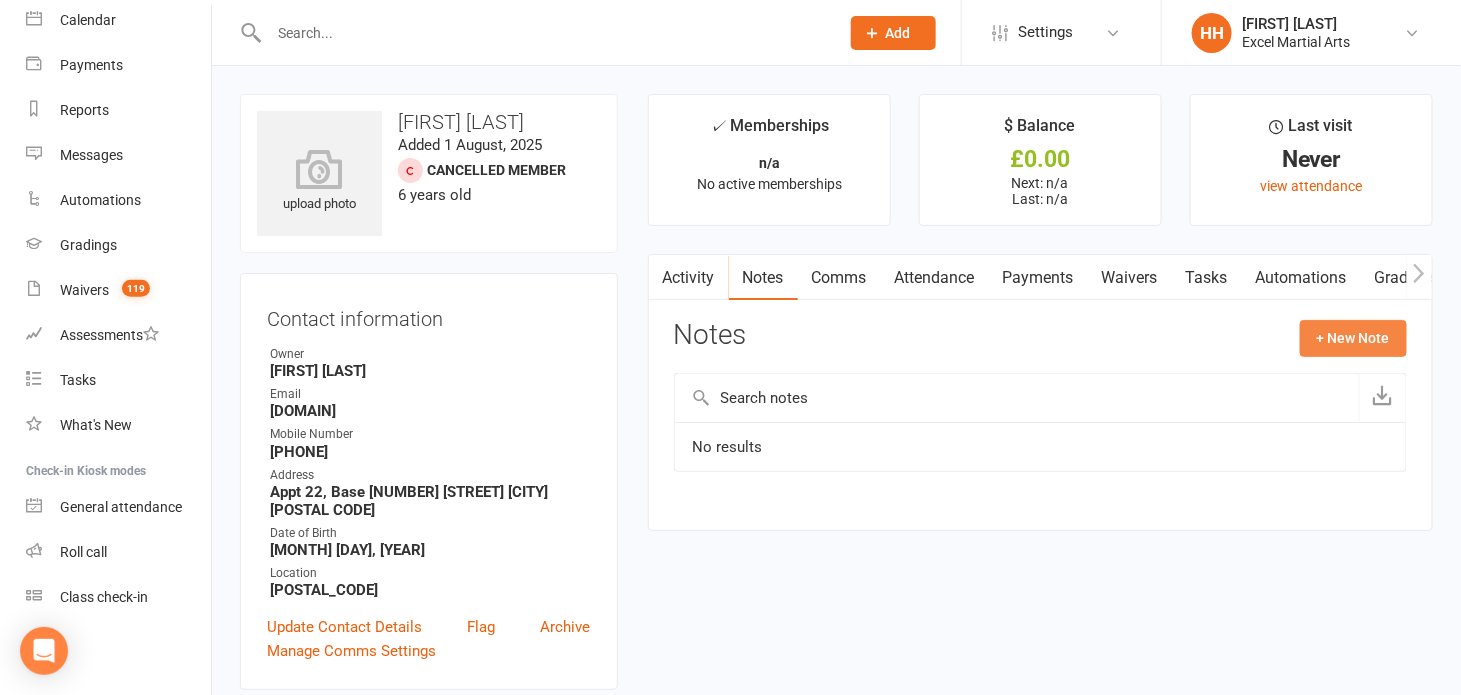 click on "+ New Note" at bounding box center [1353, 338] 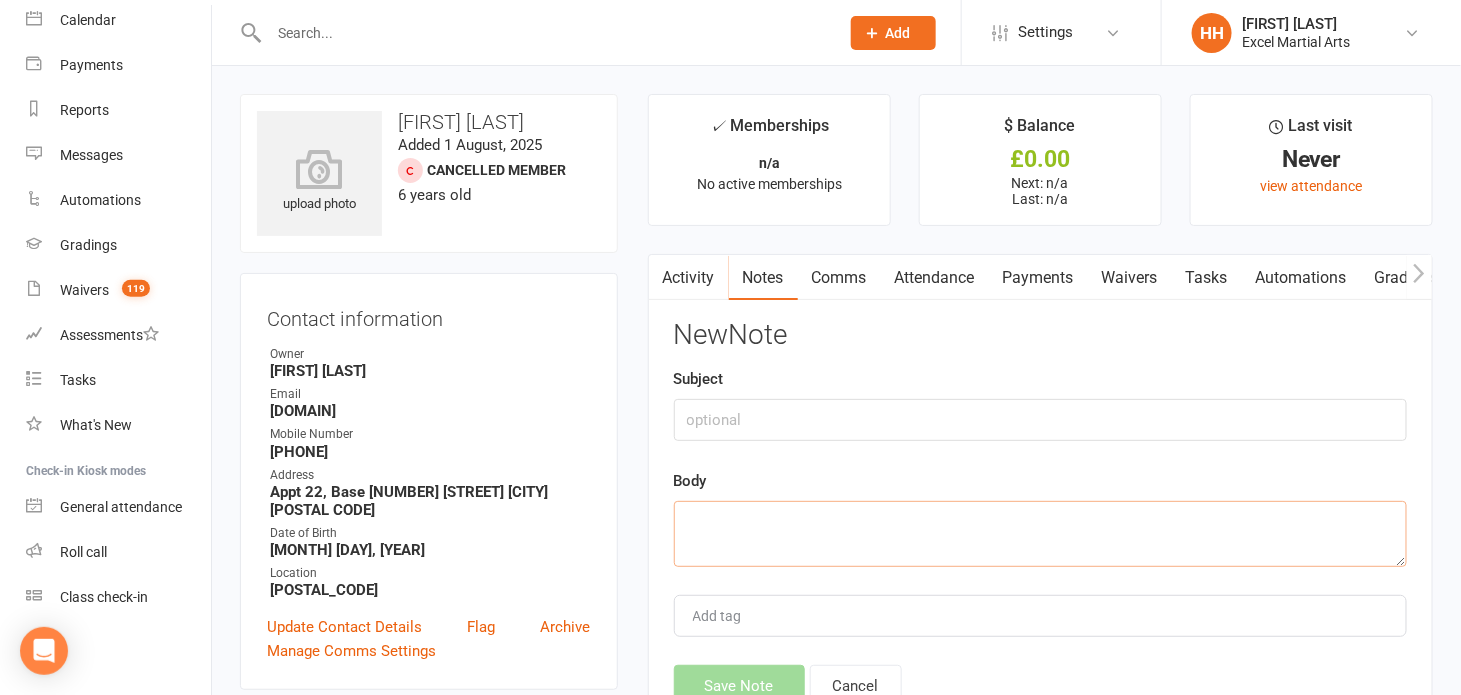 click at bounding box center (1040, 534) 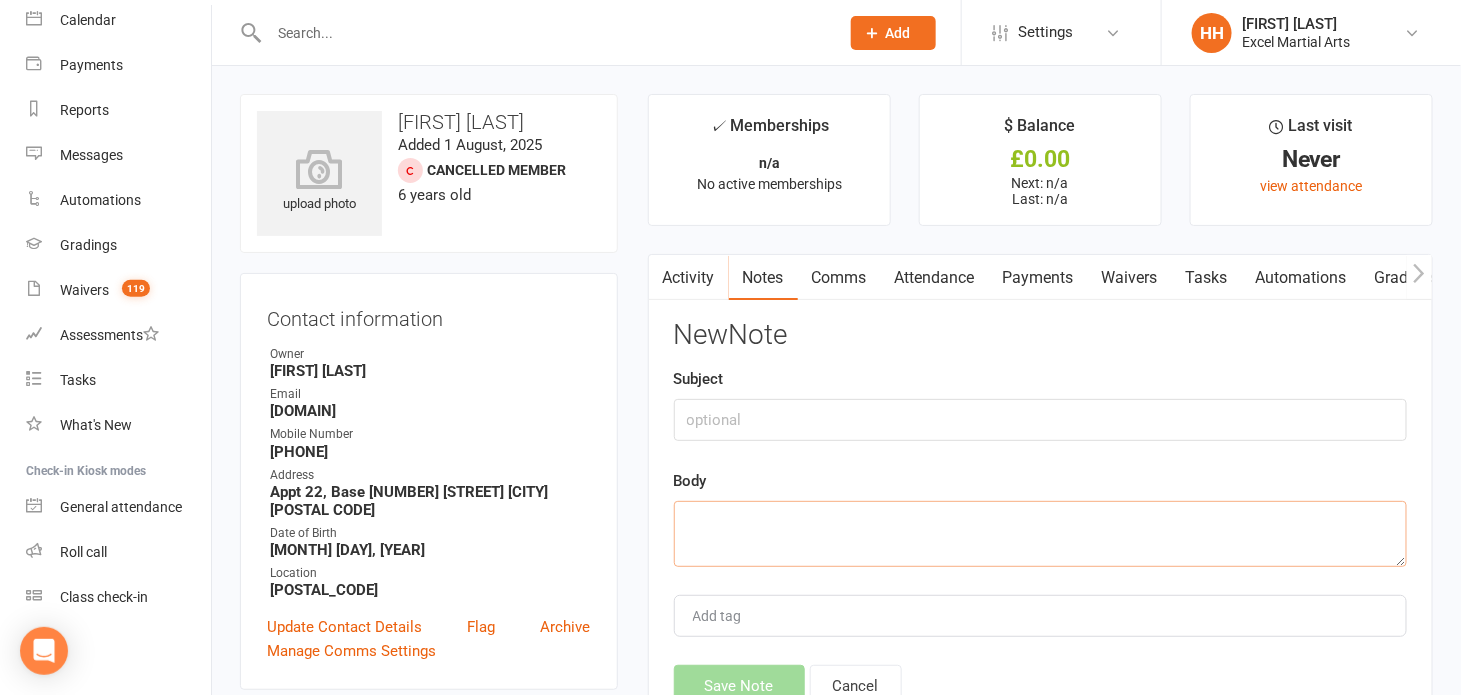 type on "J" 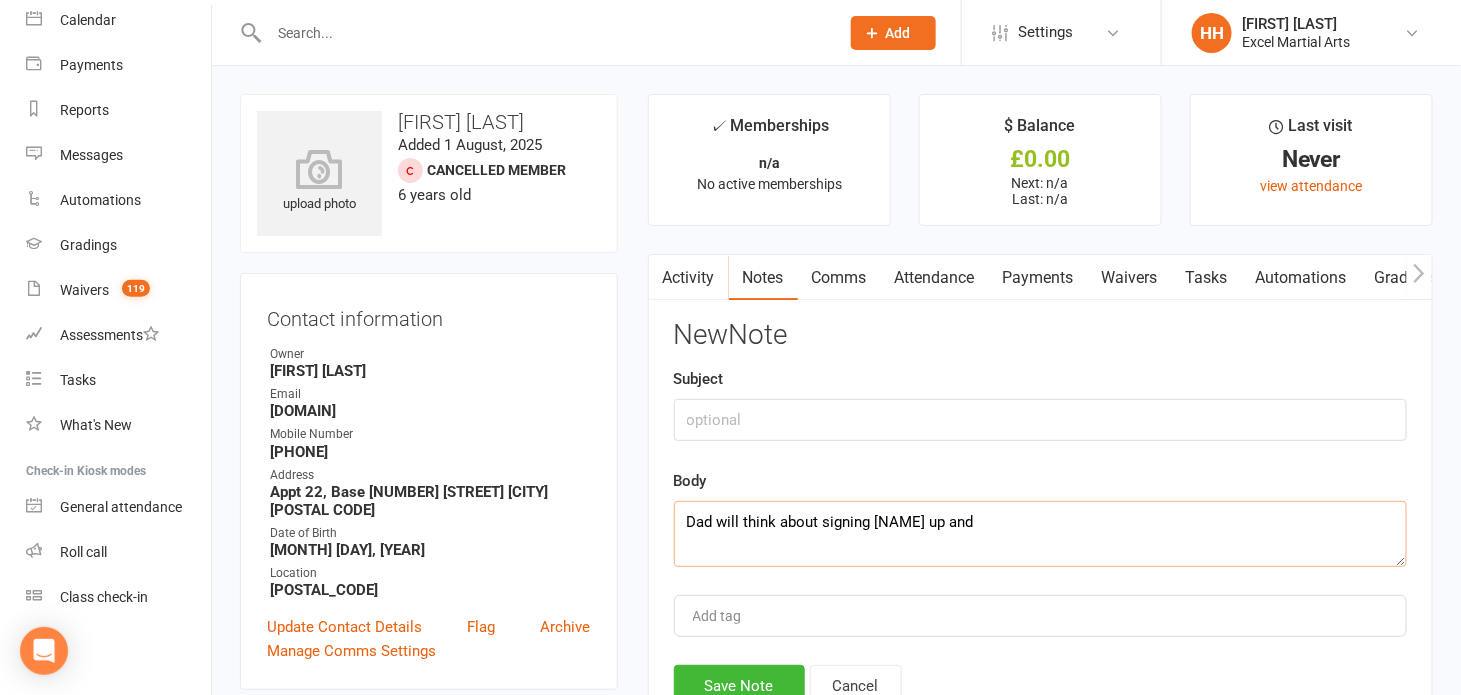 click on "Dad will think about signing [NAME] up and" at bounding box center (1040, 534) 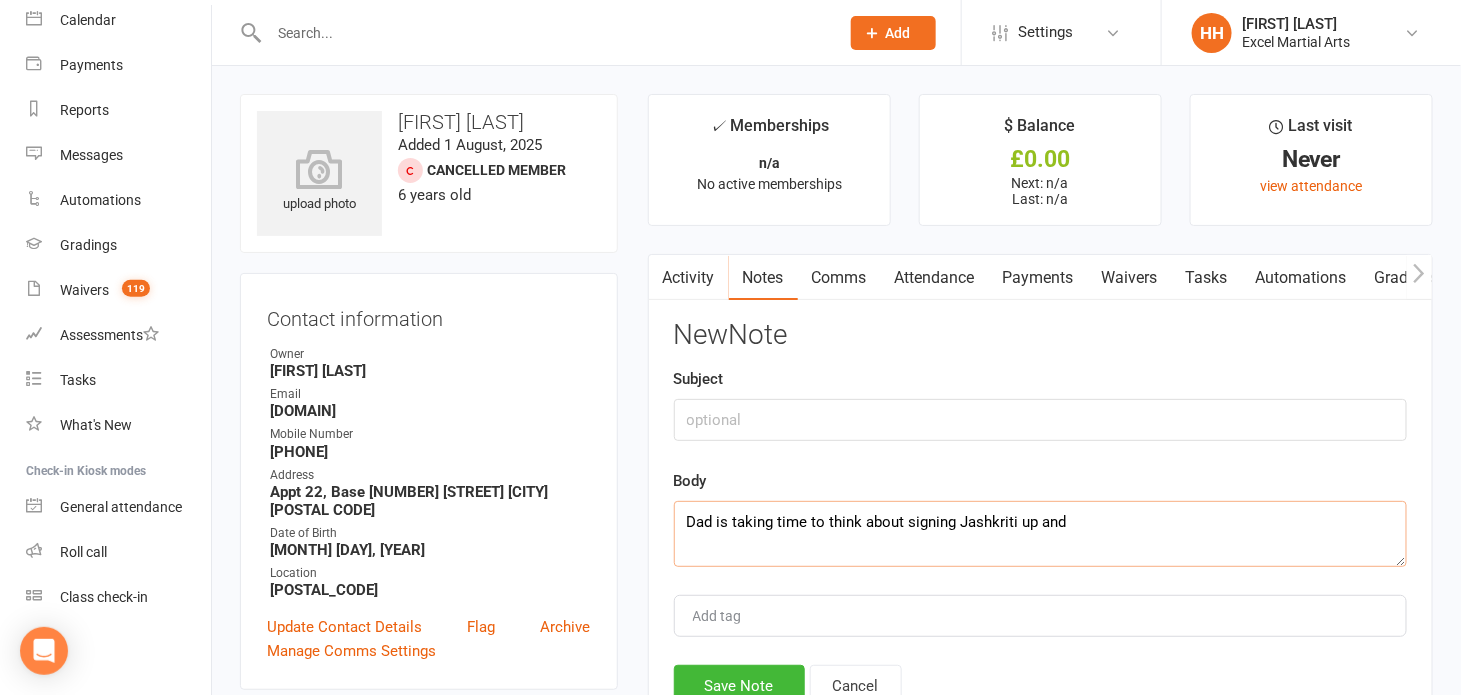 click on "Dad is taking time to think about signing Jashkriti up and" at bounding box center (1040, 534) 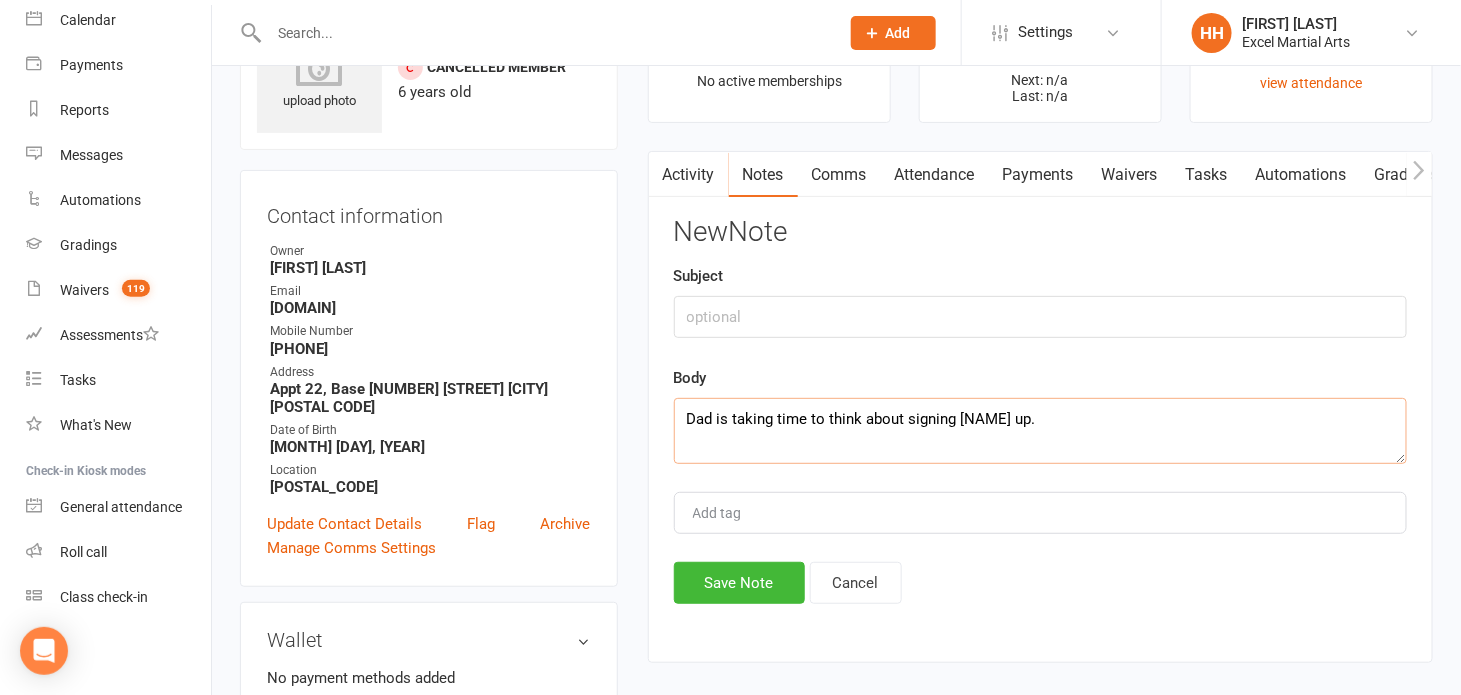 scroll, scrollTop: 272, scrollLeft: 0, axis: vertical 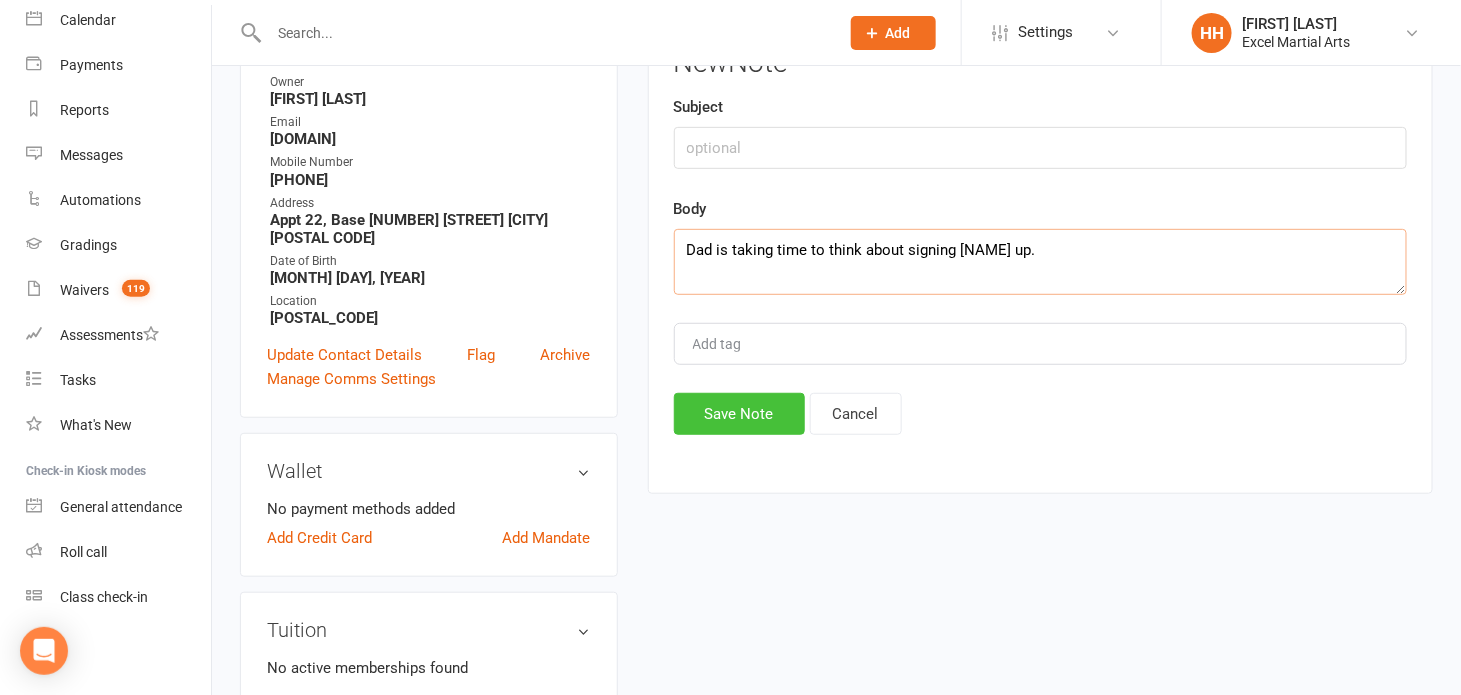 type on "Dad is taking time to think about signing [NAME] up." 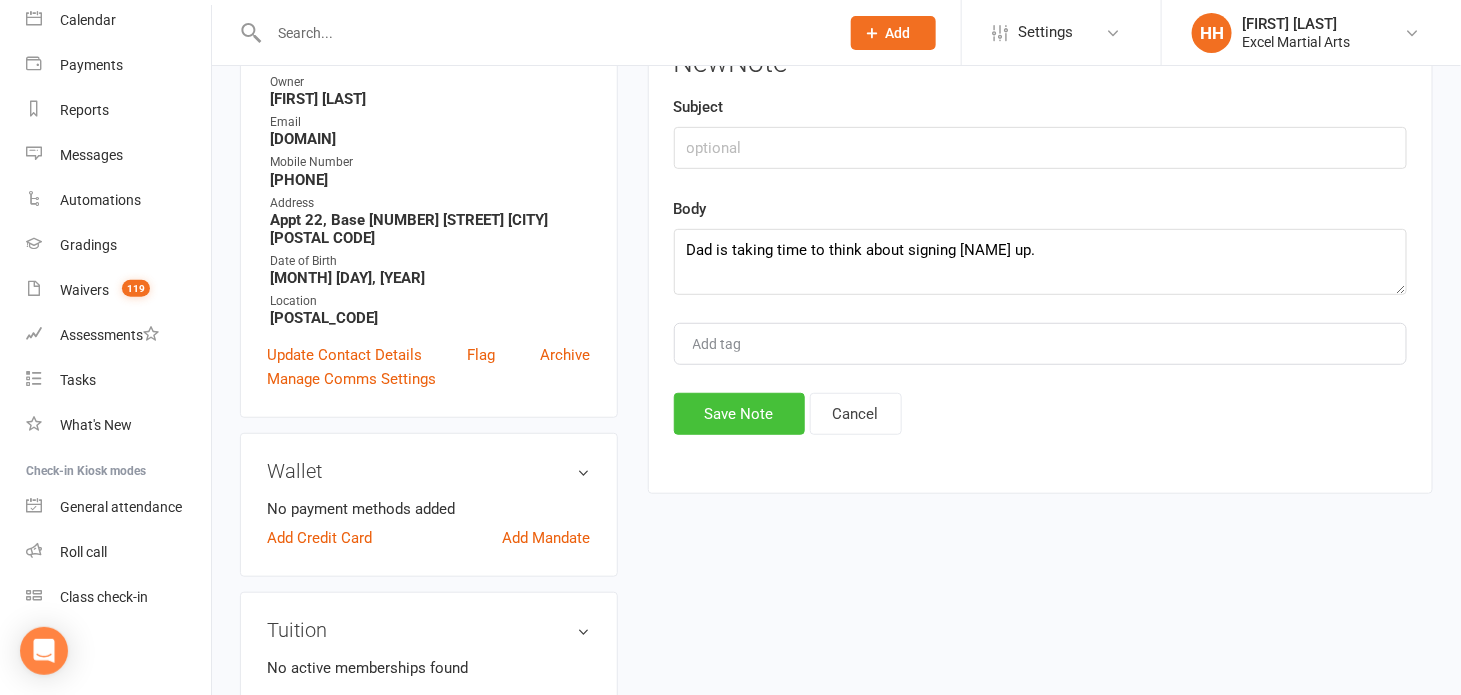 click on "Save Note" at bounding box center (739, 414) 